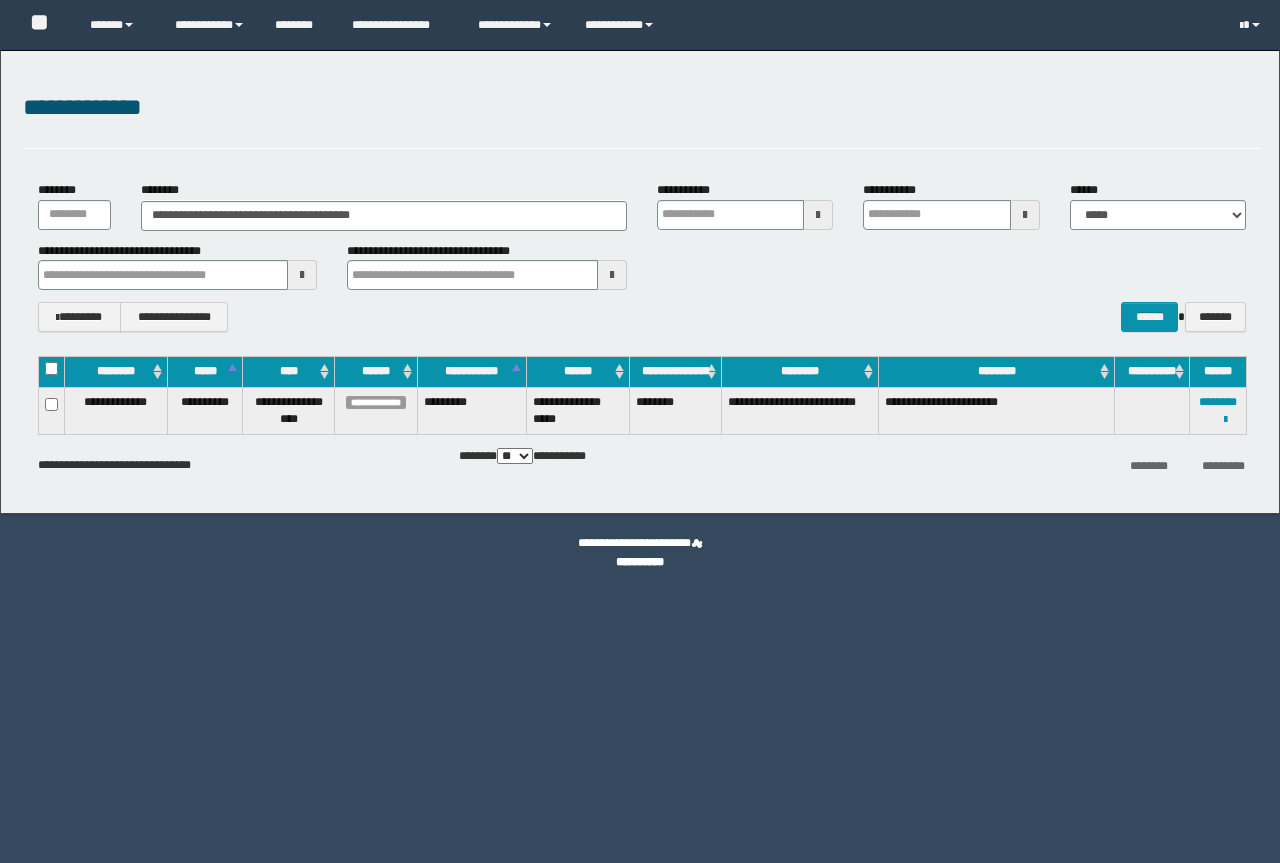 scroll, scrollTop: 0, scrollLeft: 0, axis: both 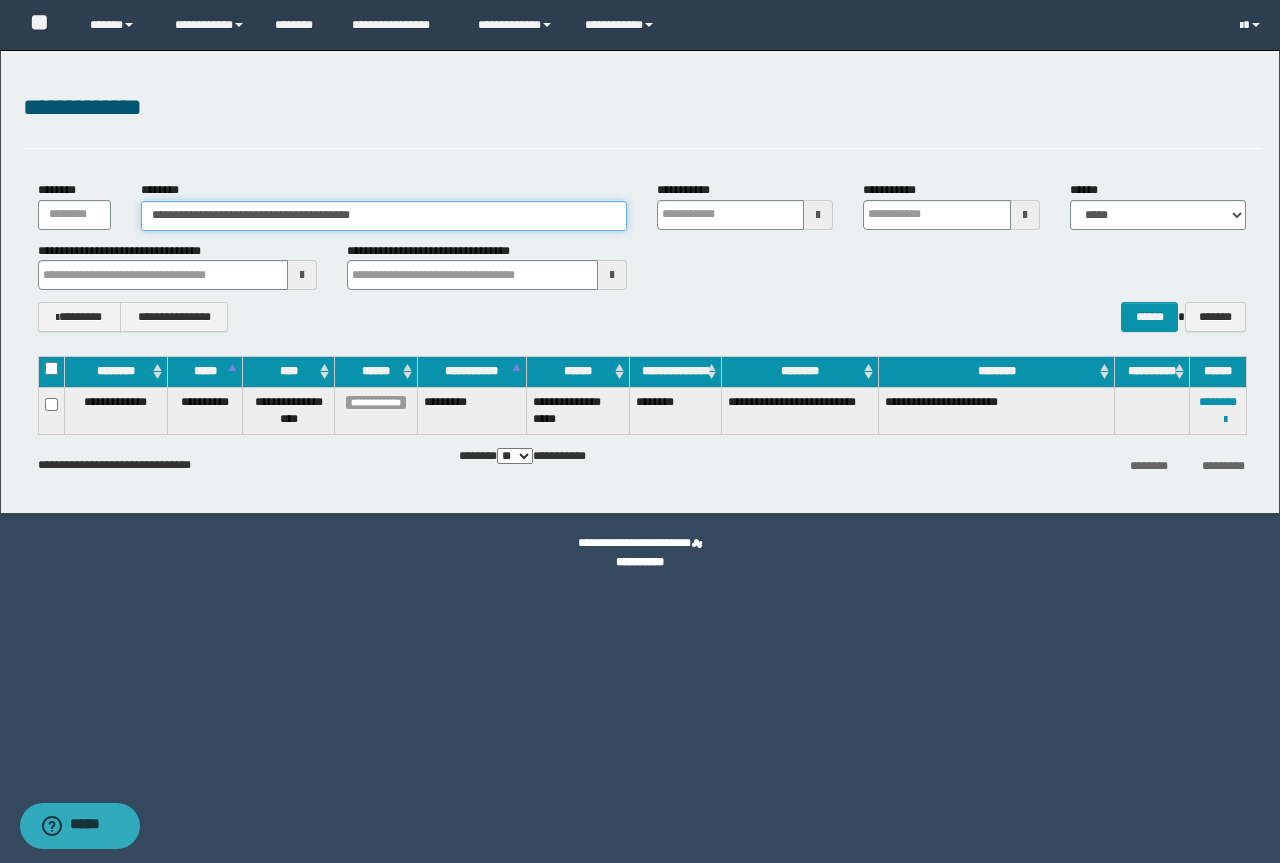 drag, startPoint x: 425, startPoint y: 222, endPoint x: 0, endPoint y: 179, distance: 427.16977 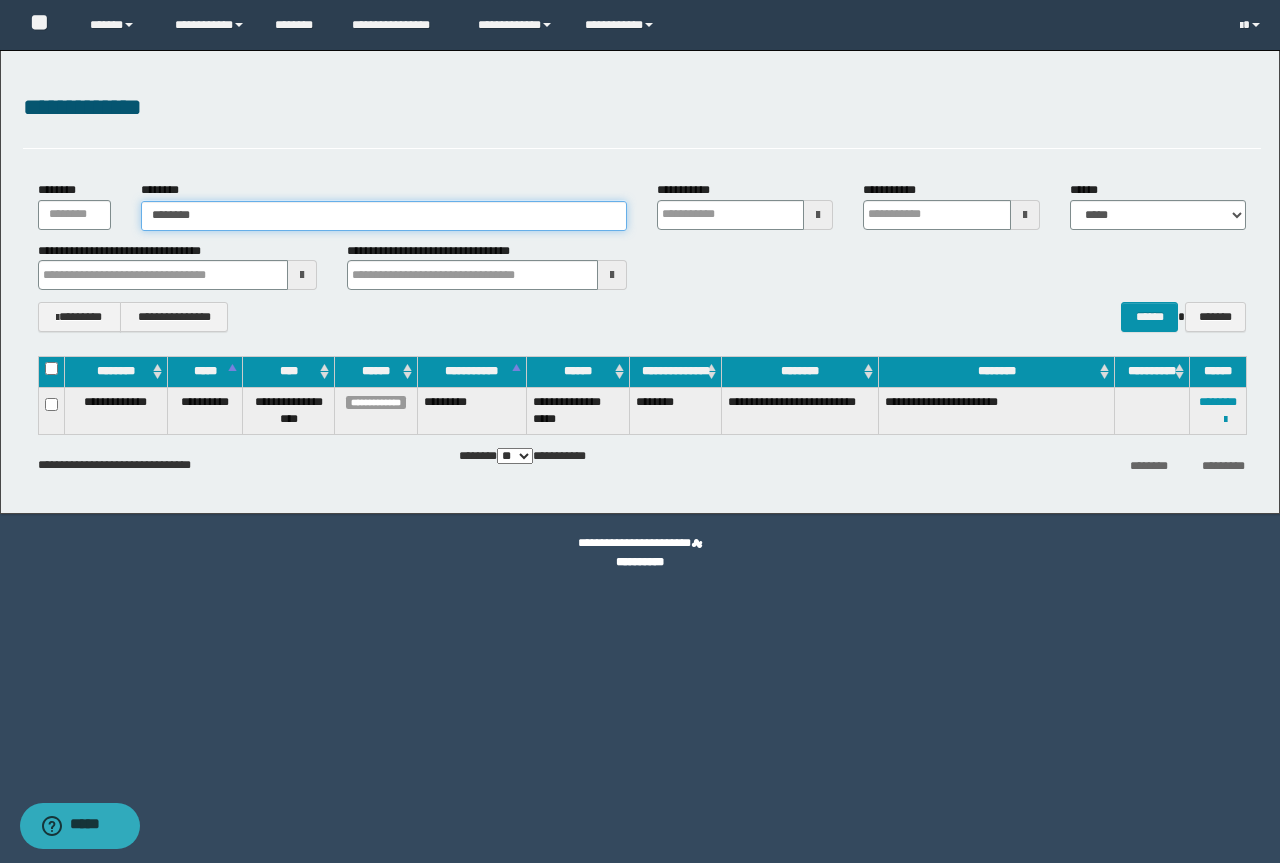 type on "********" 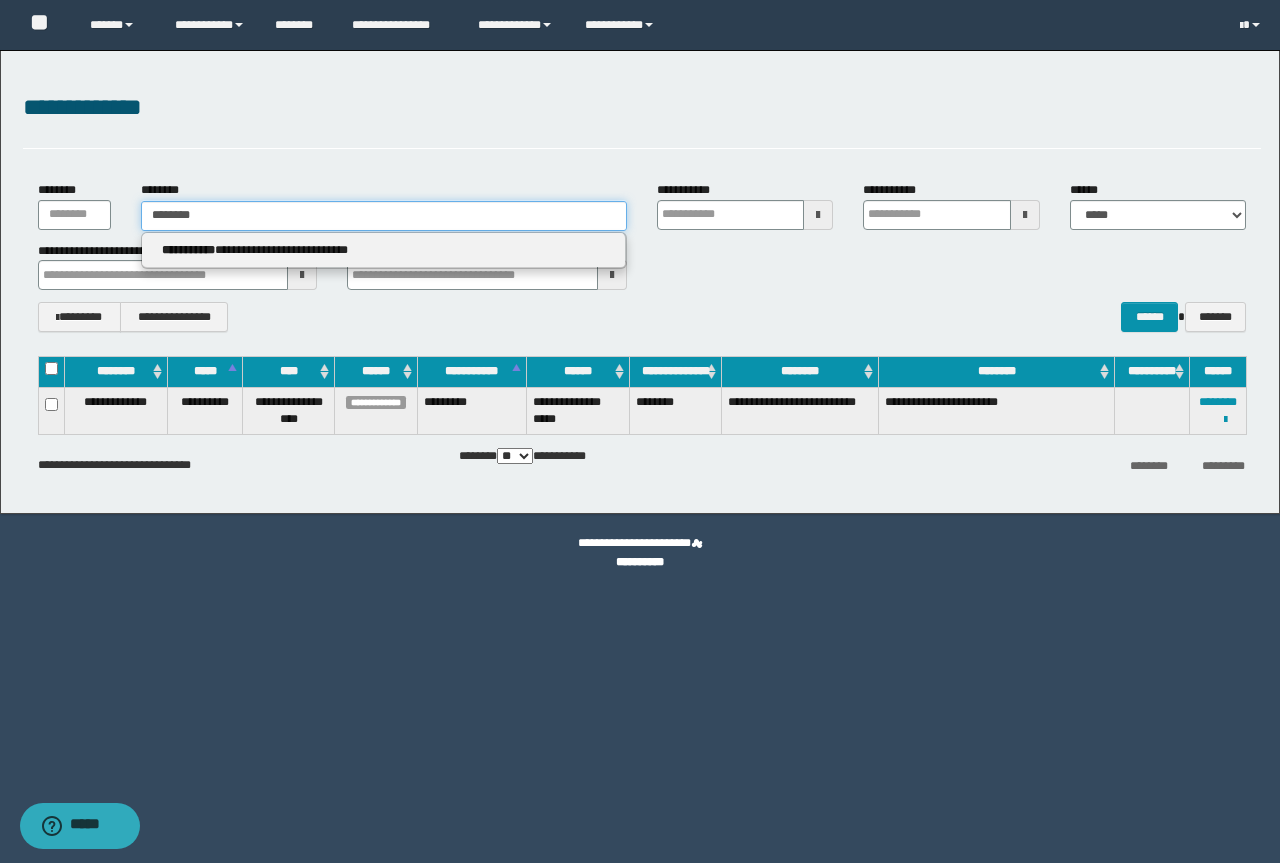 type on "********" 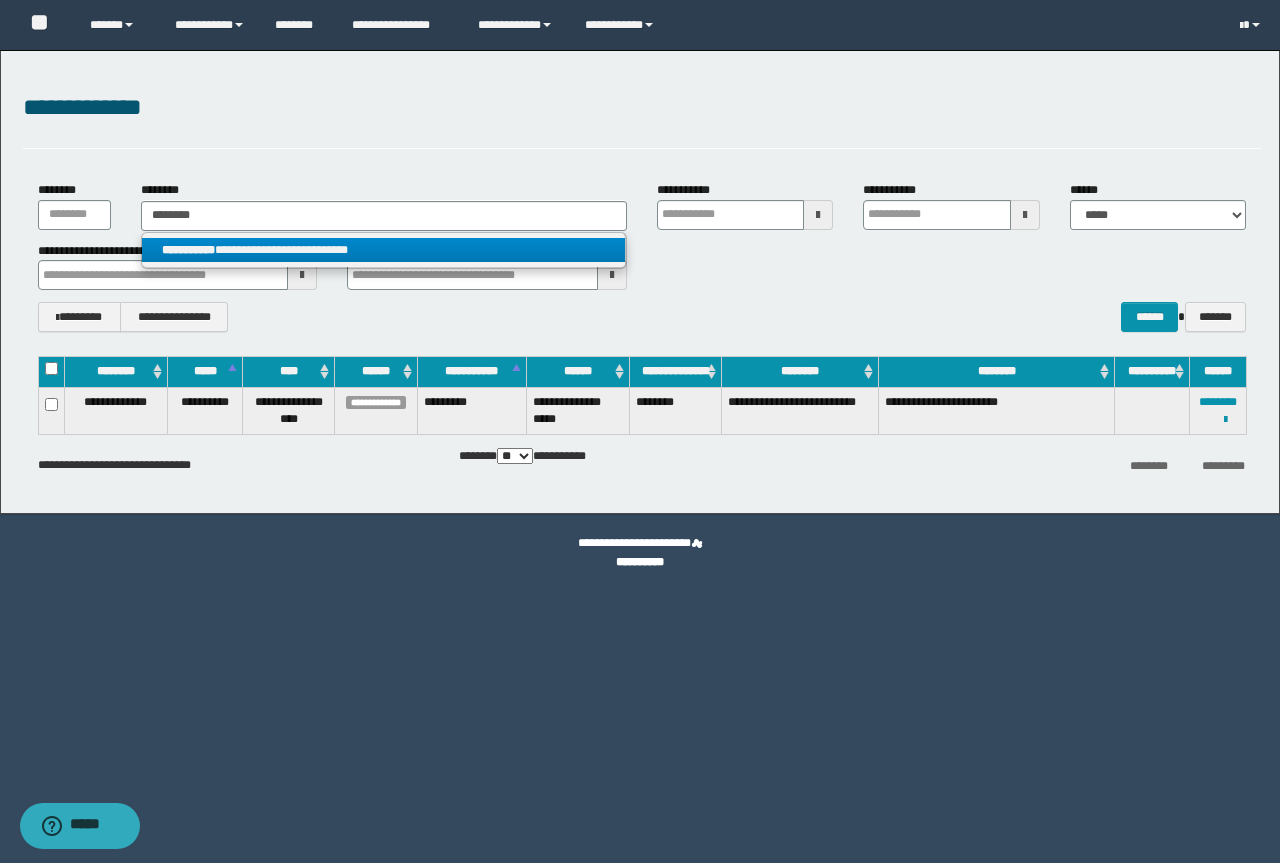 click on "**********" at bounding box center (383, 250) 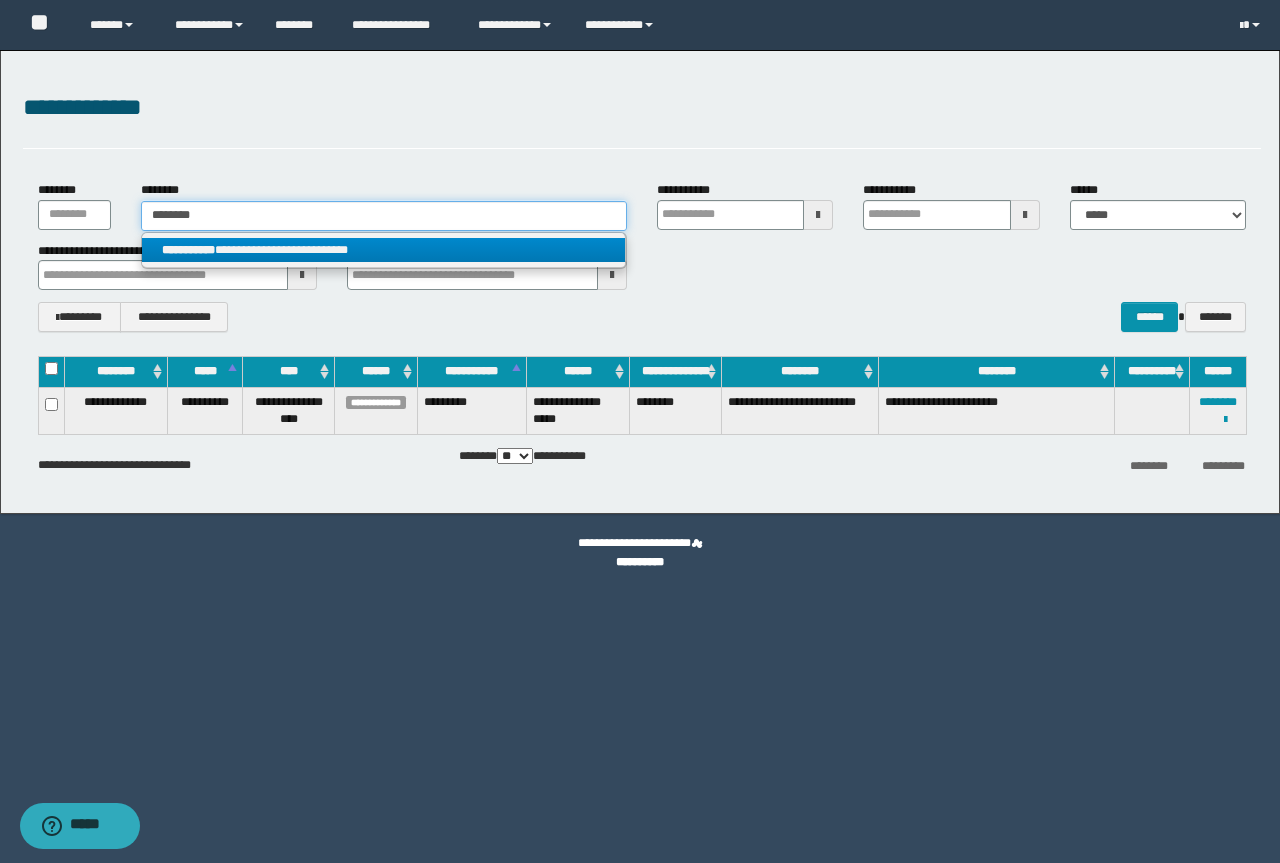 type 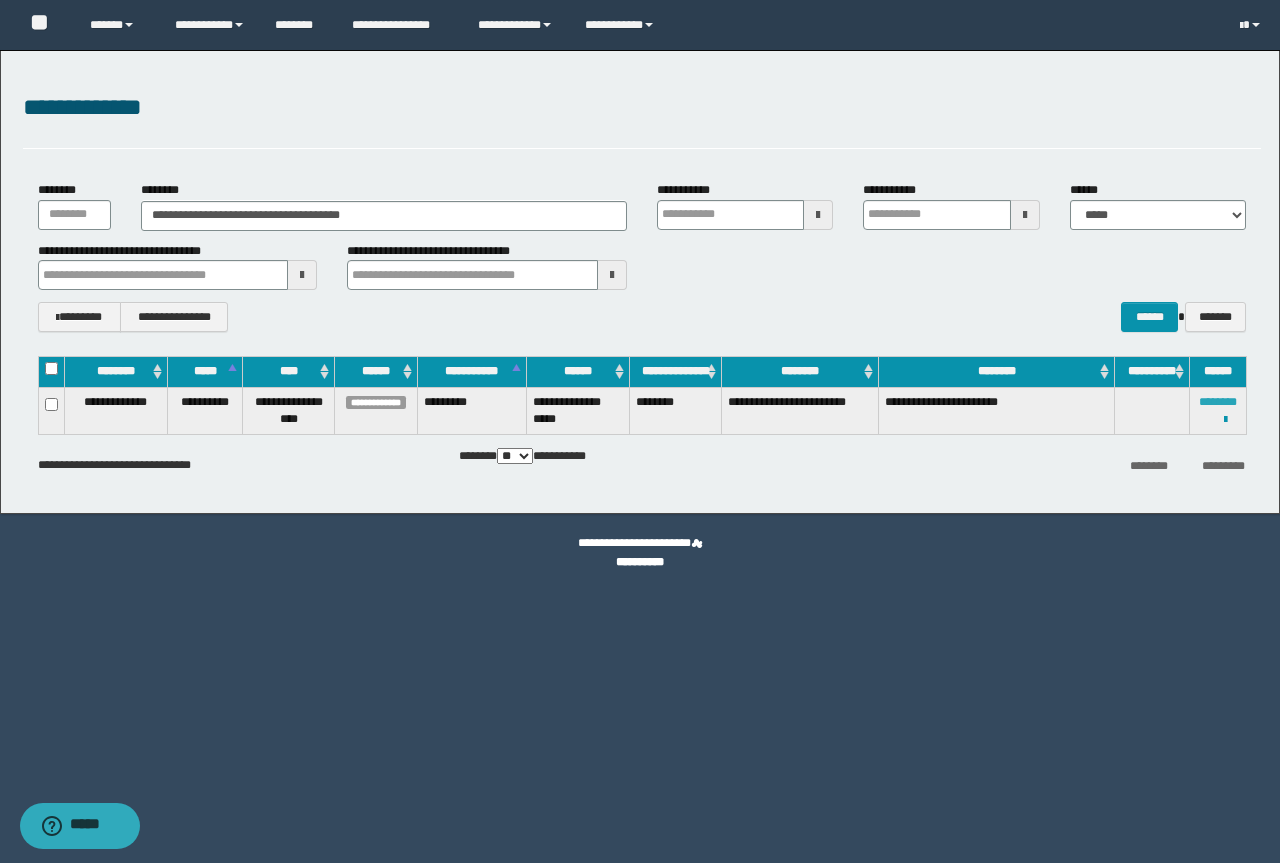 click on "********" at bounding box center (1218, 402) 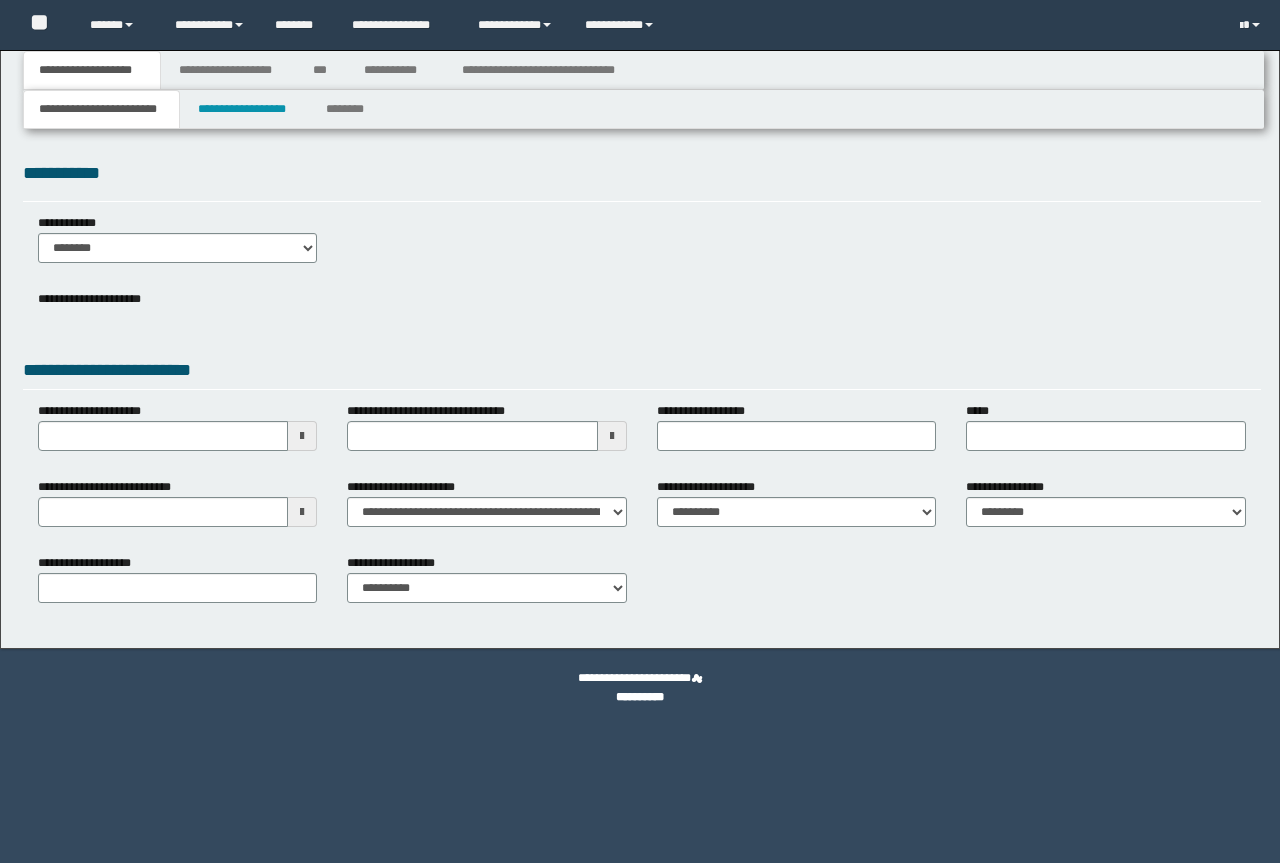 scroll, scrollTop: 0, scrollLeft: 0, axis: both 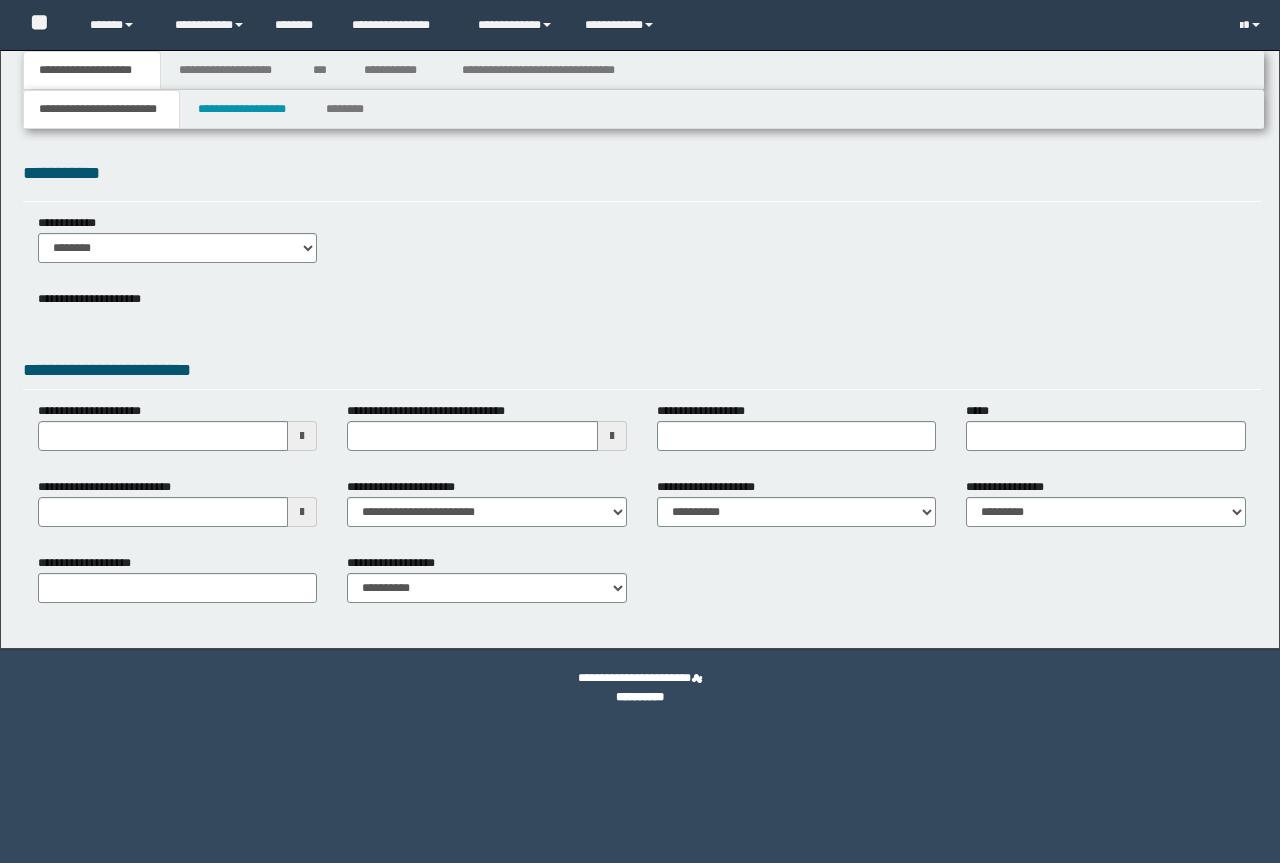 select on "*" 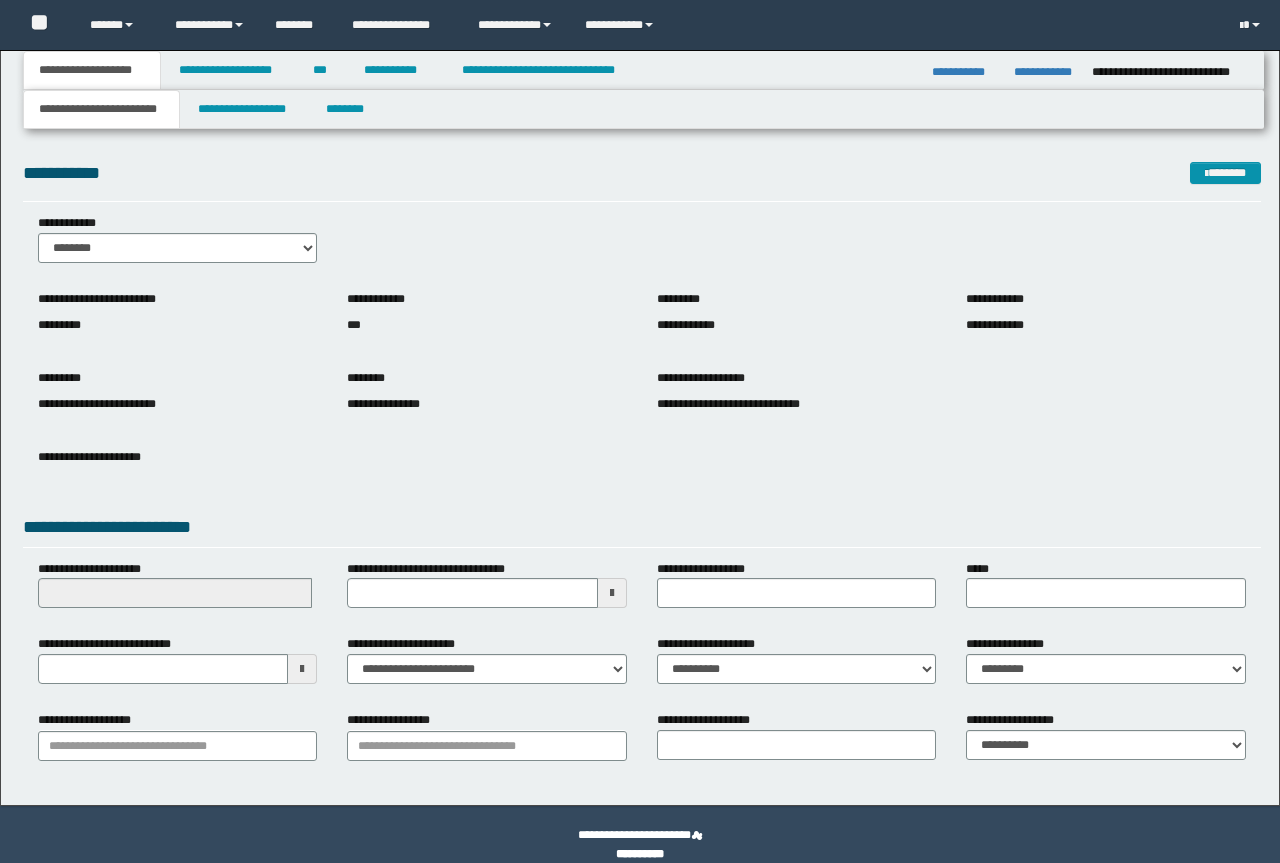 scroll, scrollTop: 0, scrollLeft: 0, axis: both 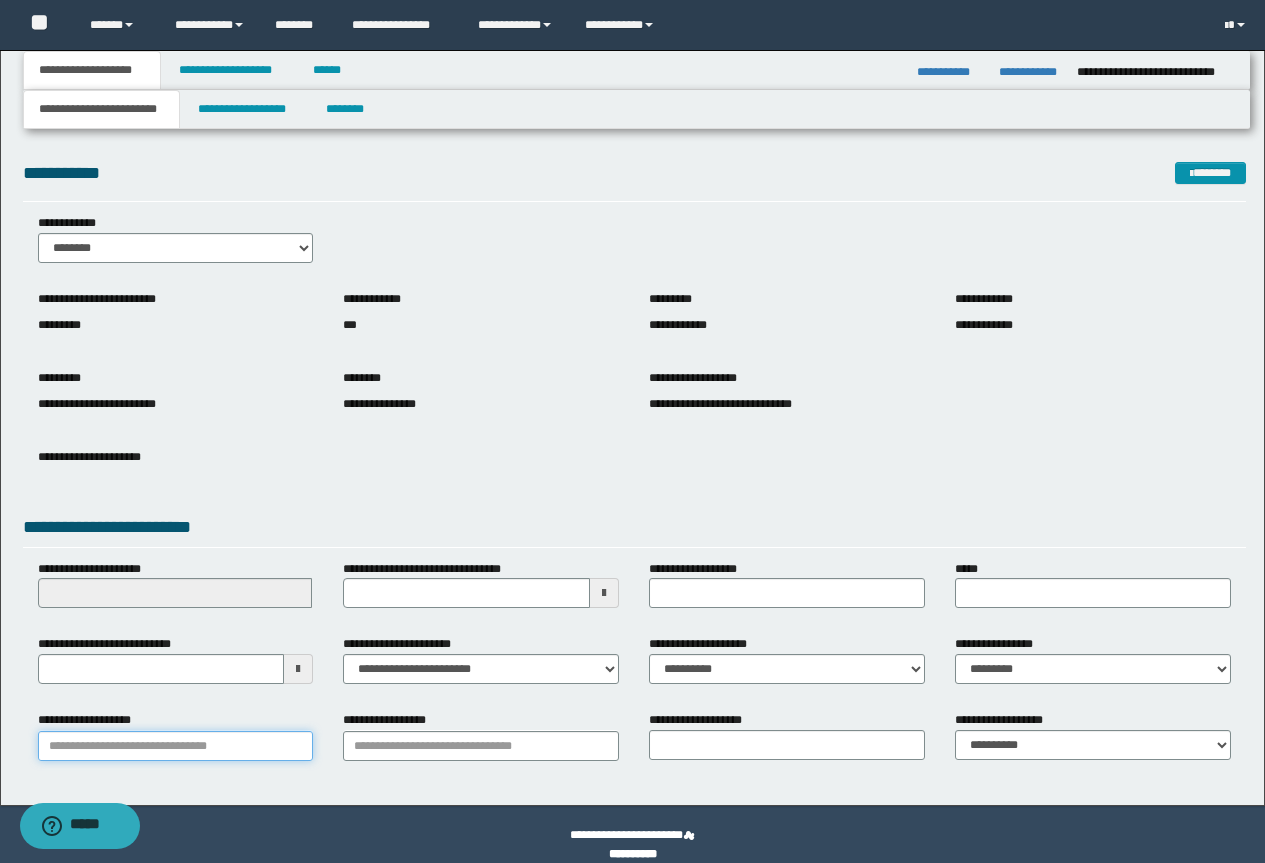 click on "**********" at bounding box center (176, 746) 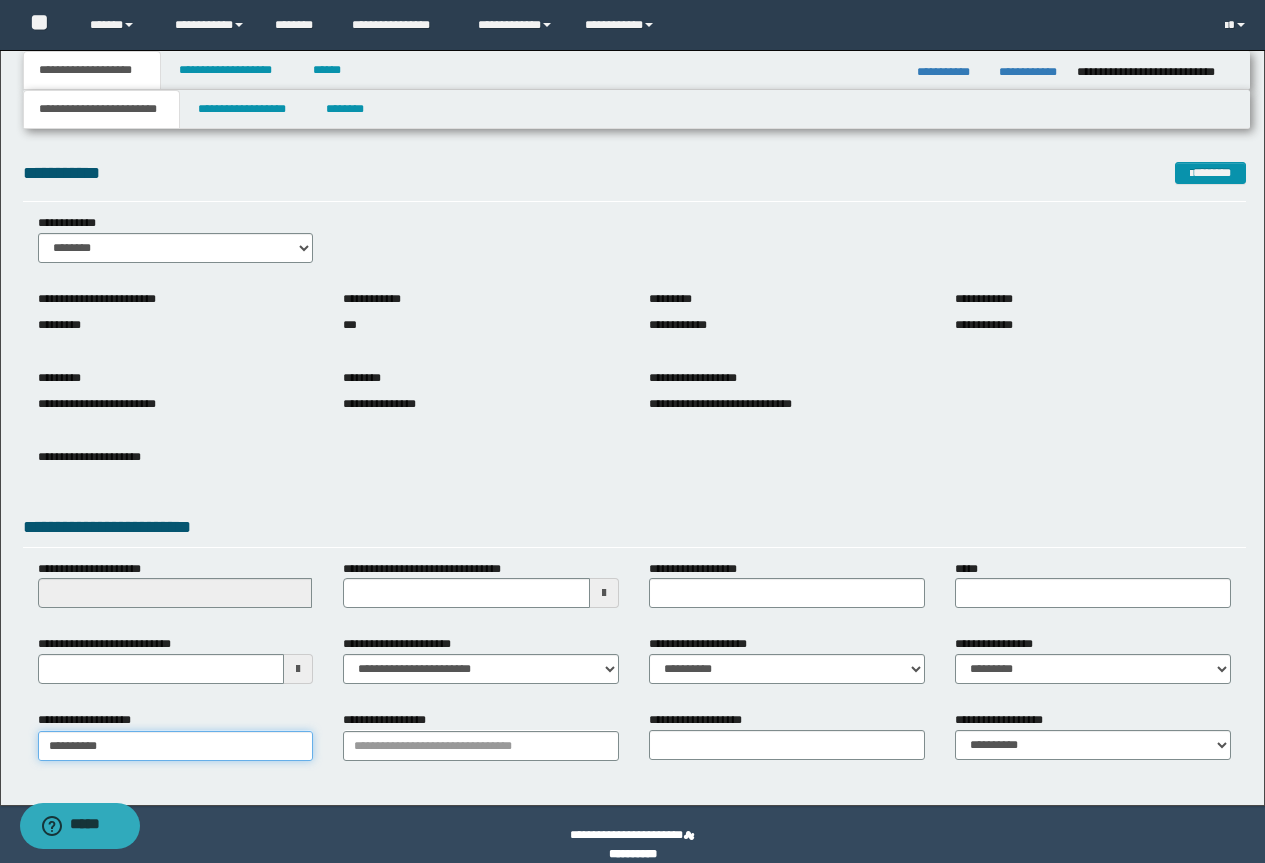 type on "*********" 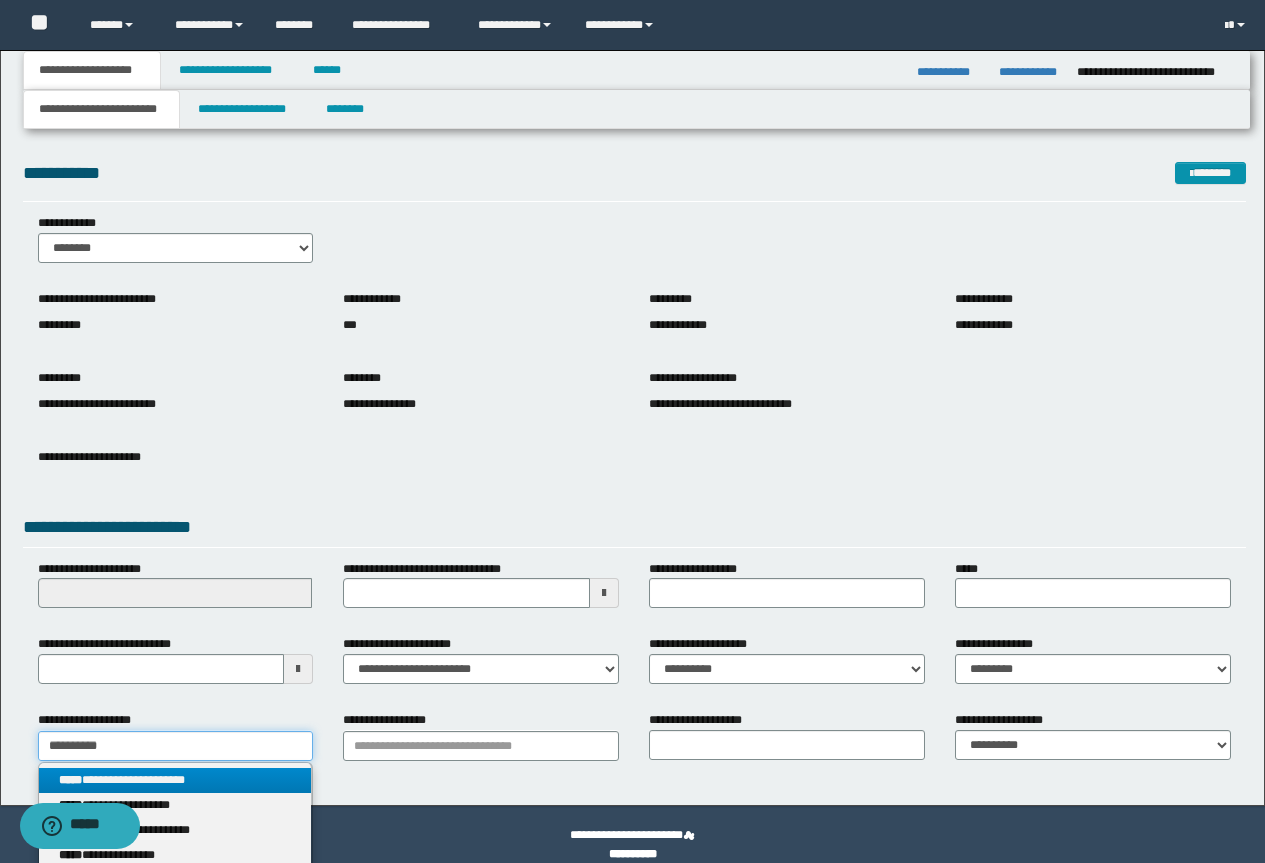 type on "*********" 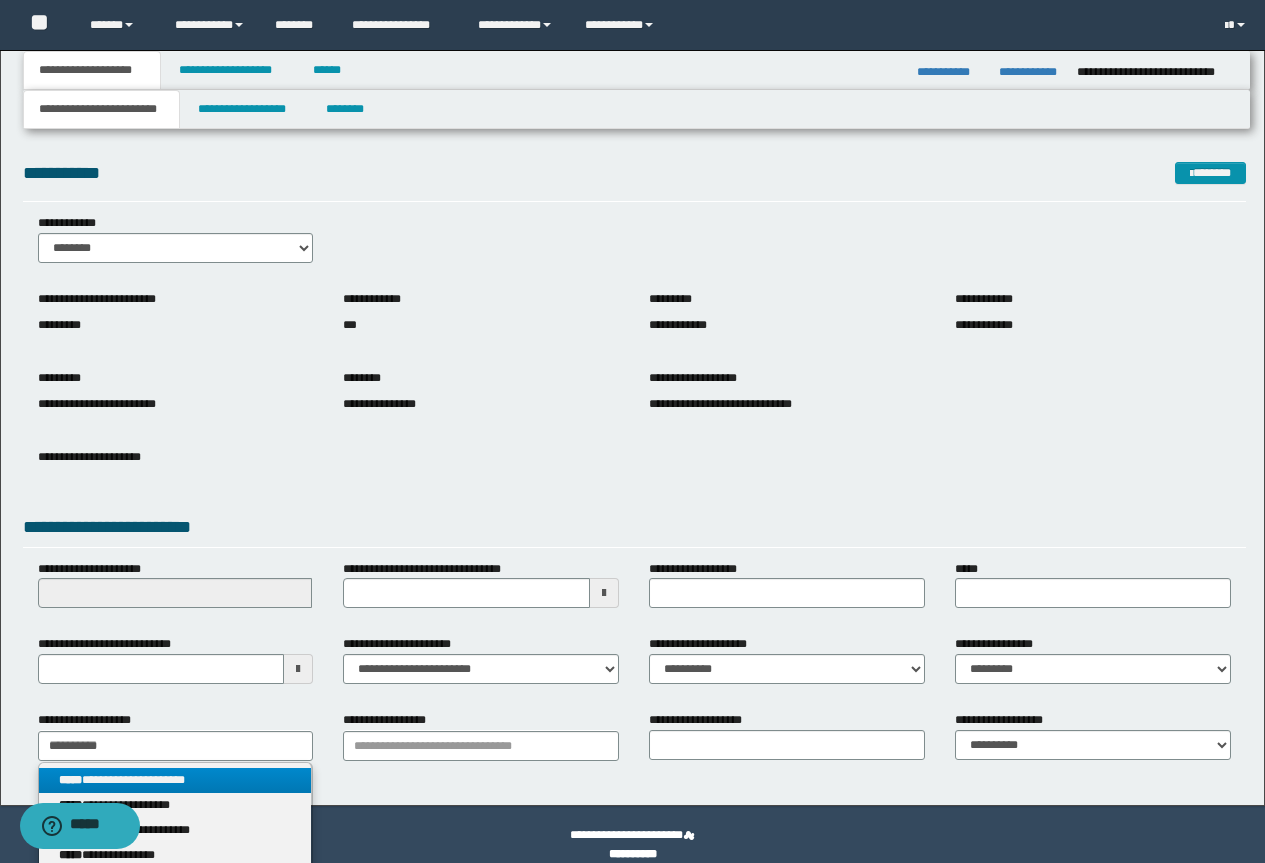 click on "**********" at bounding box center [175, 780] 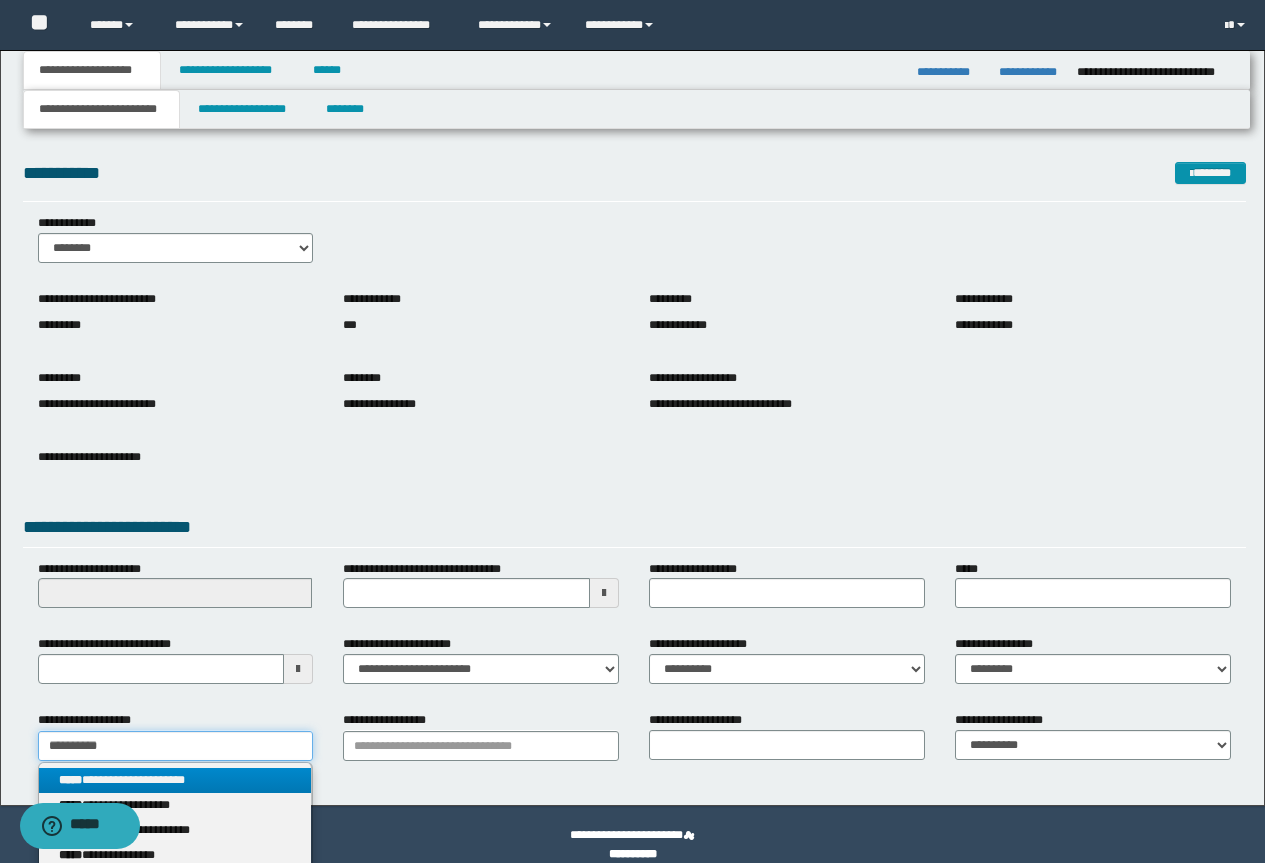 type 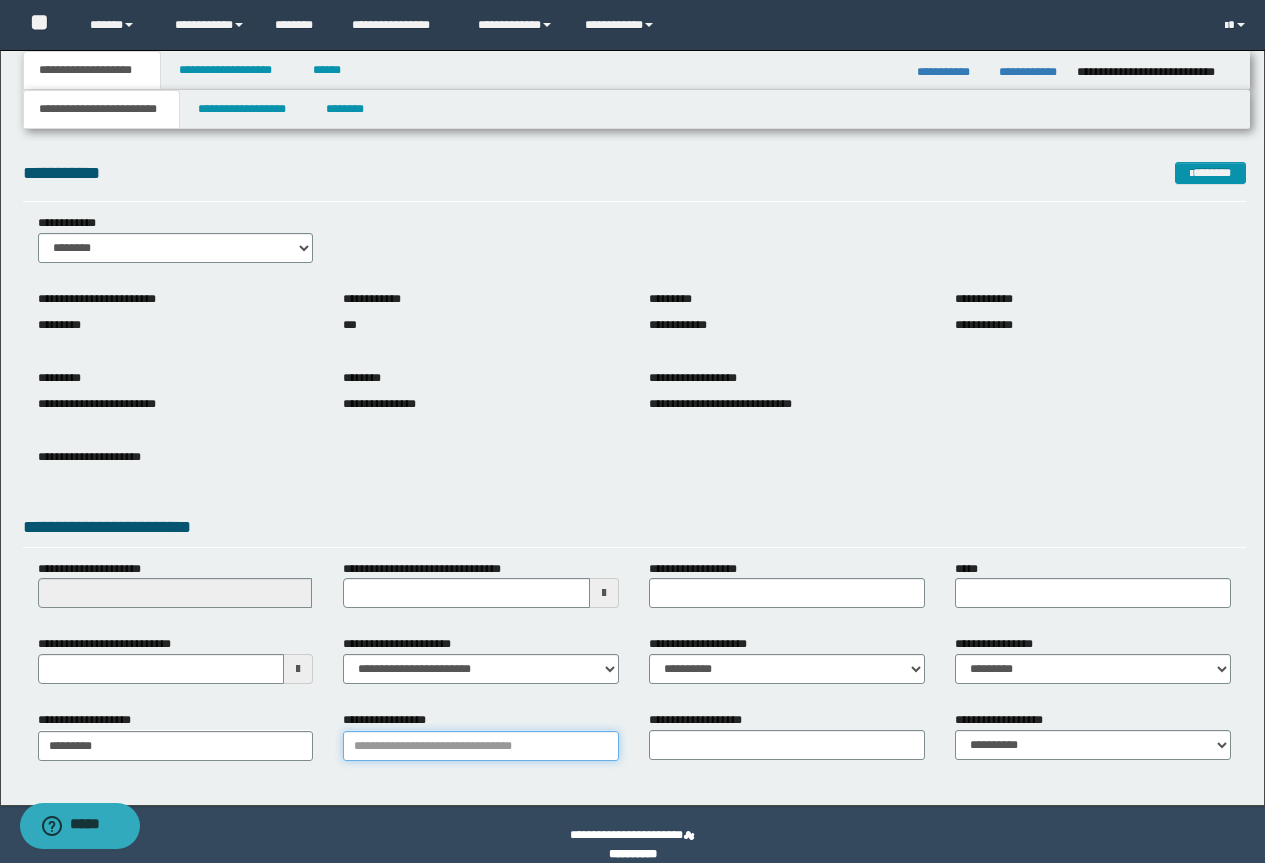 click on "**********" at bounding box center (481, 746) 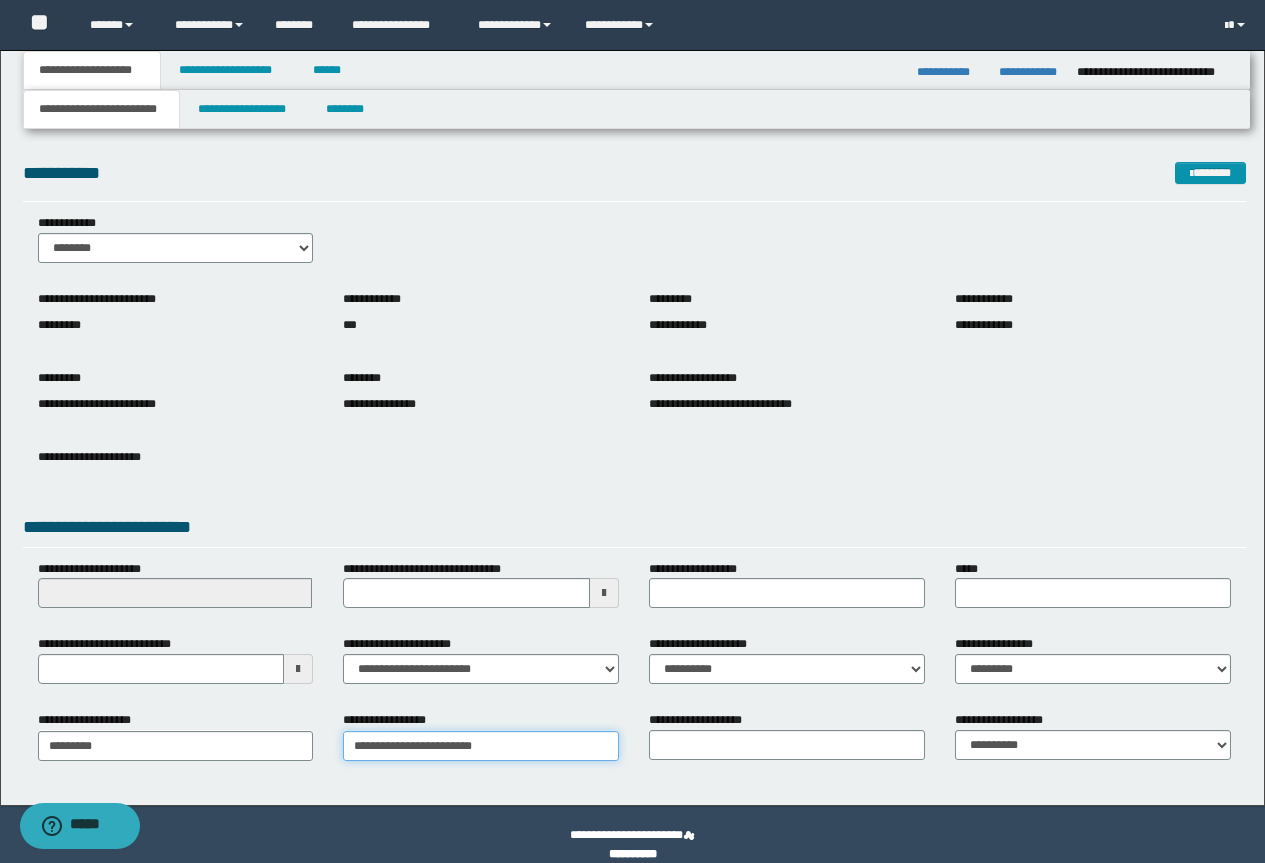 type on "**********" 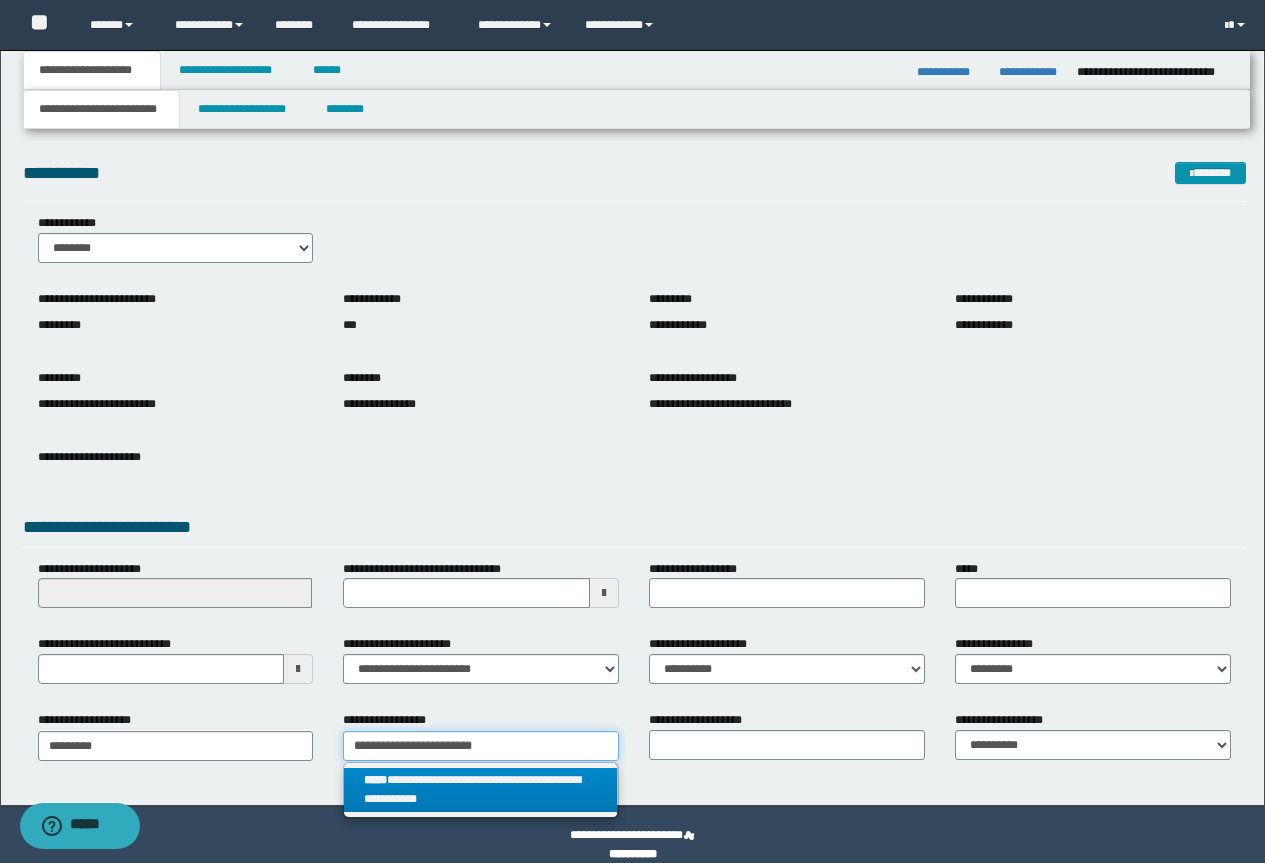 type on "**********" 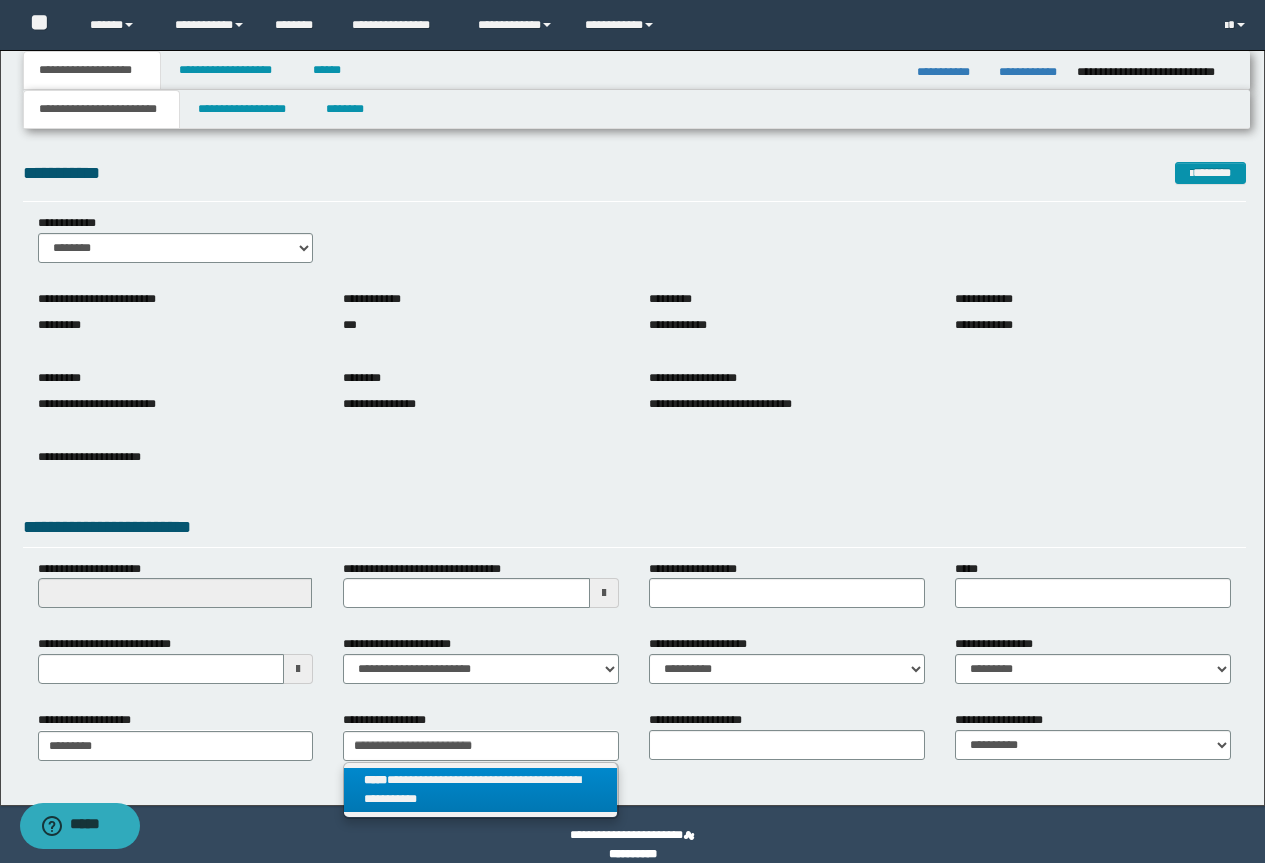 click on "**********" at bounding box center (480, 790) 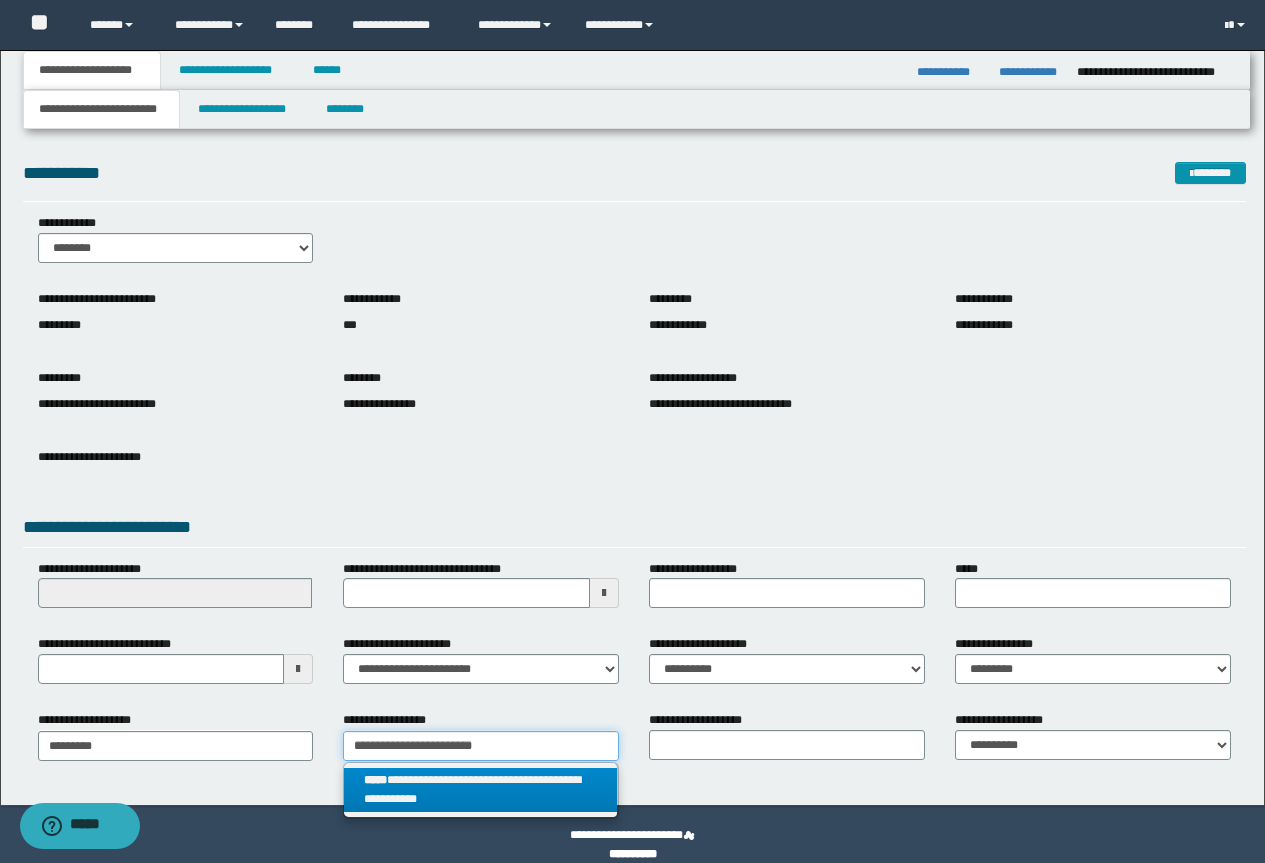 type 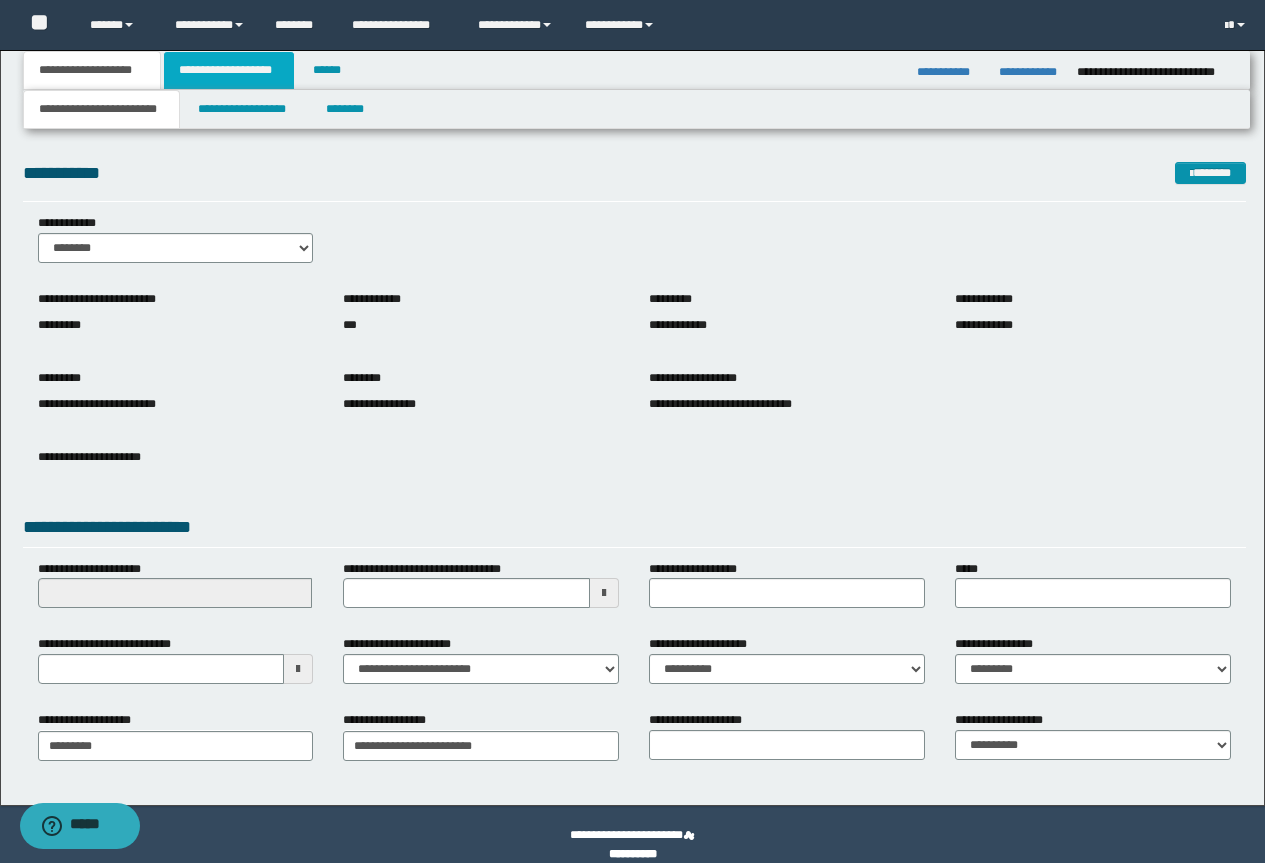 click on "**********" at bounding box center (229, 70) 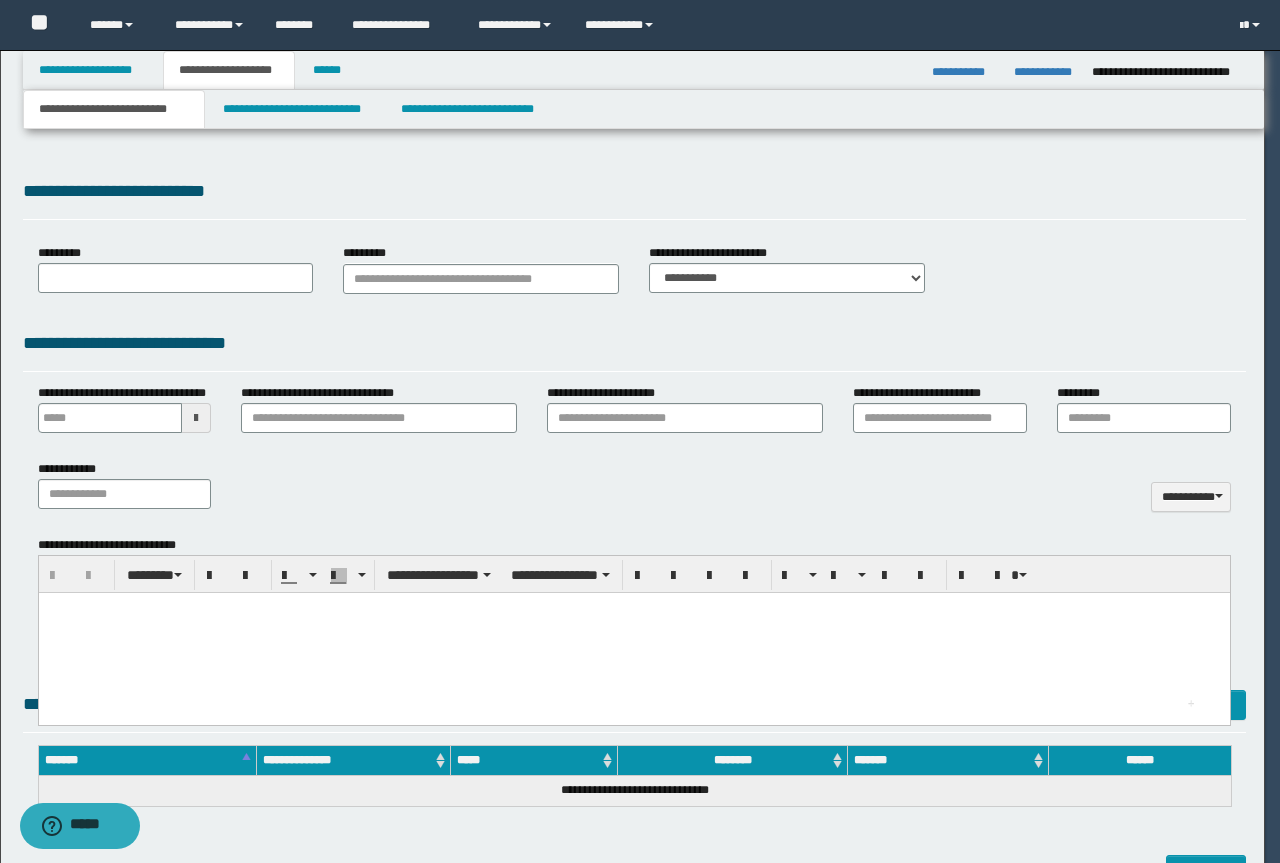 type 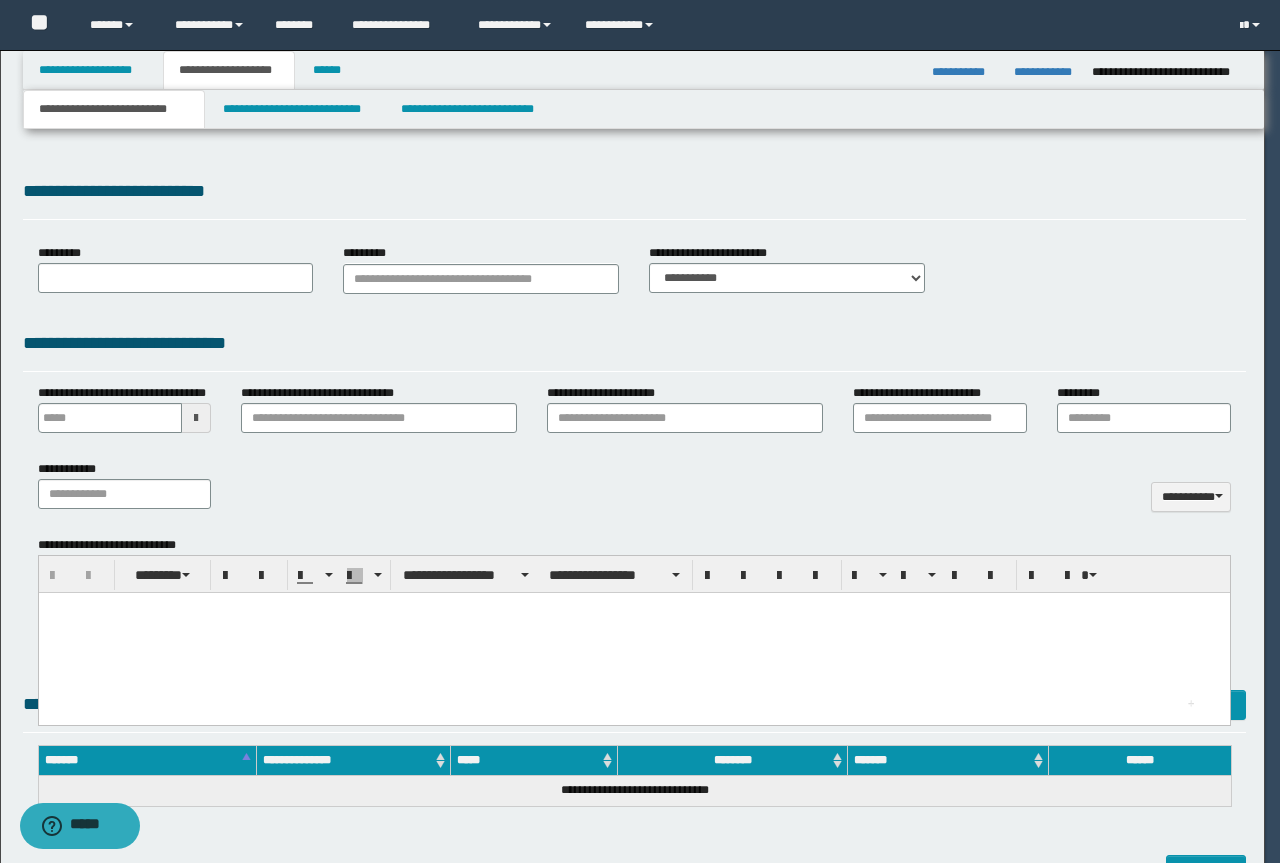 scroll, scrollTop: 0, scrollLeft: 0, axis: both 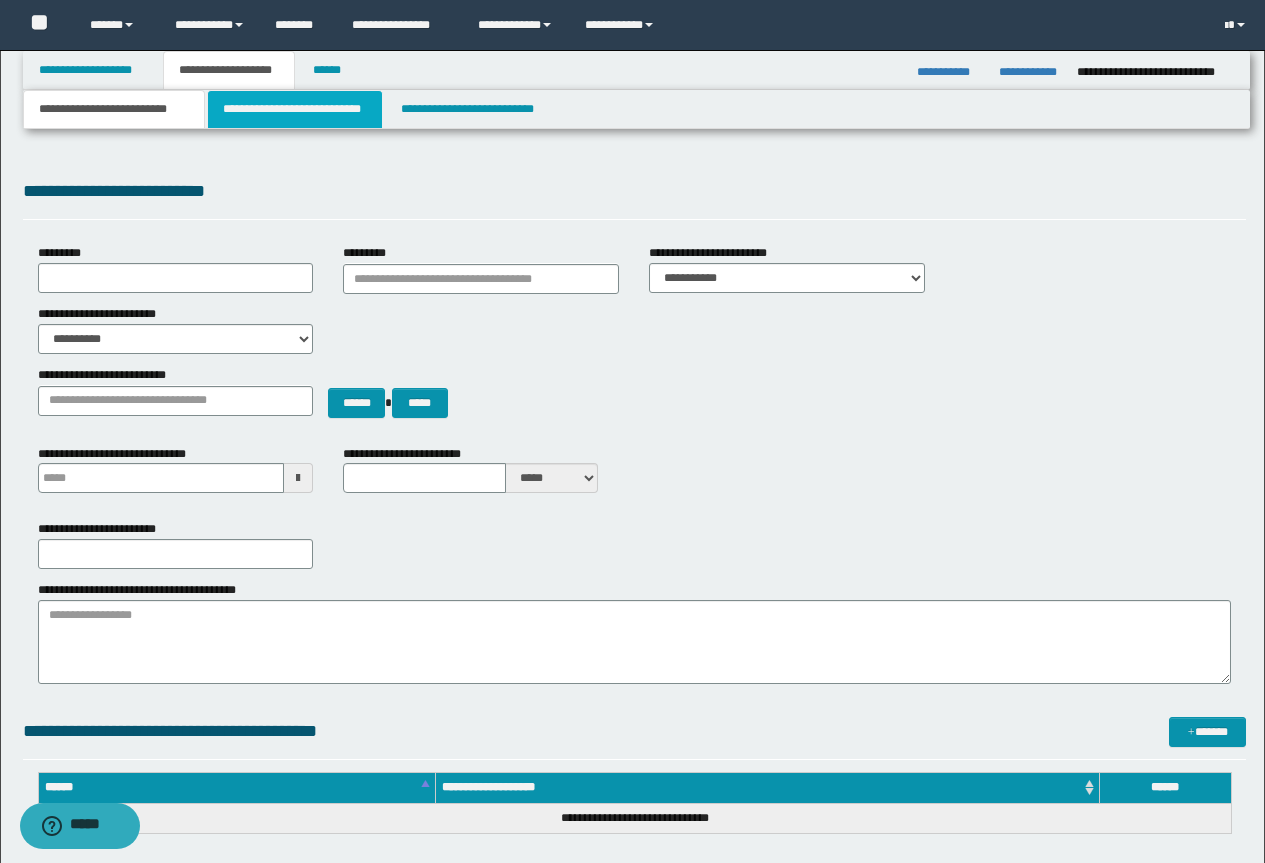 click on "**********" at bounding box center (295, 109) 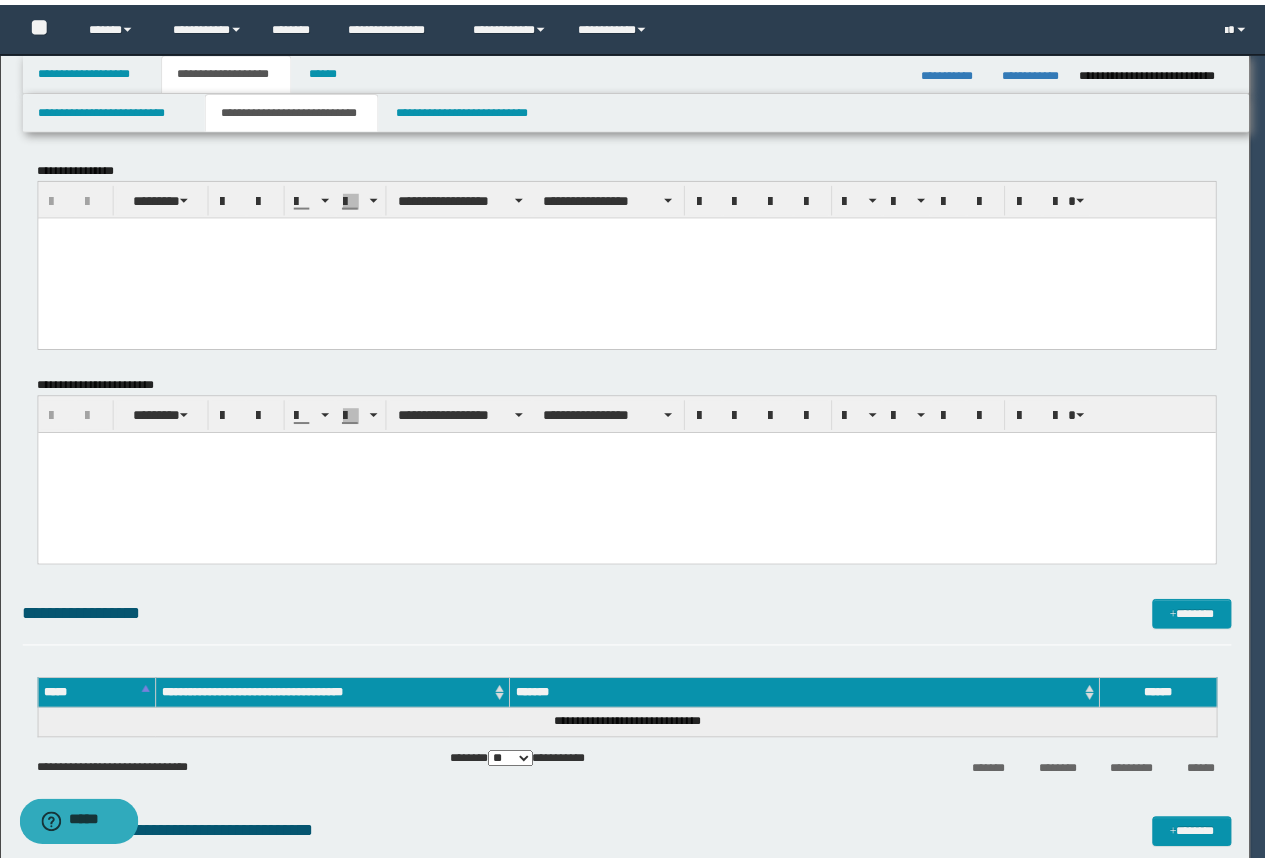 scroll, scrollTop: 0, scrollLeft: 0, axis: both 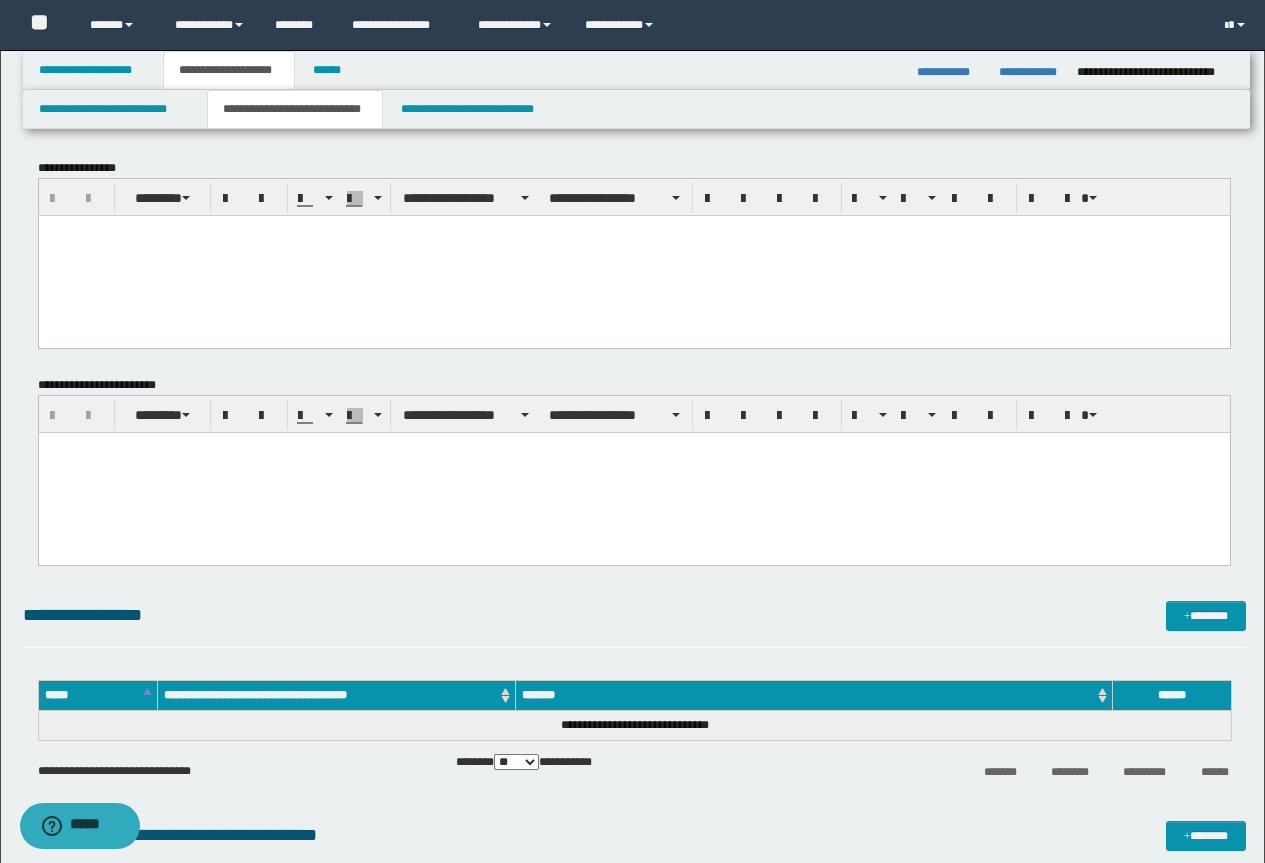 click at bounding box center (633, 255) 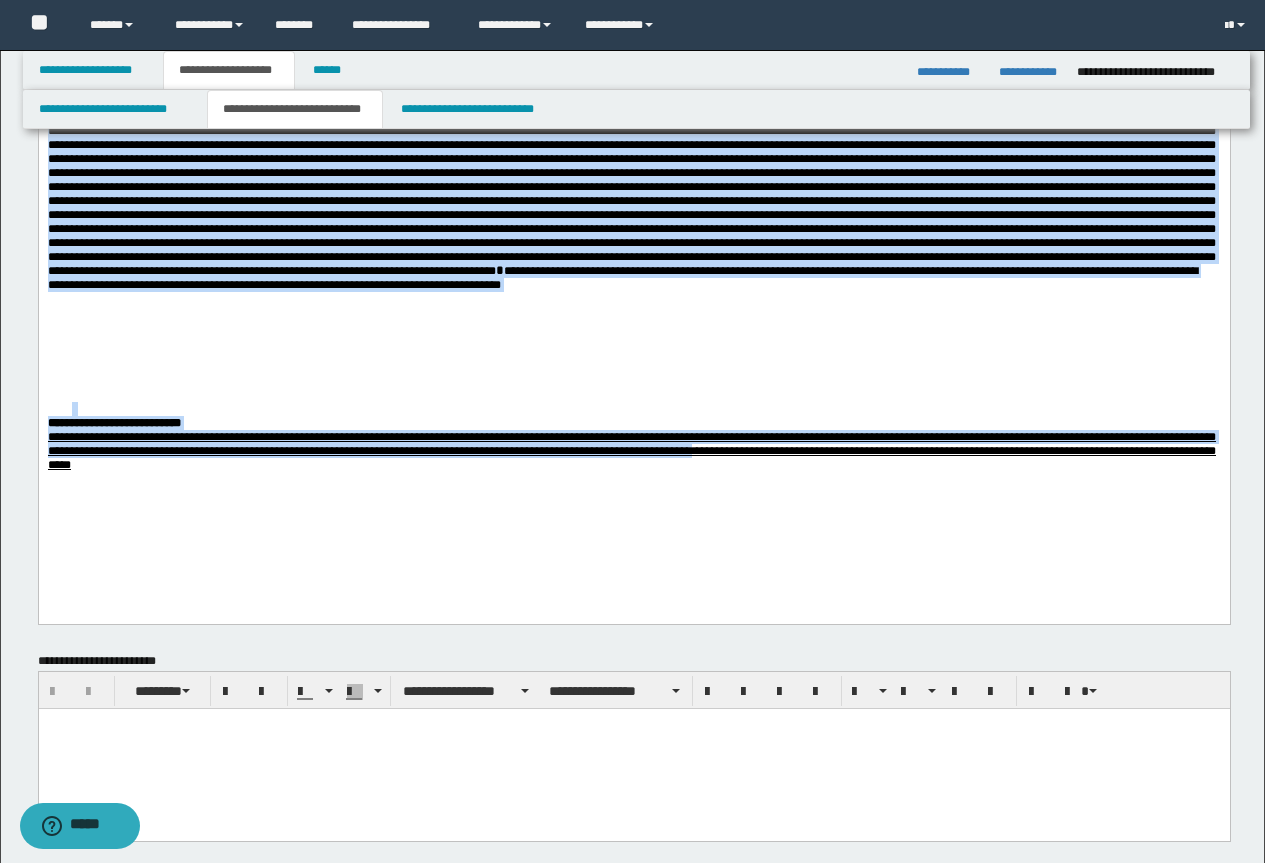 scroll, scrollTop: 1400, scrollLeft: 0, axis: vertical 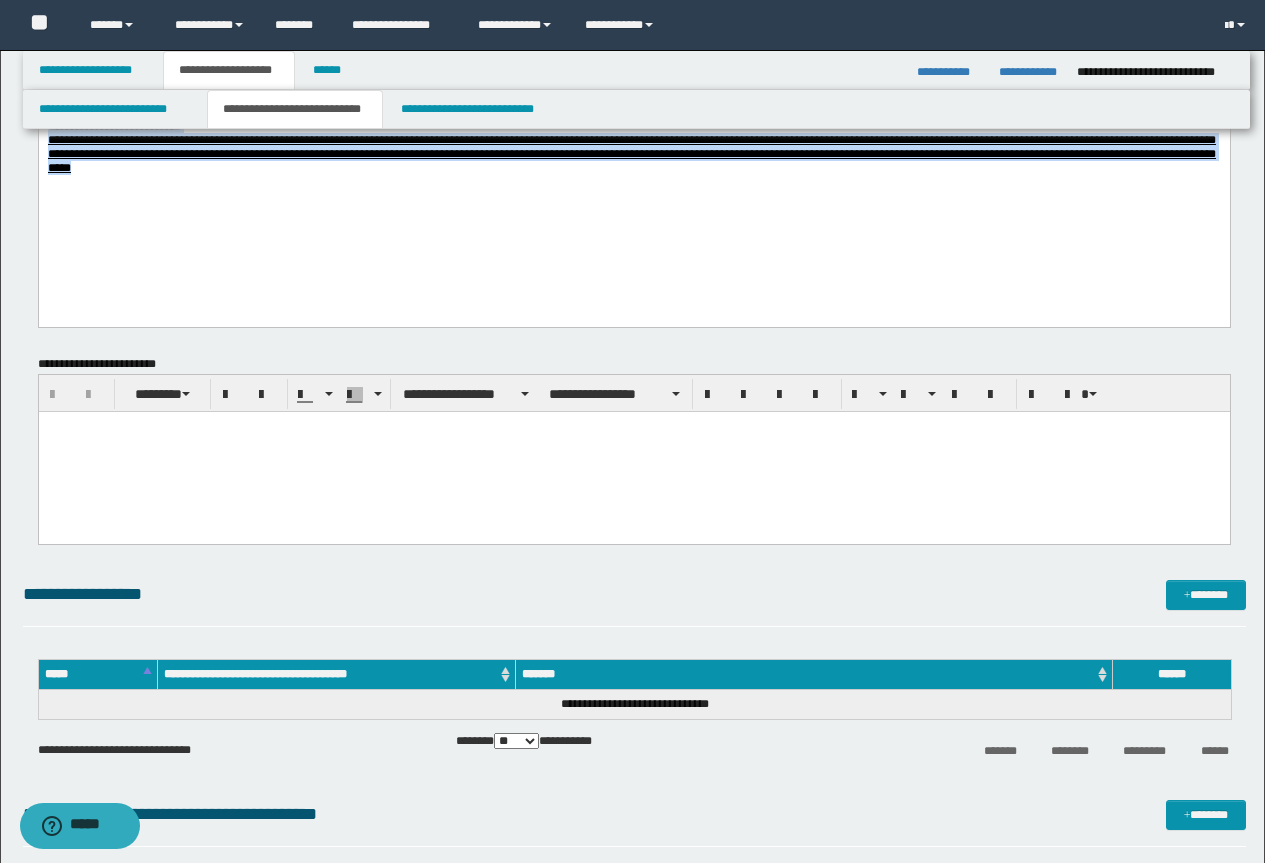 drag, startPoint x: 50, startPoint y: -1166, endPoint x: 1220, endPoint y: 284, distance: 1863.1693 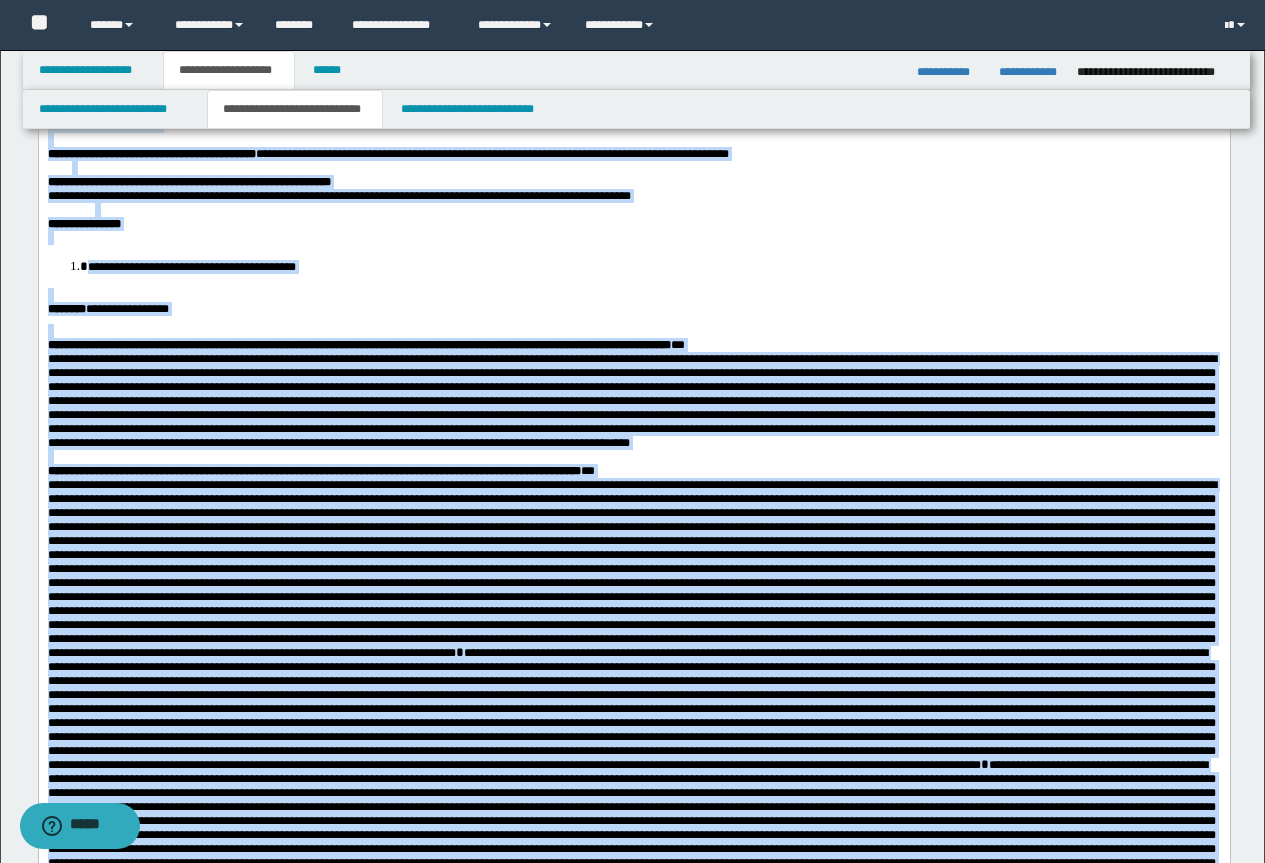scroll, scrollTop: 0, scrollLeft: 0, axis: both 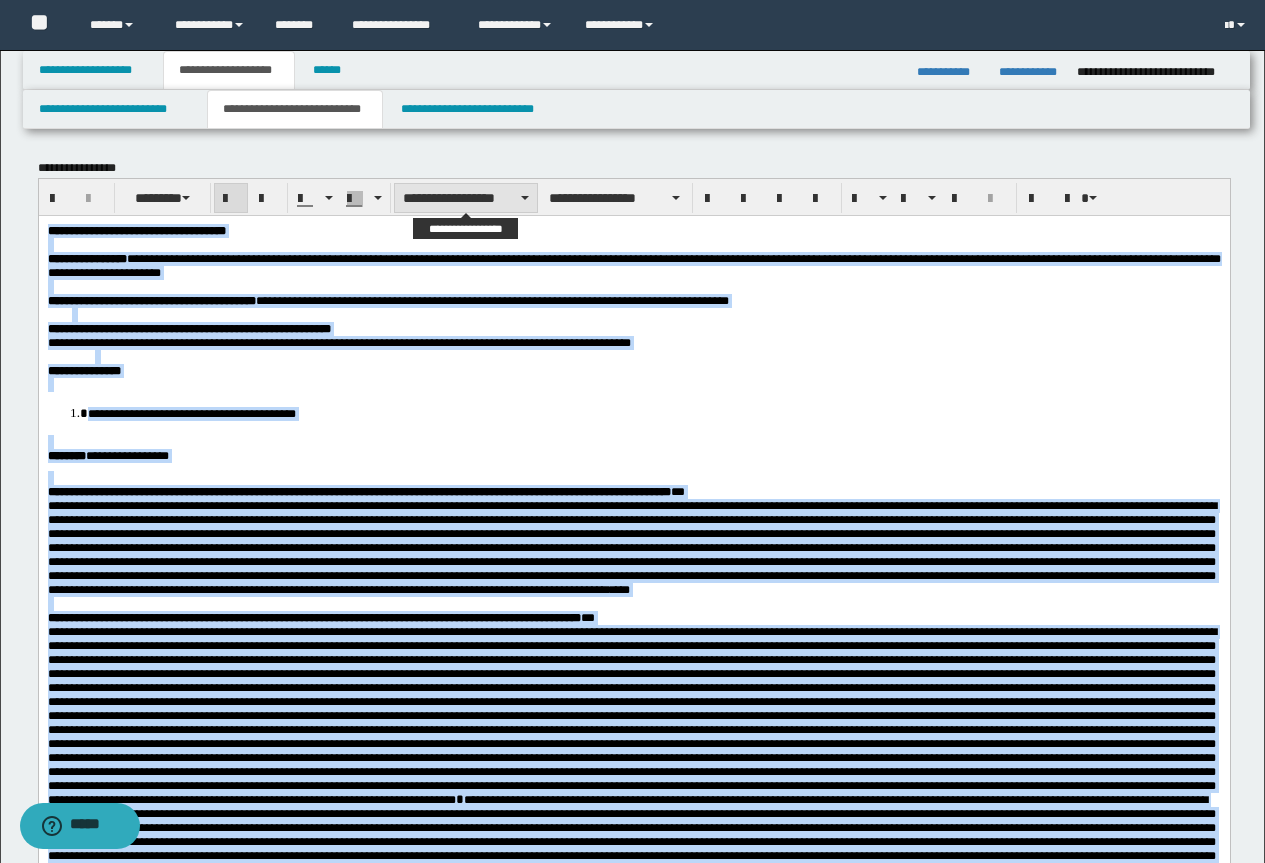 click on "**********" at bounding box center (466, 198) 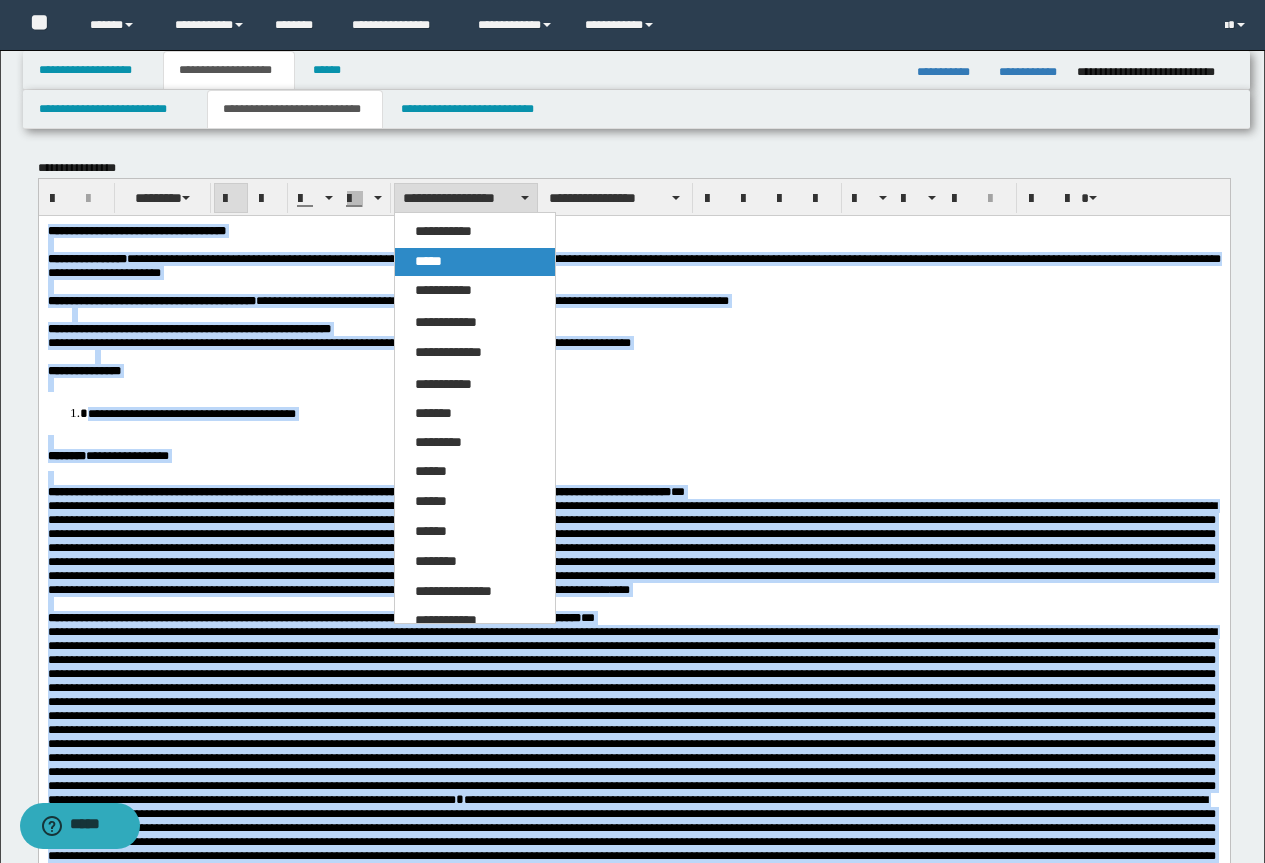 click on "*****" at bounding box center [428, 261] 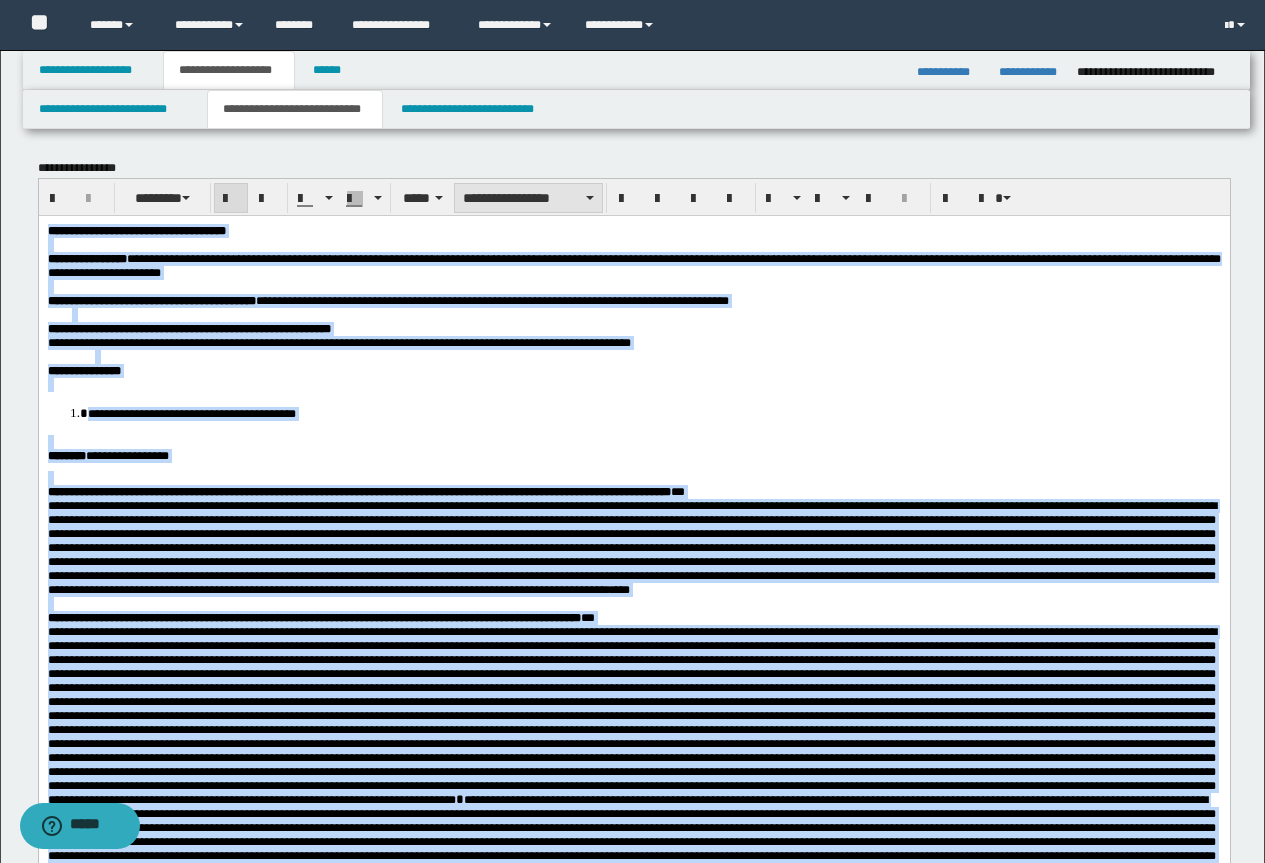 click on "**********" at bounding box center [528, 198] 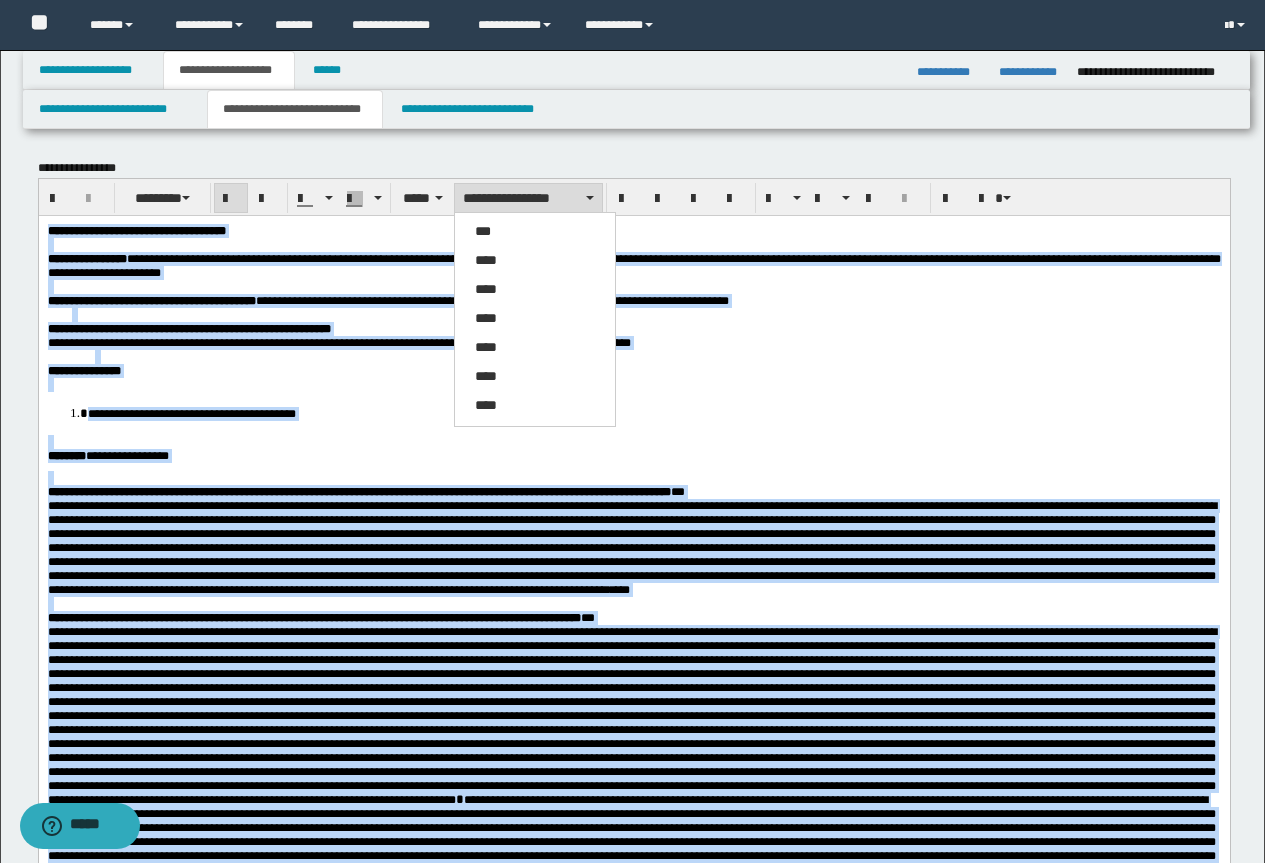 click on "****" at bounding box center [486, 260] 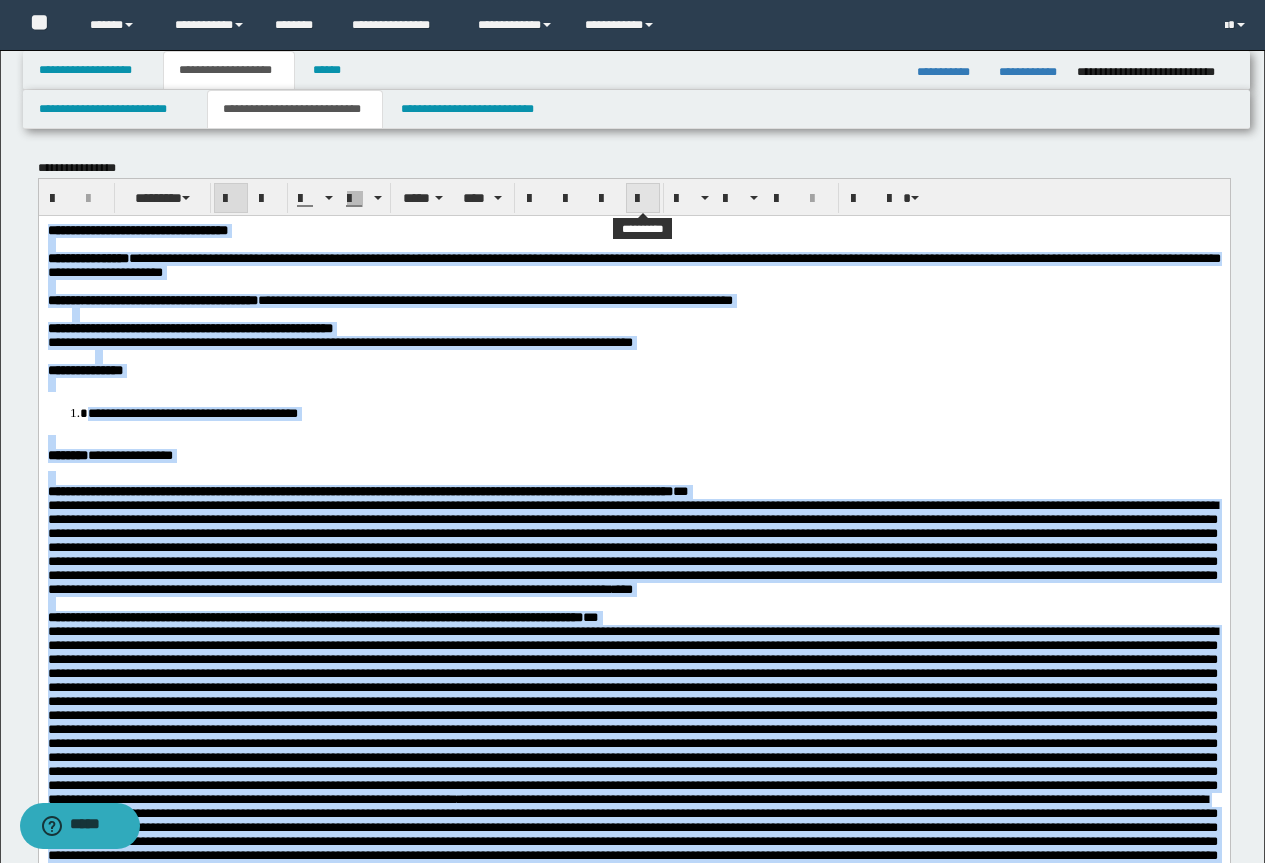 click at bounding box center [643, 198] 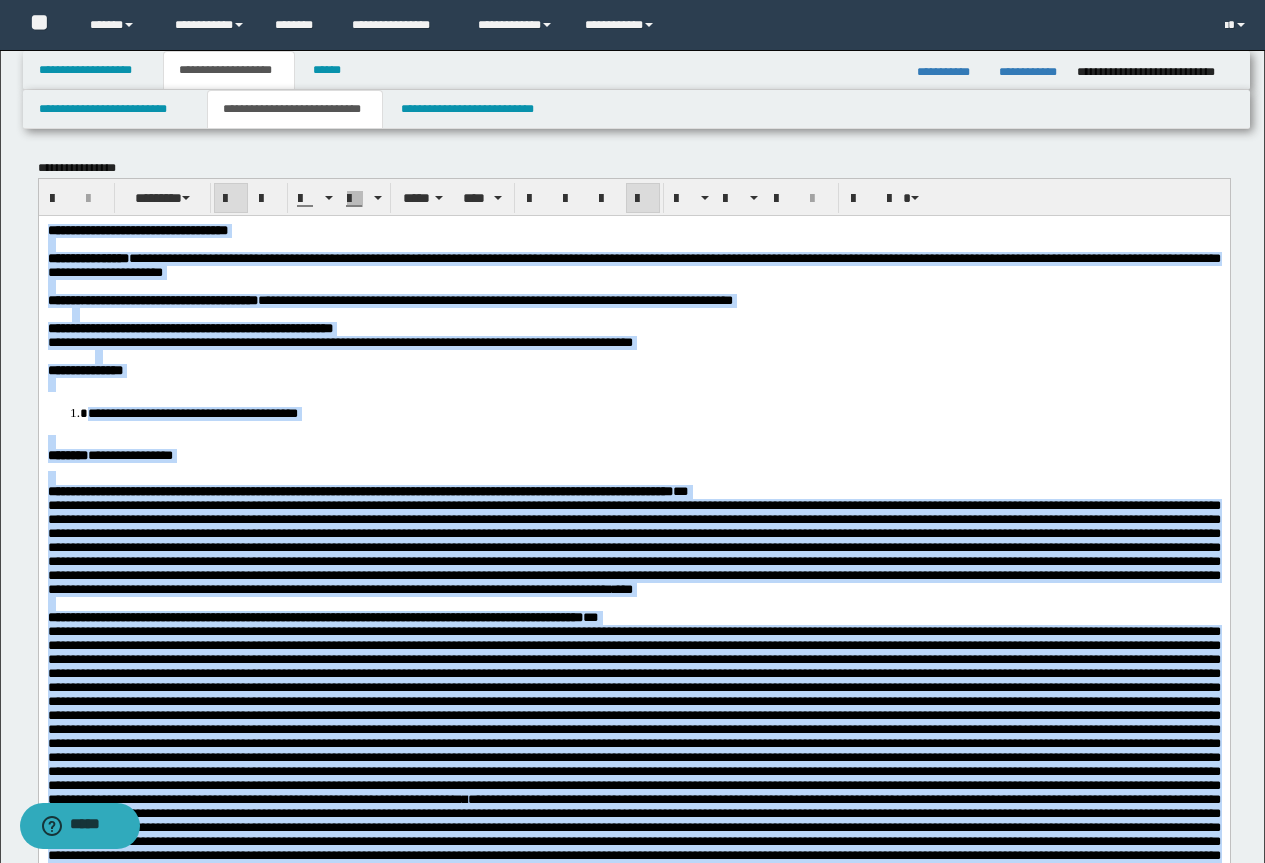 click at bounding box center (643, 199) 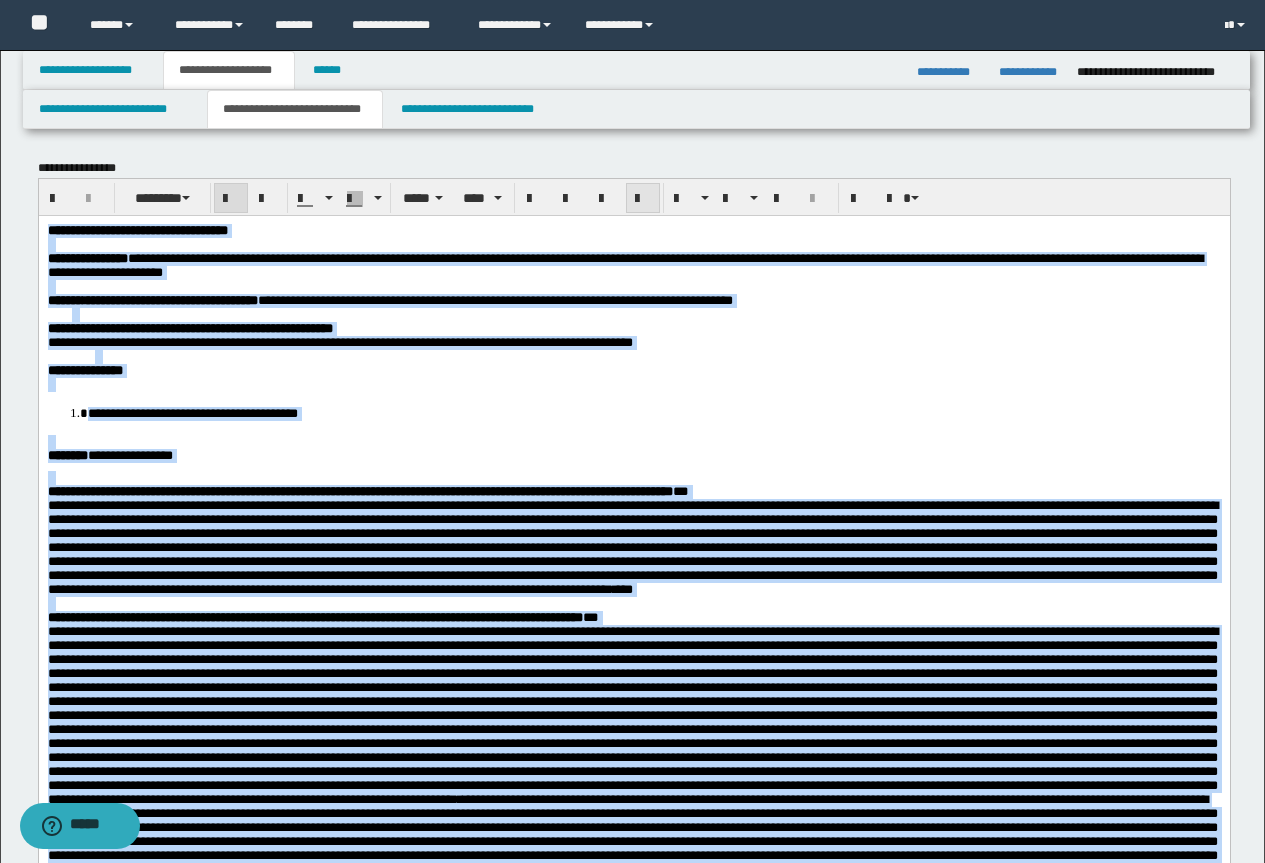 click at bounding box center [643, 199] 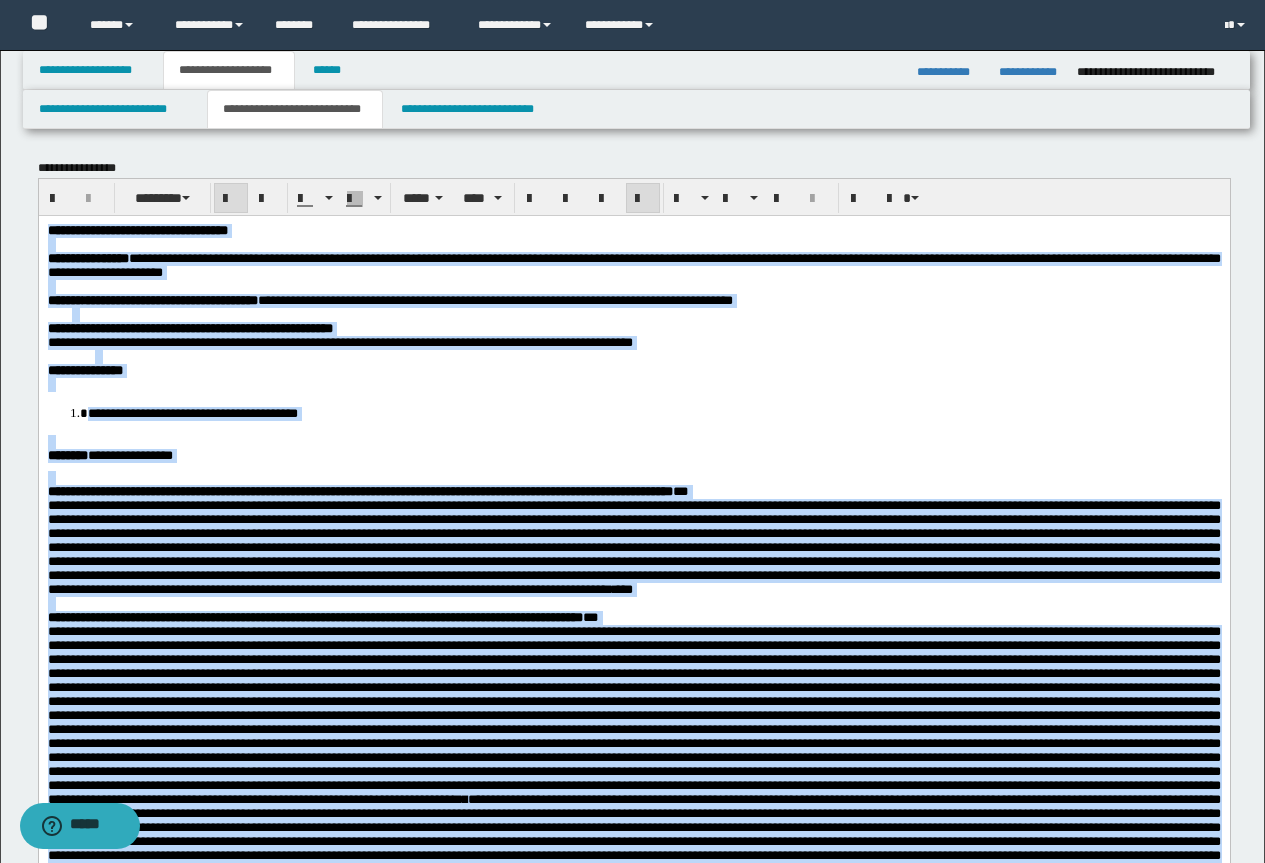 click on "**********" at bounding box center [633, 370] 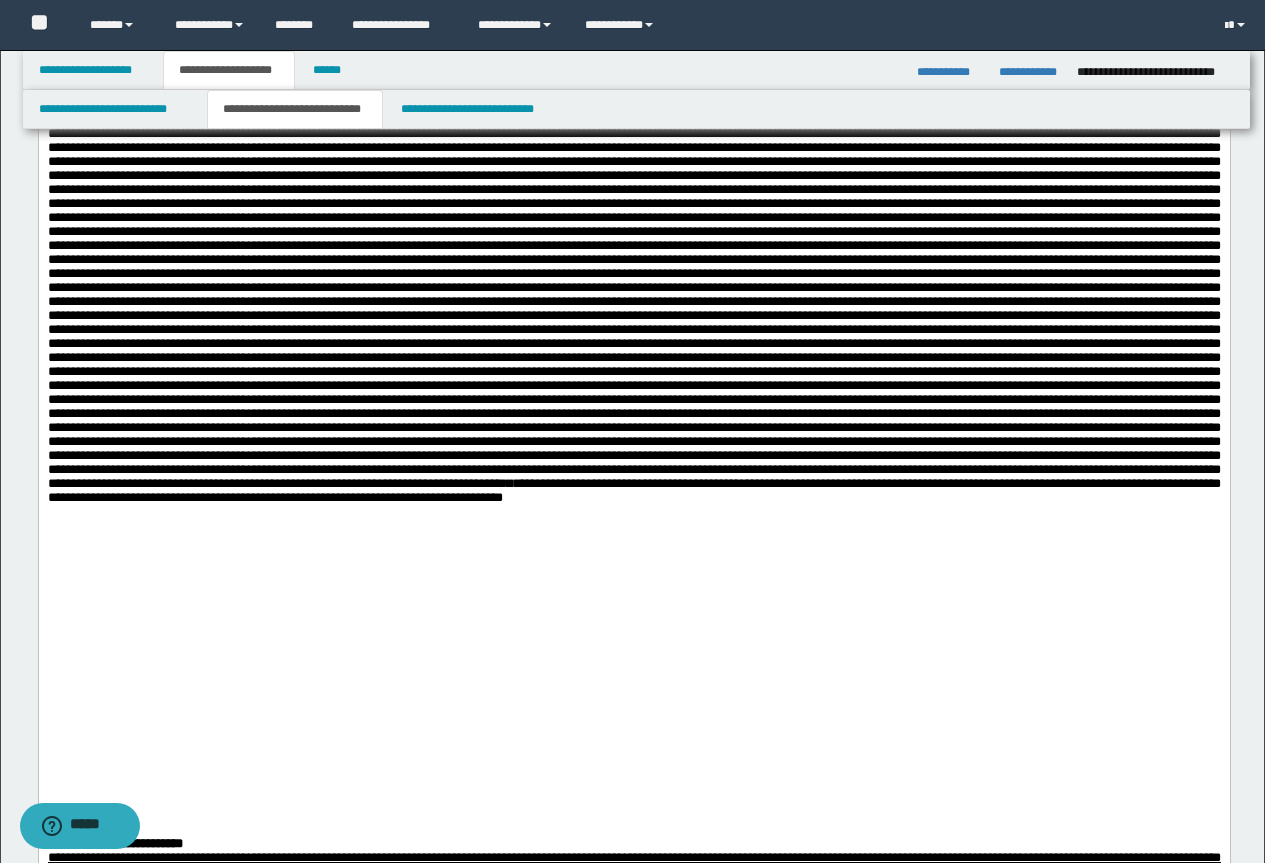 scroll, scrollTop: 1300, scrollLeft: 0, axis: vertical 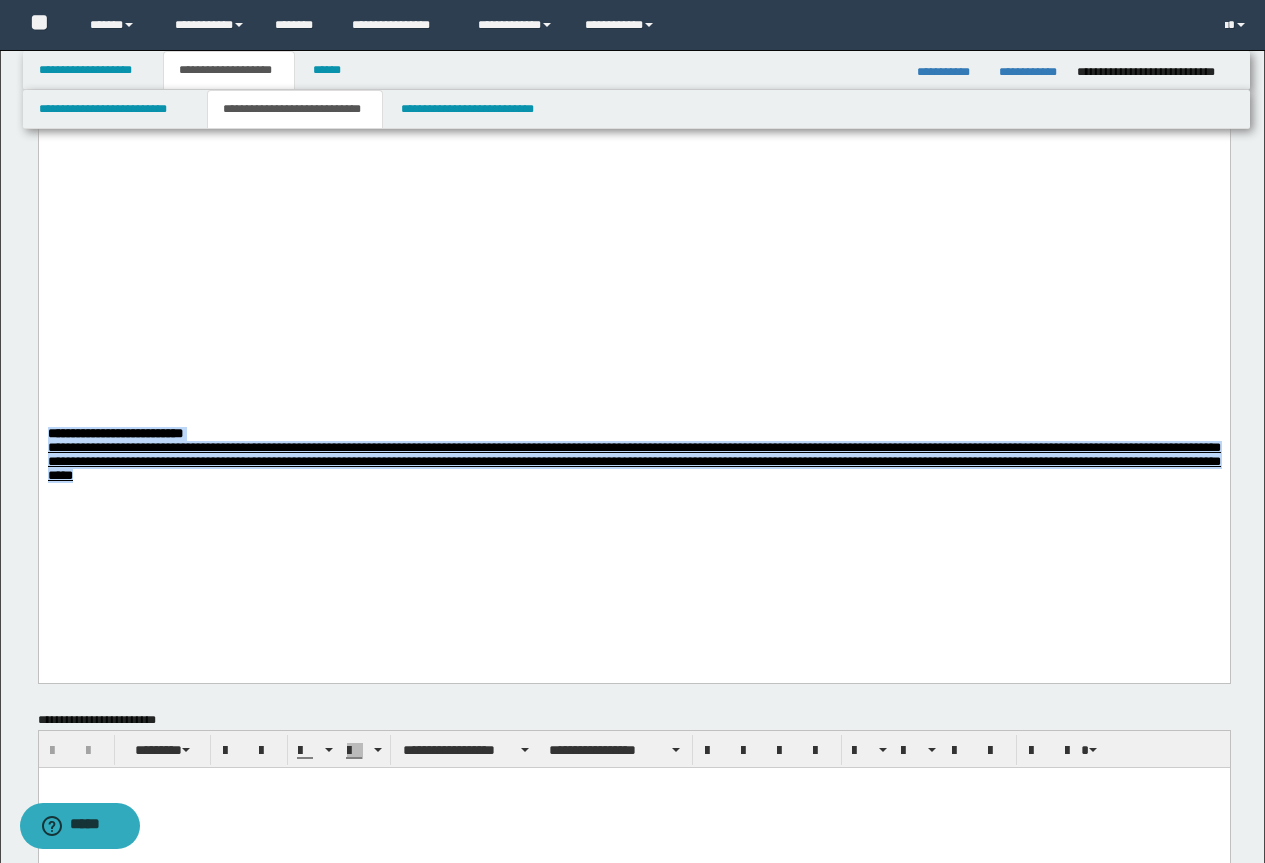 drag, startPoint x: 516, startPoint y: 573, endPoint x: 51, endPoint y: 517, distance: 468.3599 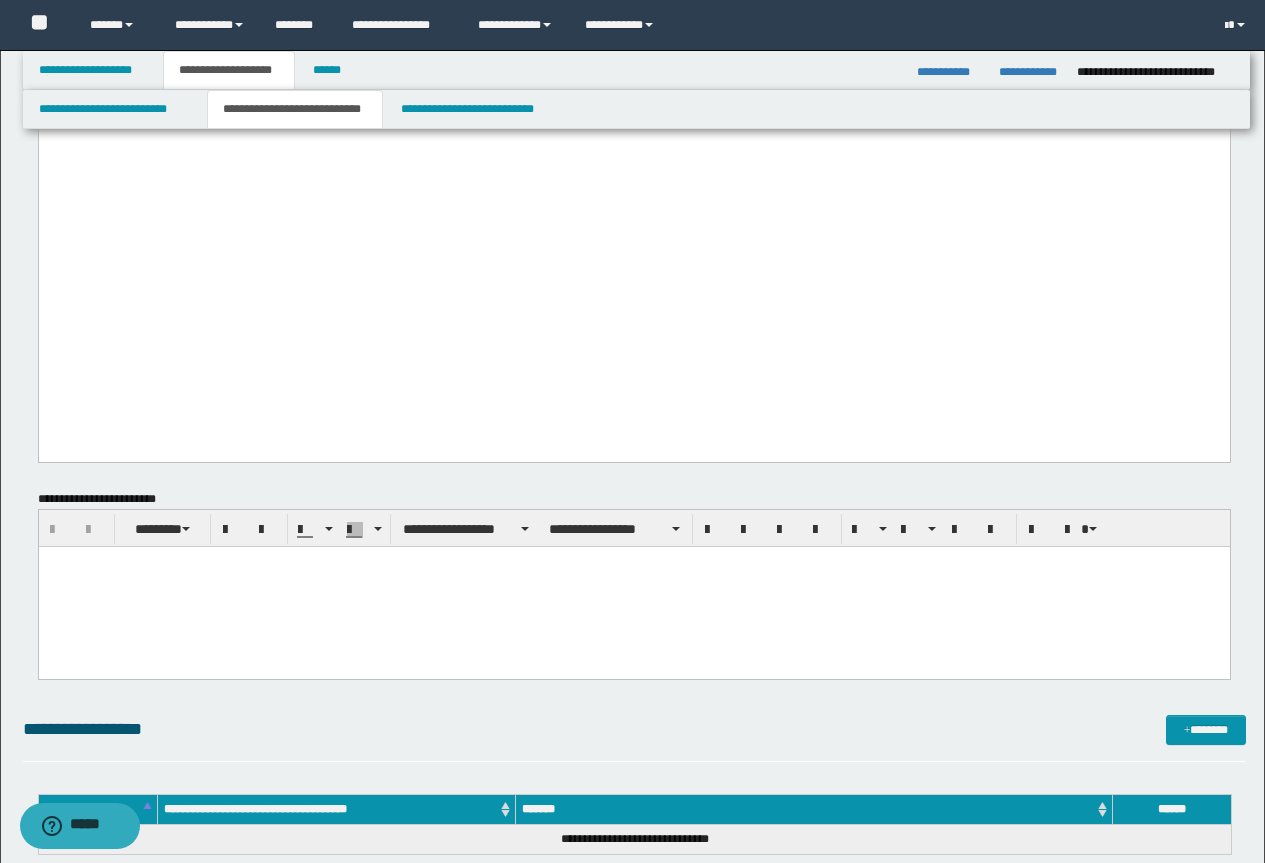 scroll, scrollTop: 1500, scrollLeft: 0, axis: vertical 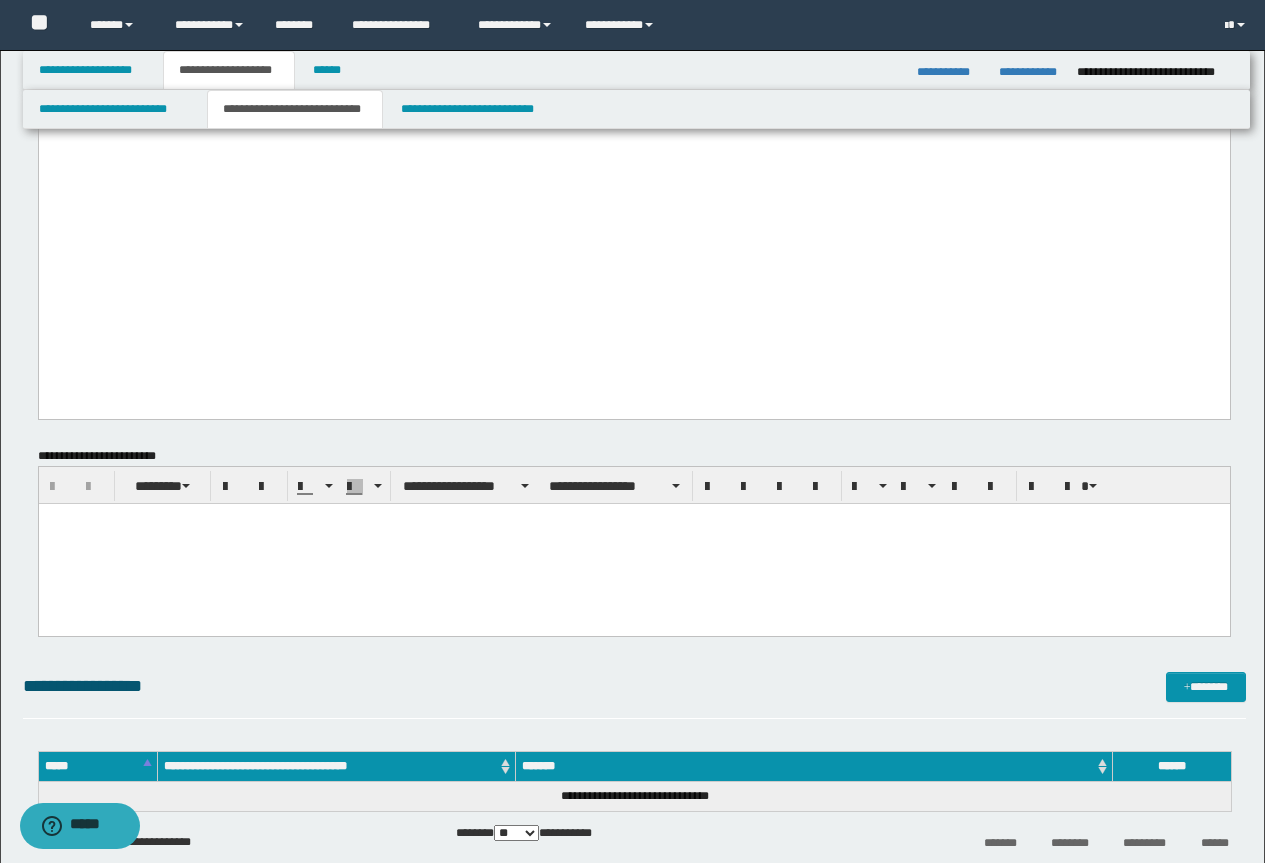 click at bounding box center [633, 543] 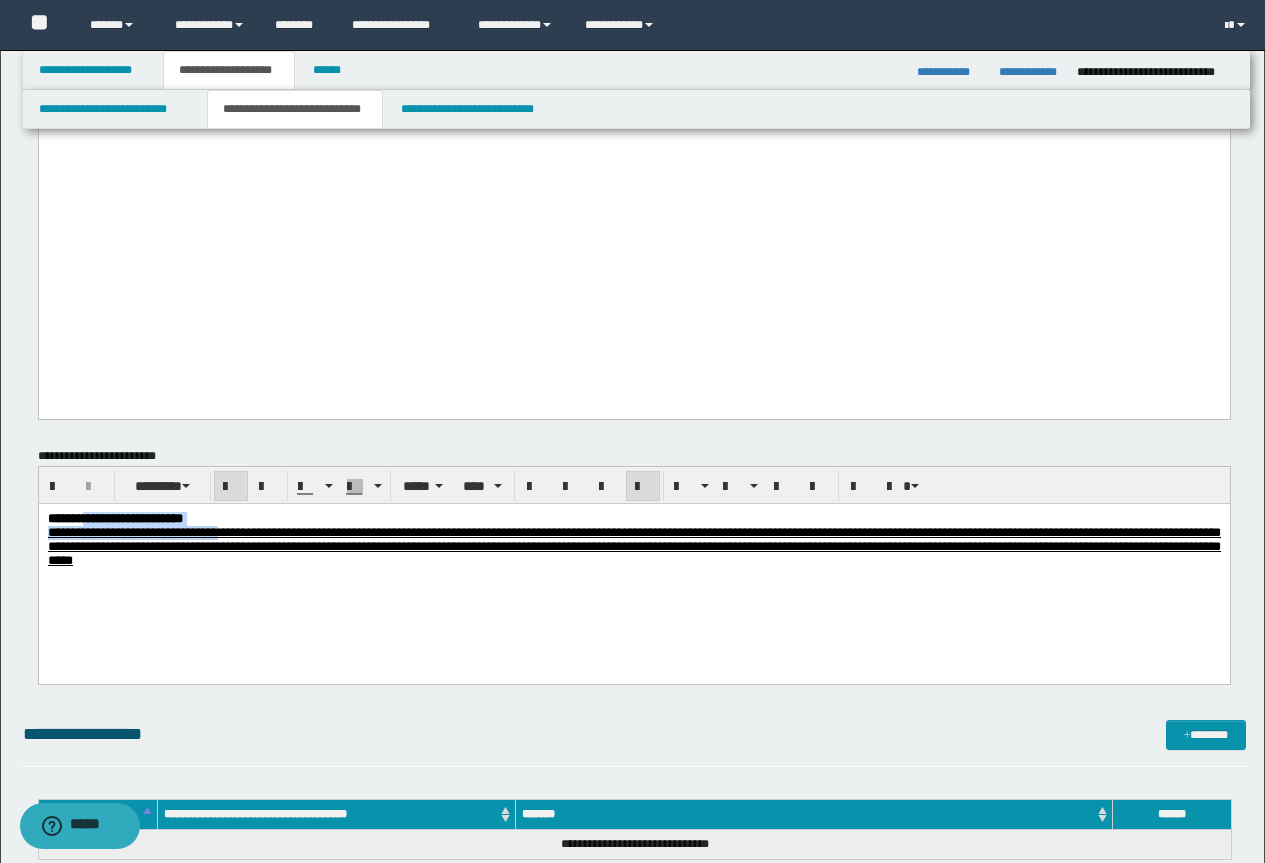 drag, startPoint x: 256, startPoint y: 529, endPoint x: 157, endPoint y: 520, distance: 99.40825 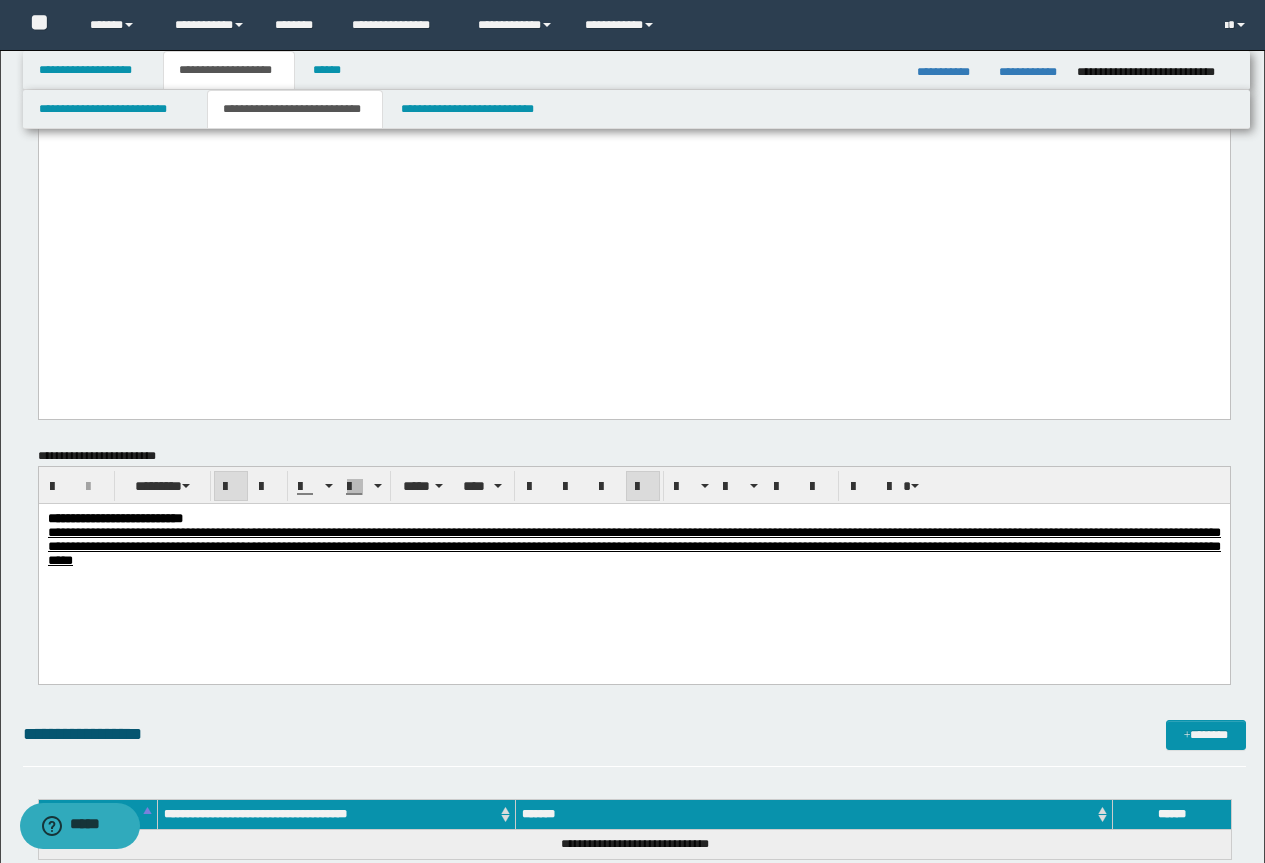 click on "**********" at bounding box center (633, 545) 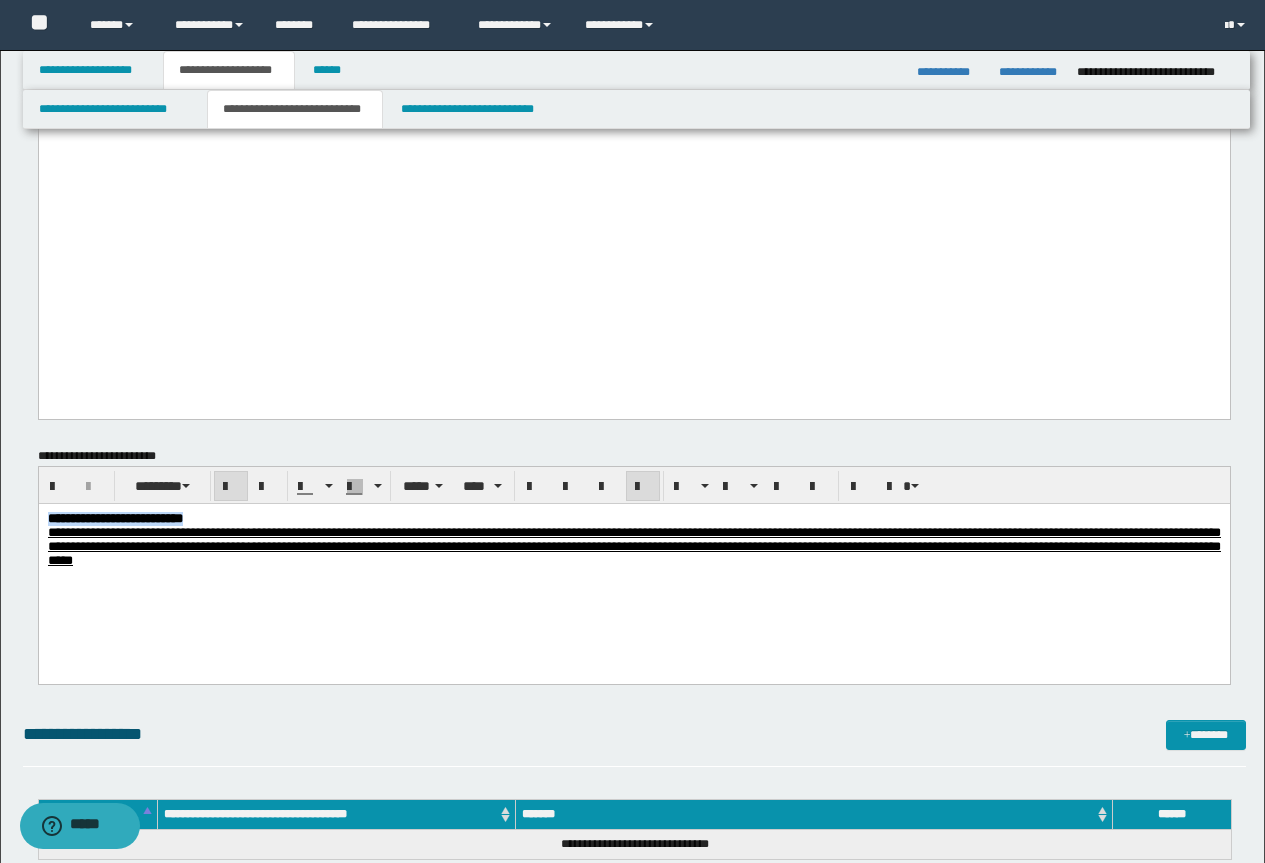 drag, startPoint x: 264, startPoint y: 515, endPoint x: -1, endPoint y: 484, distance: 266.80704 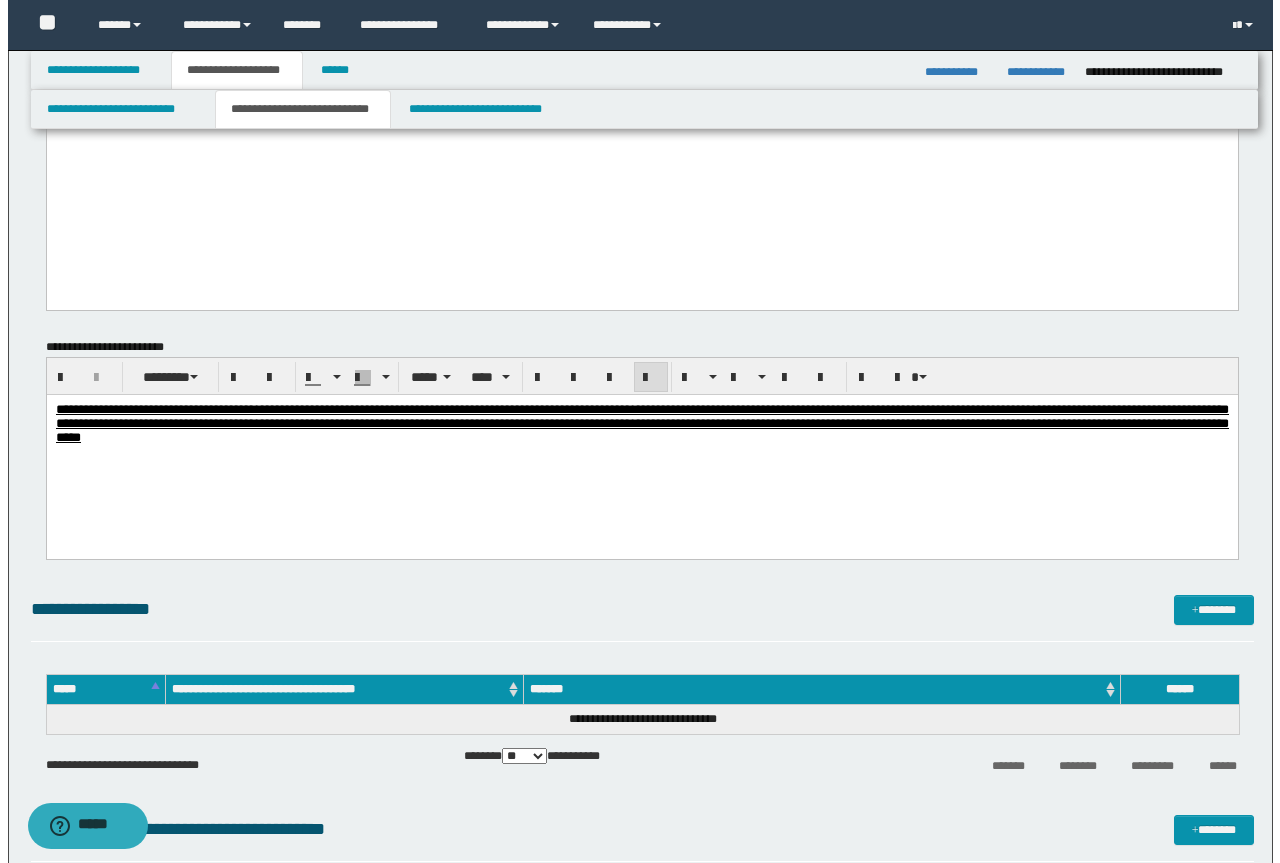 scroll, scrollTop: 1700, scrollLeft: 0, axis: vertical 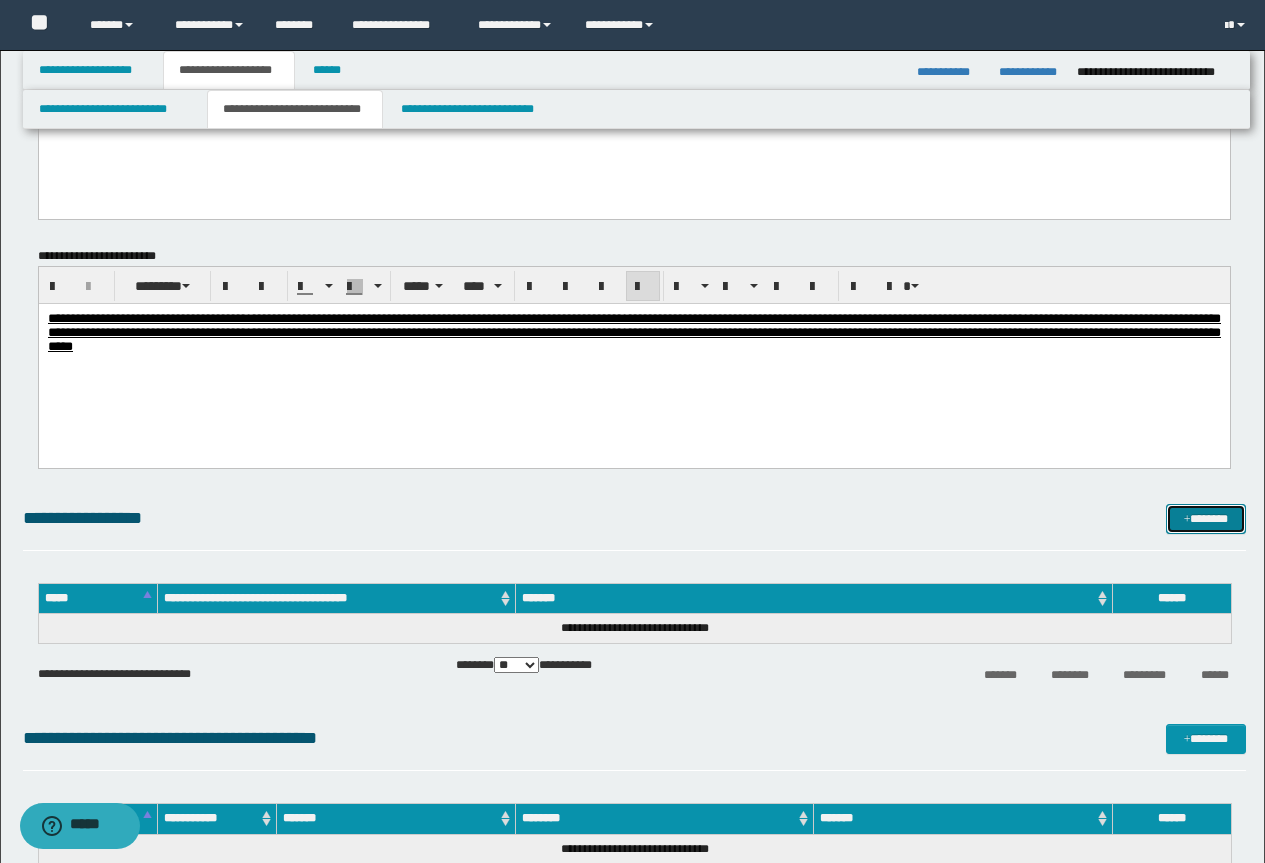 click at bounding box center (1187, 520) 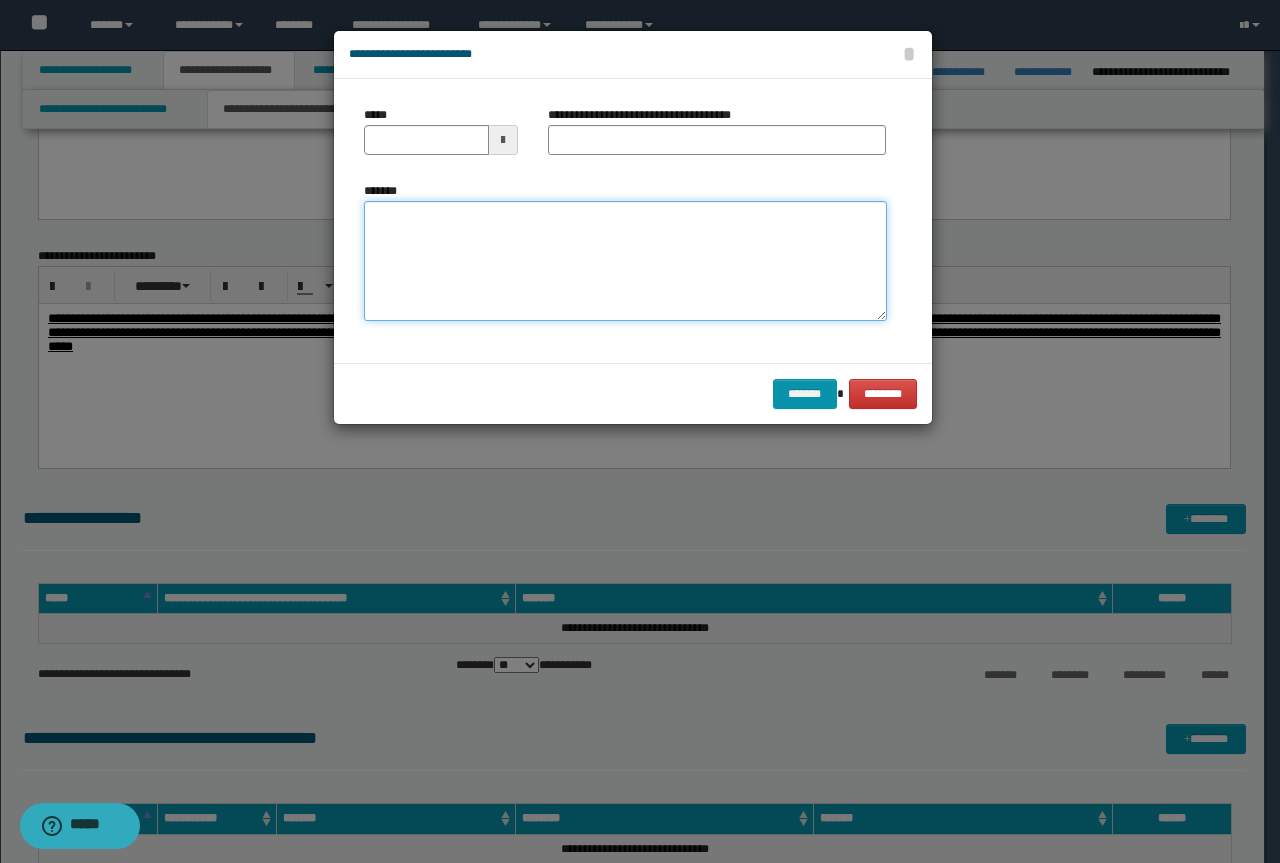 click on "*******" at bounding box center [625, 261] 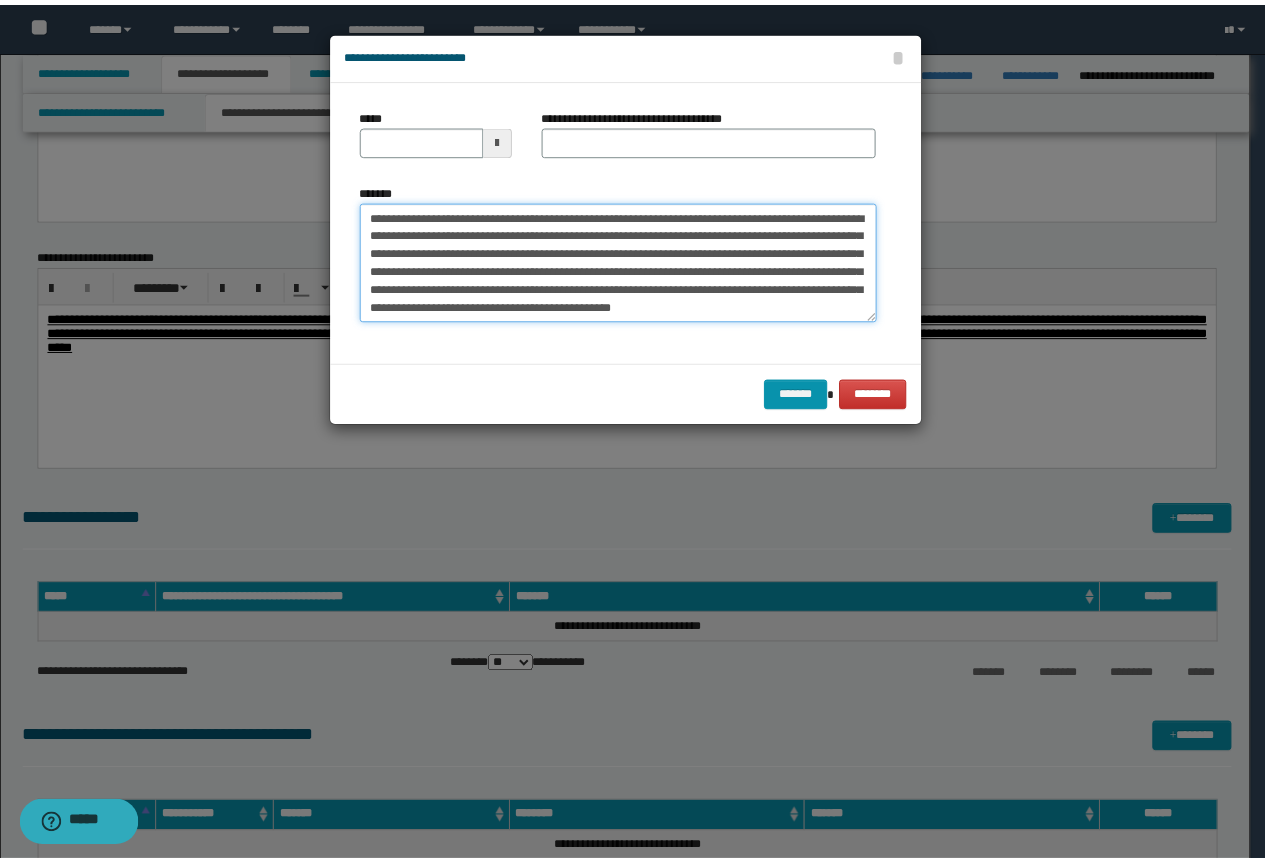 scroll, scrollTop: 0, scrollLeft: 0, axis: both 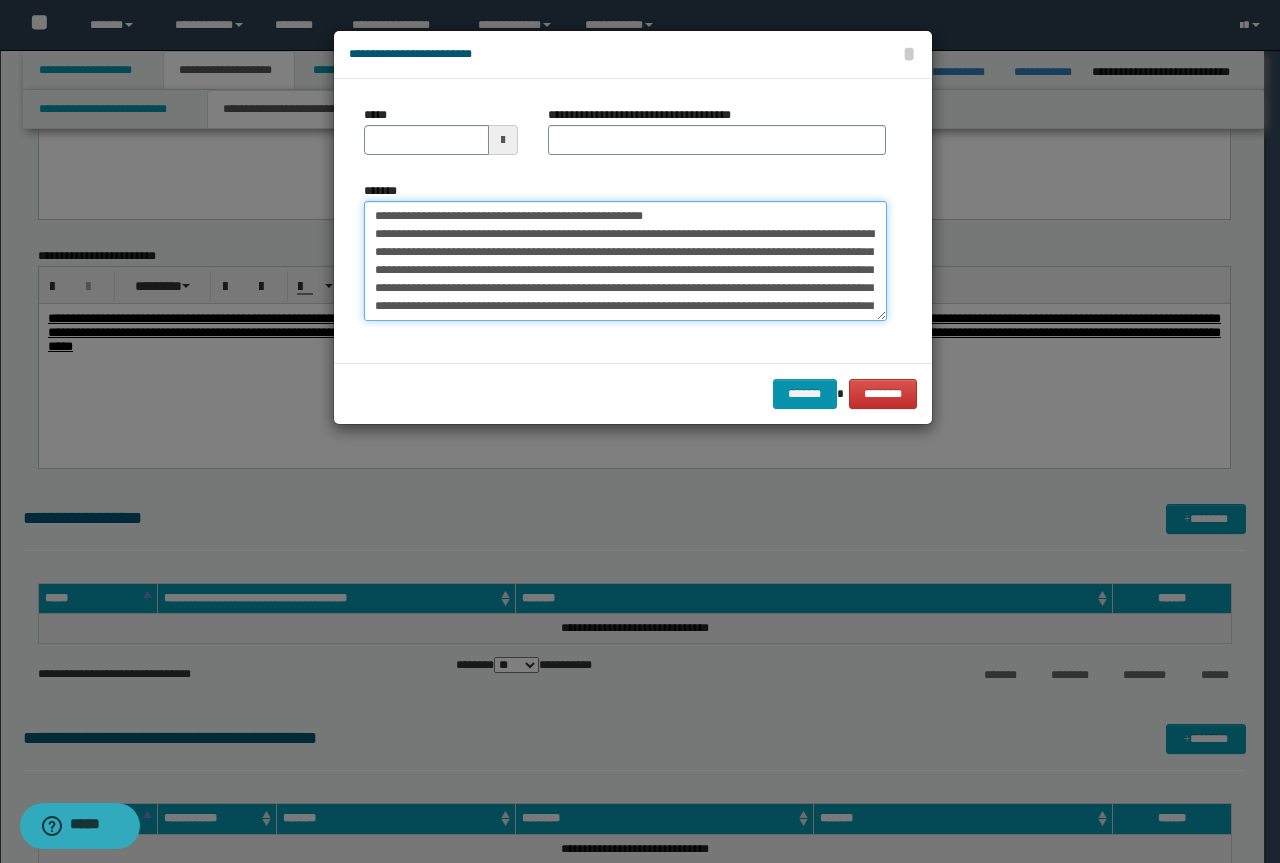 drag, startPoint x: 706, startPoint y: 219, endPoint x: 339, endPoint y: 203, distance: 367.3486 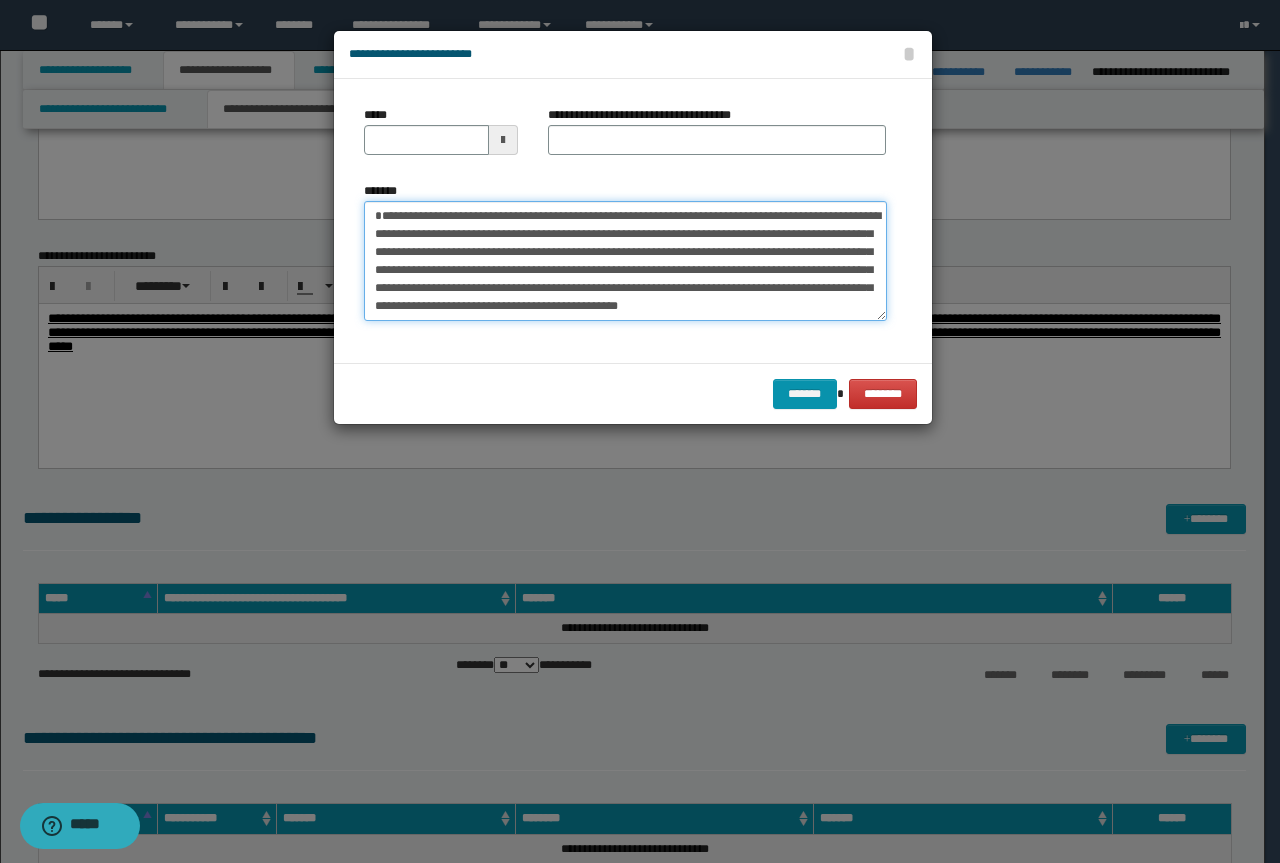 type on "**********" 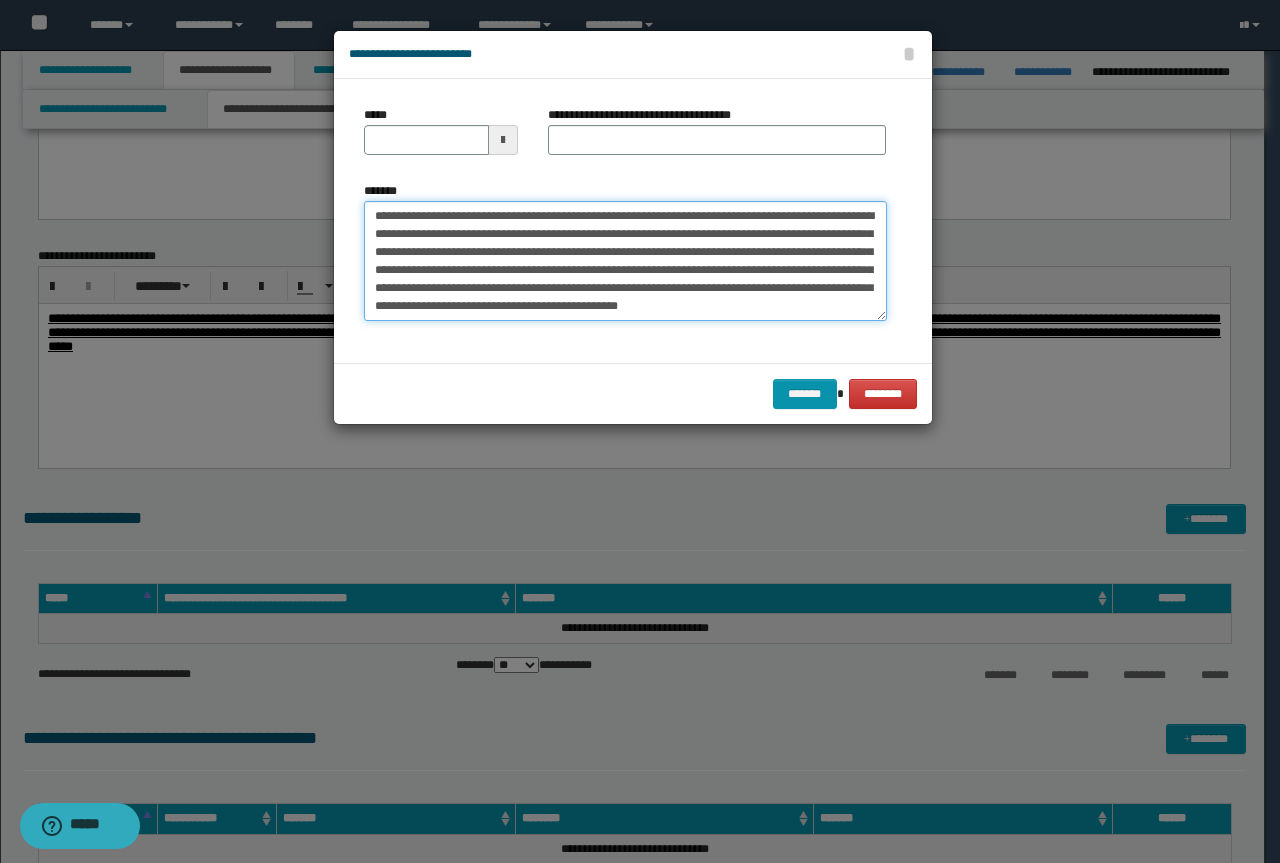 type 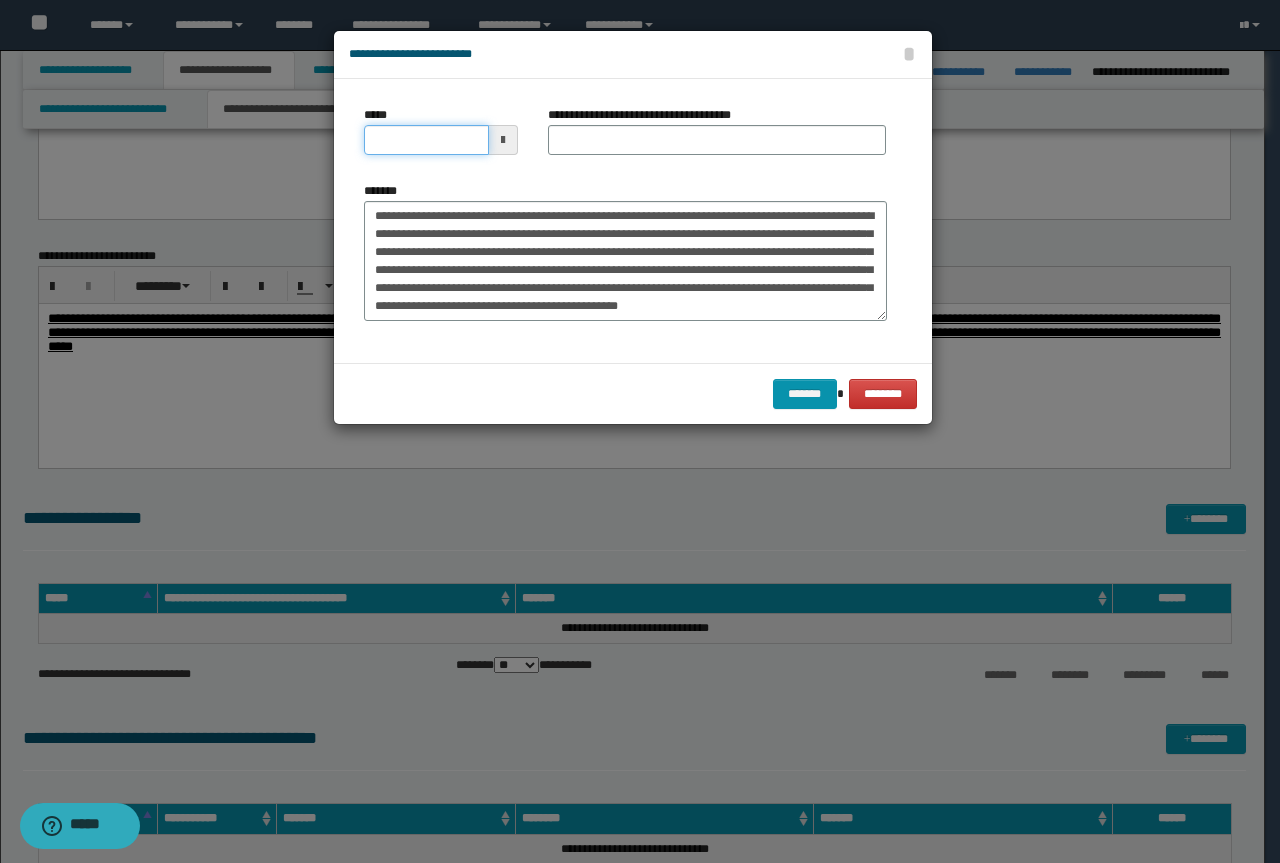 click on "*****" at bounding box center (426, 140) 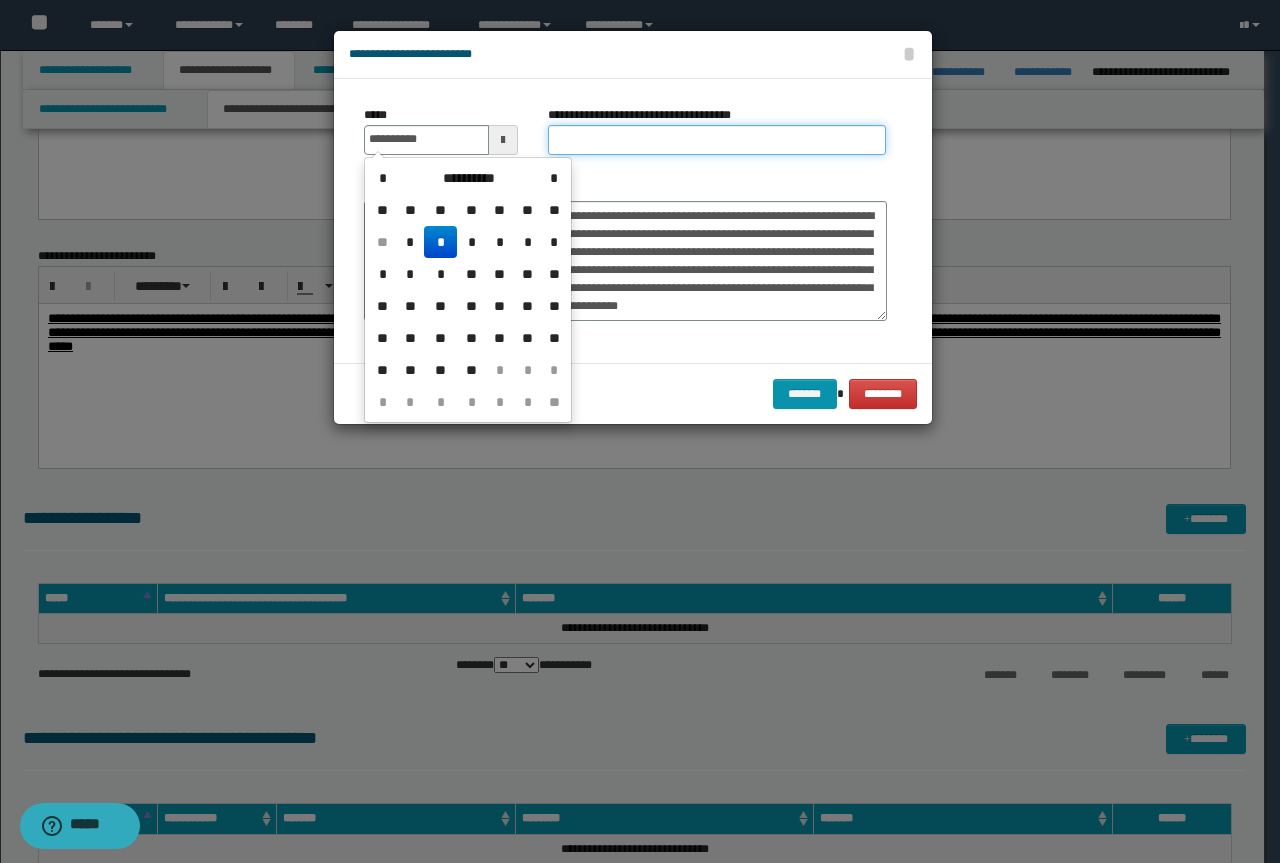 type on "**********" 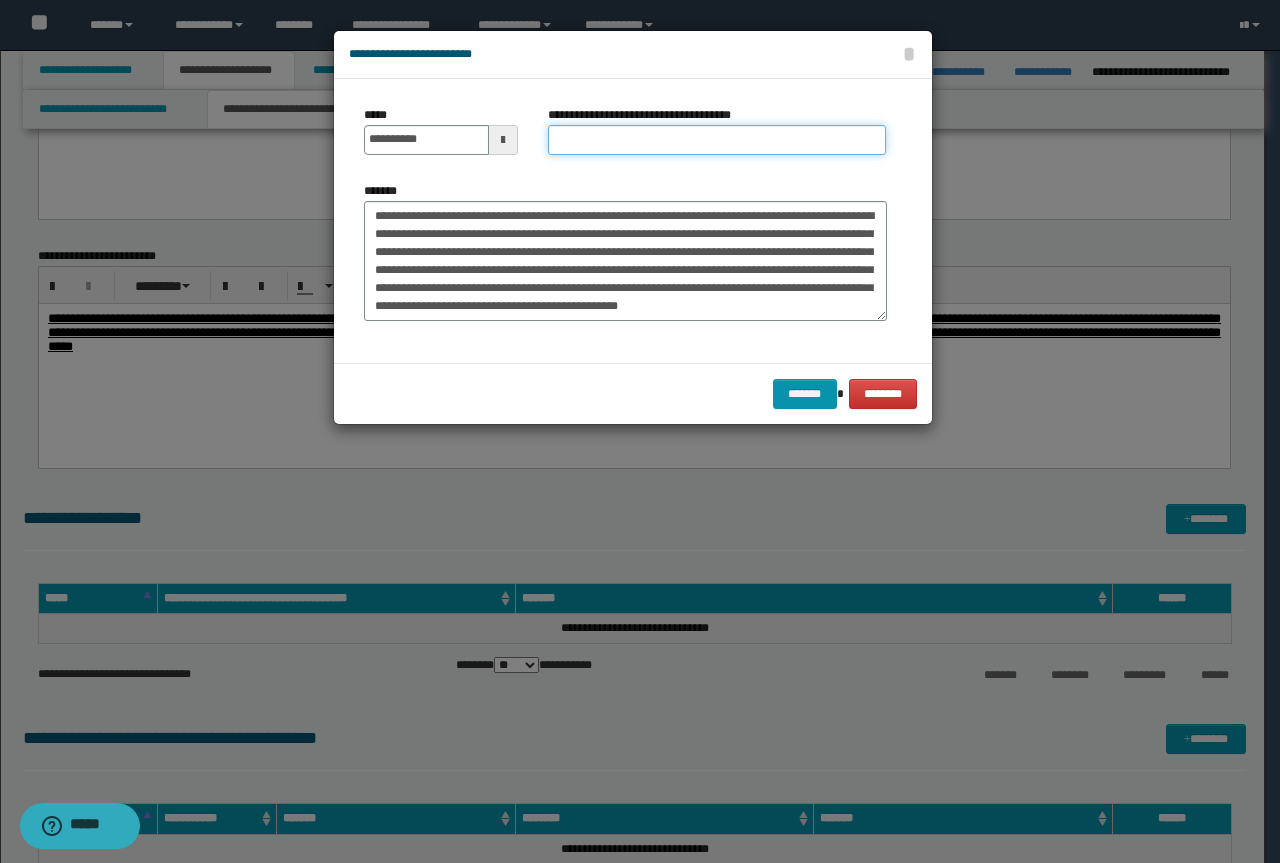 click on "**********" at bounding box center (717, 140) 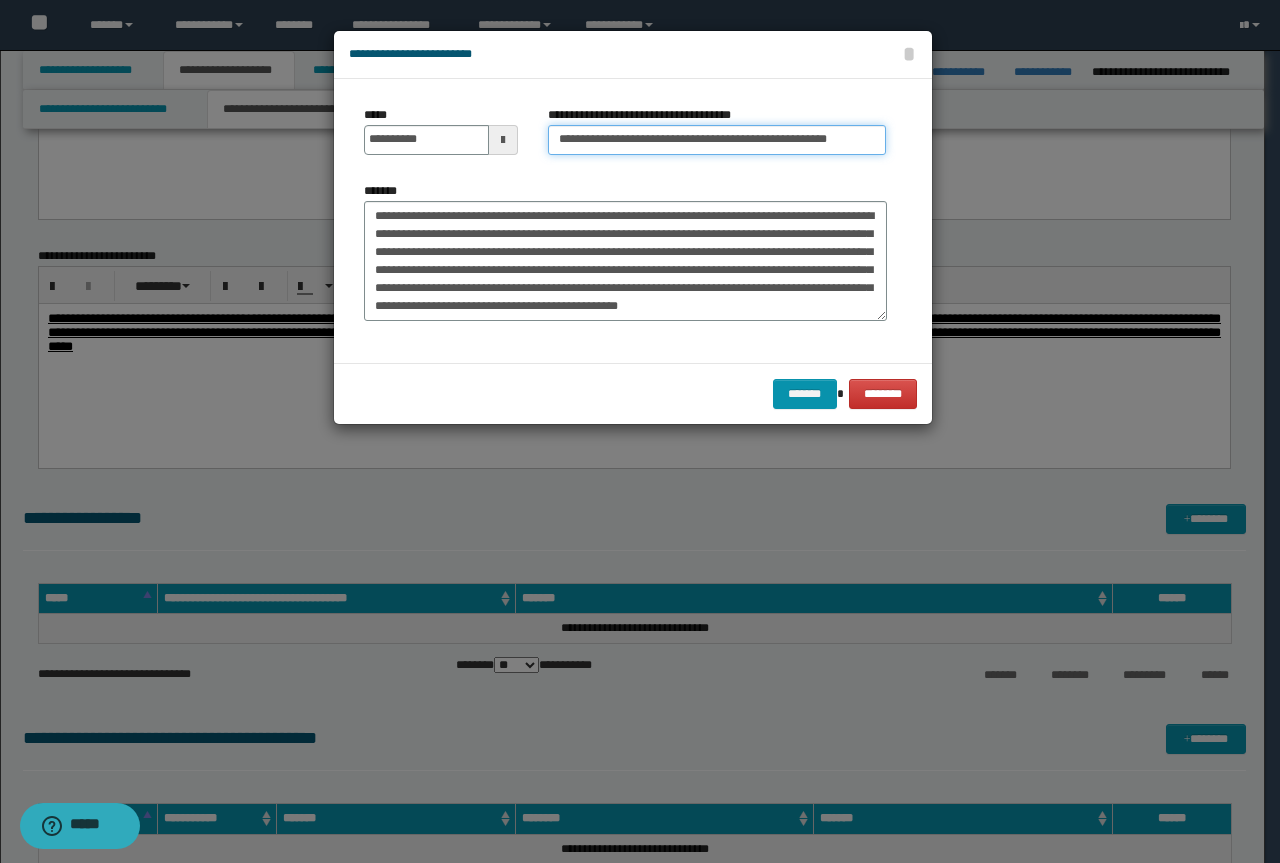 drag, startPoint x: 623, startPoint y: 143, endPoint x: 67, endPoint y: 110, distance: 556.97845 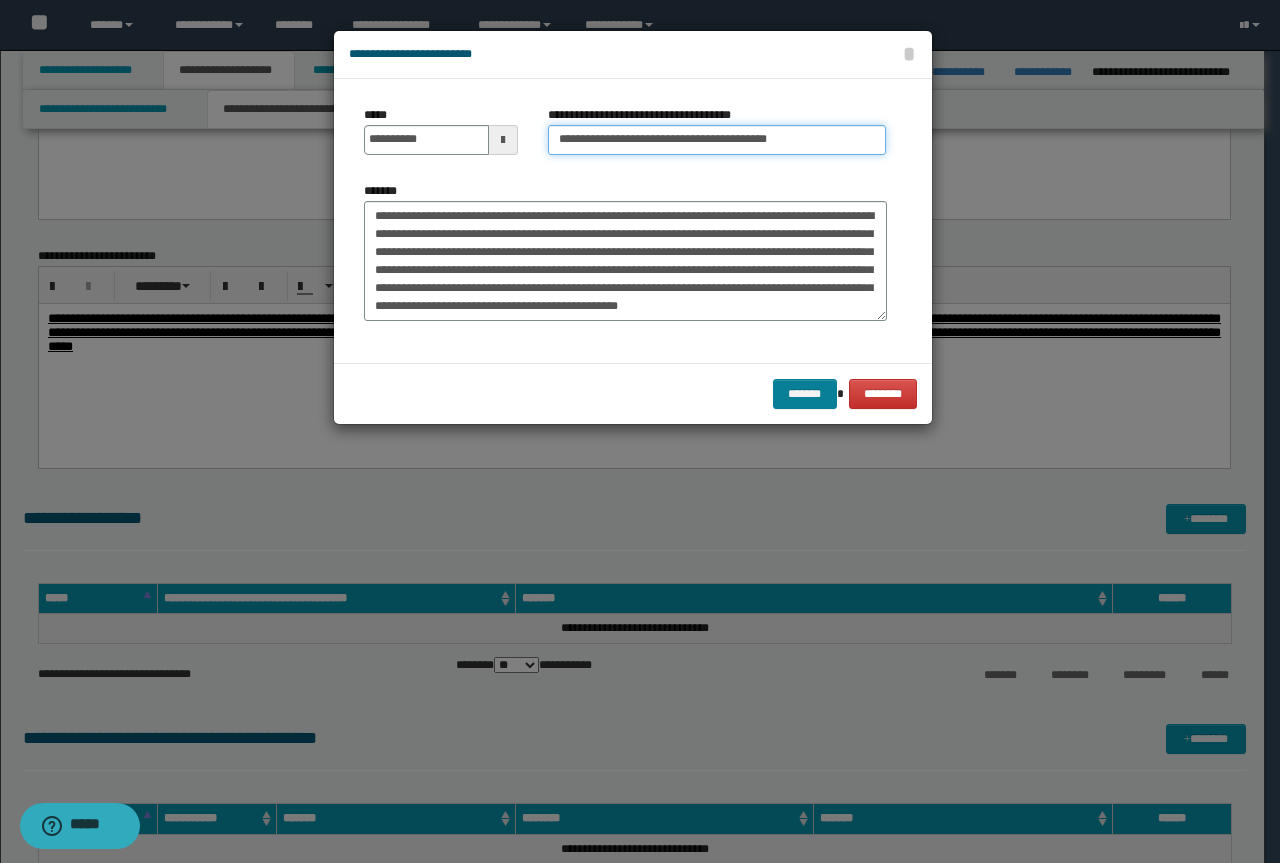 type on "**********" 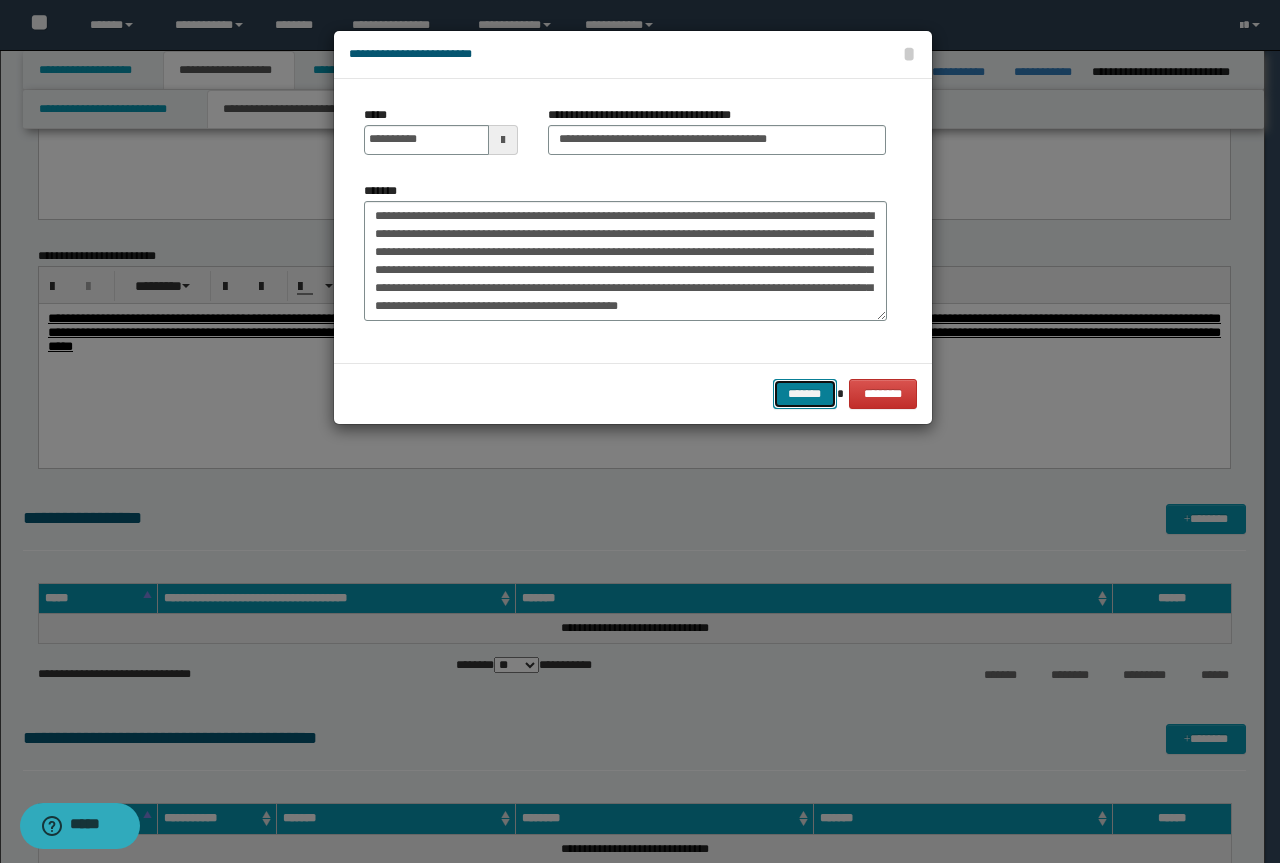 click on "*******" at bounding box center [805, 394] 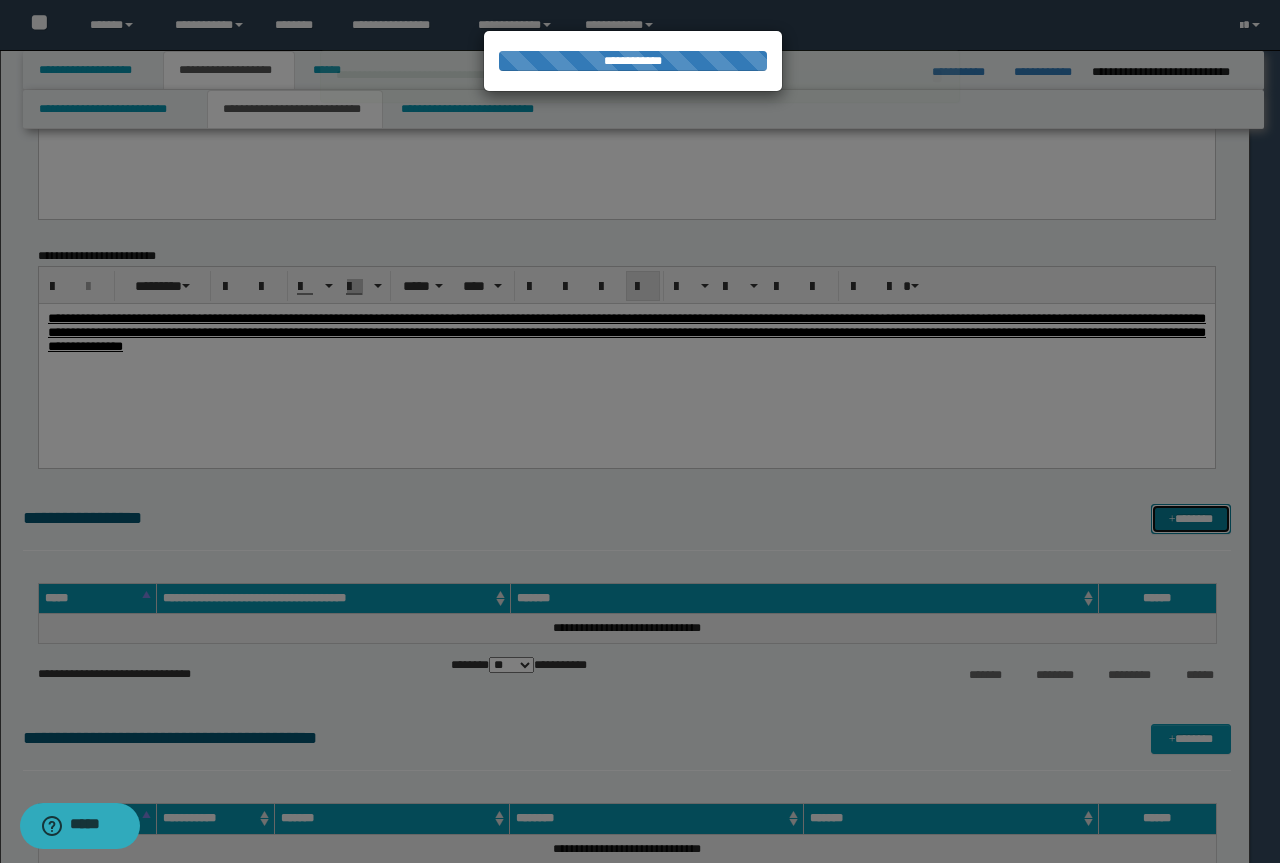 type 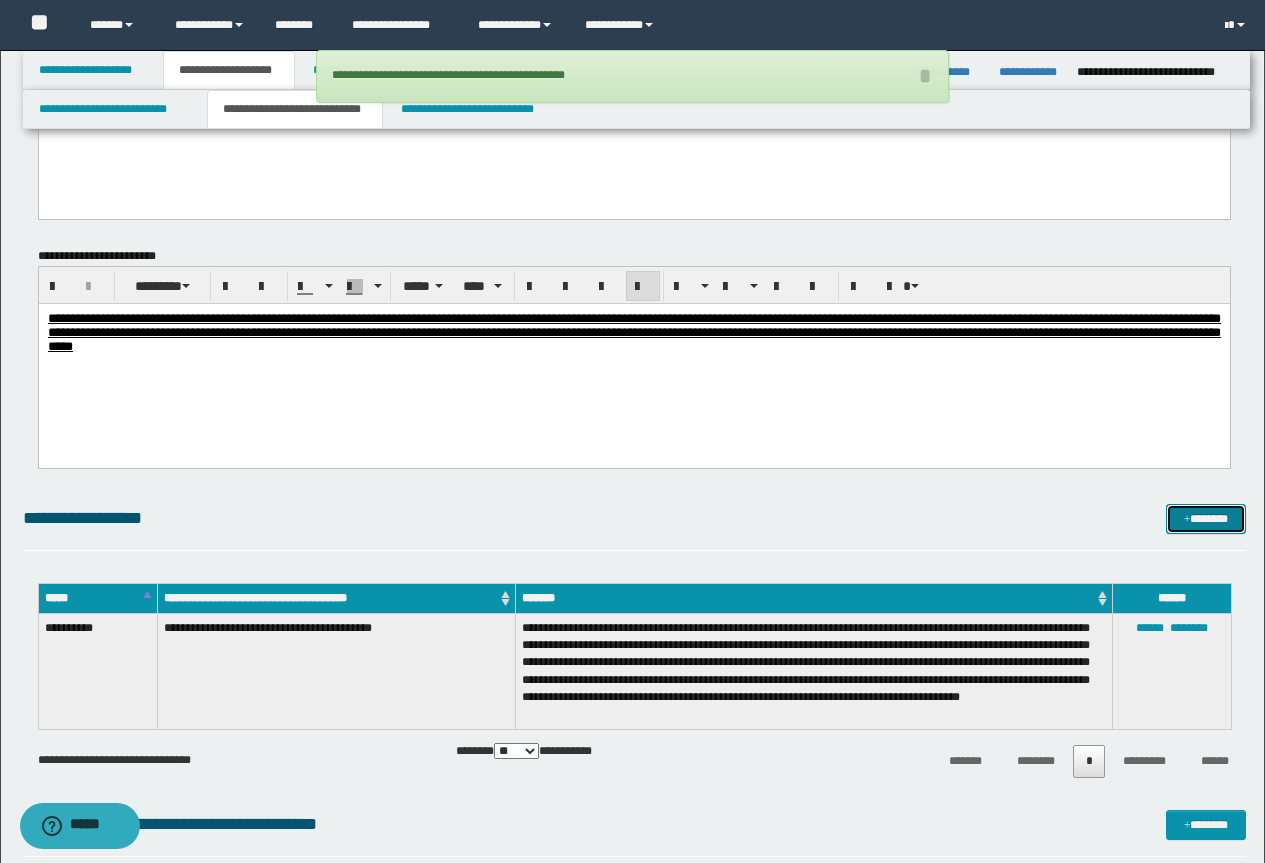 click on "*******" at bounding box center [1206, 519] 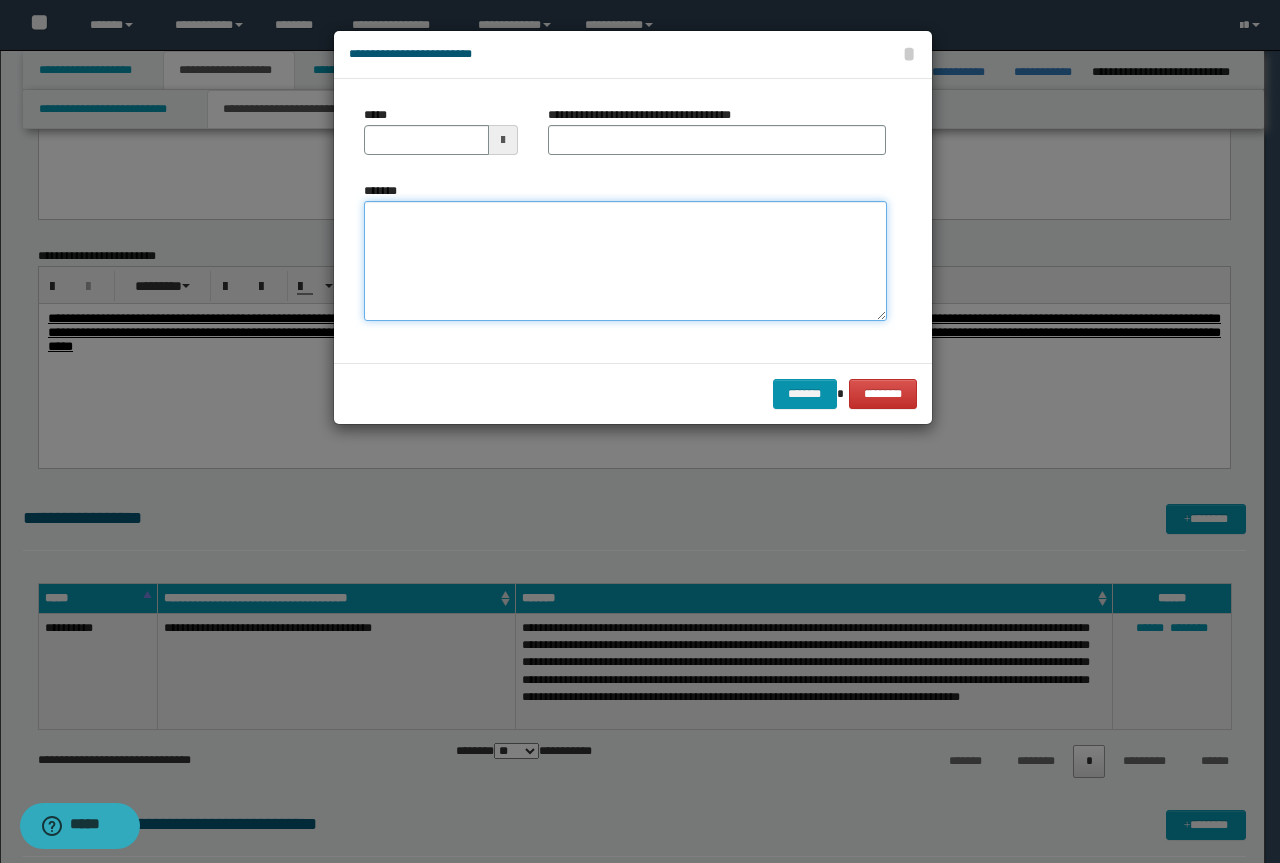 click on "*******" at bounding box center [625, 261] 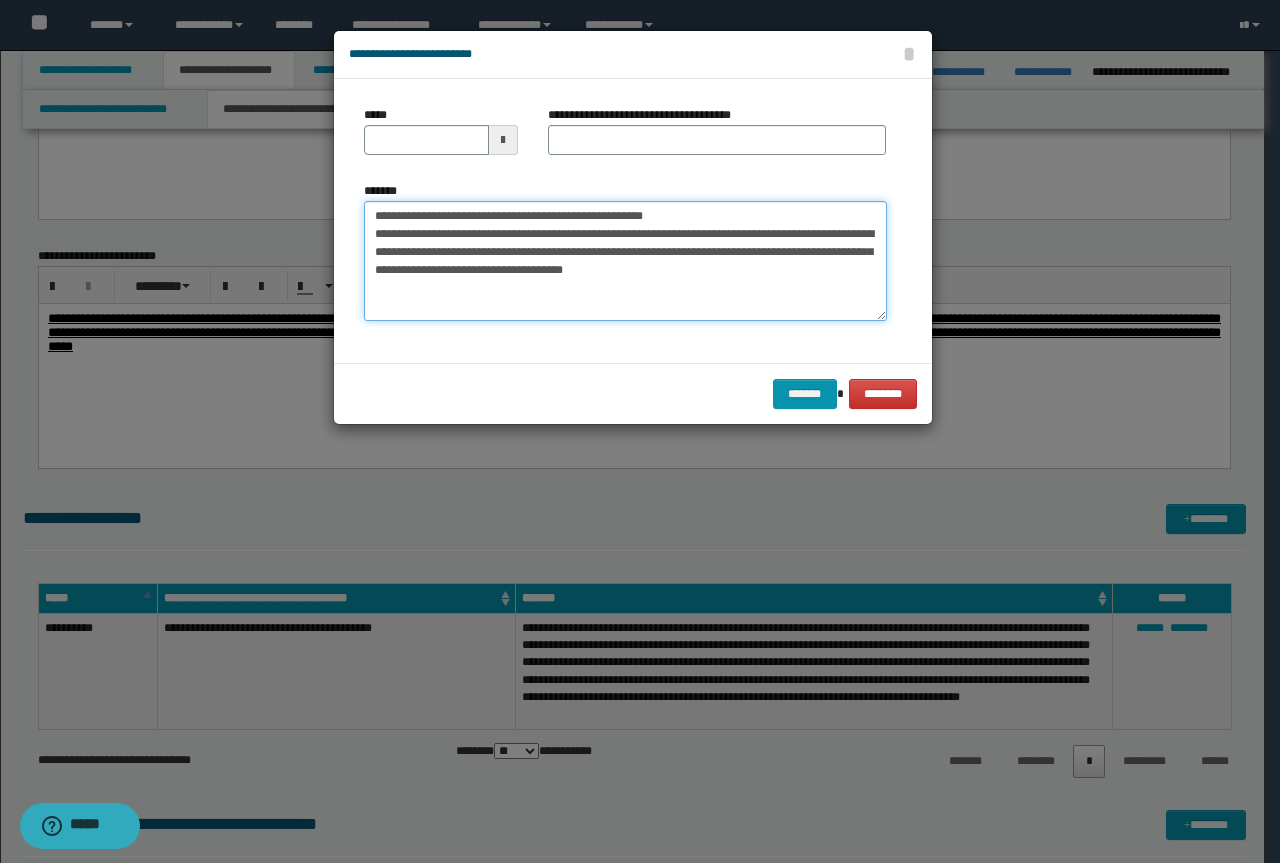 drag, startPoint x: 693, startPoint y: 216, endPoint x: 182, endPoint y: 195, distance: 511.43134 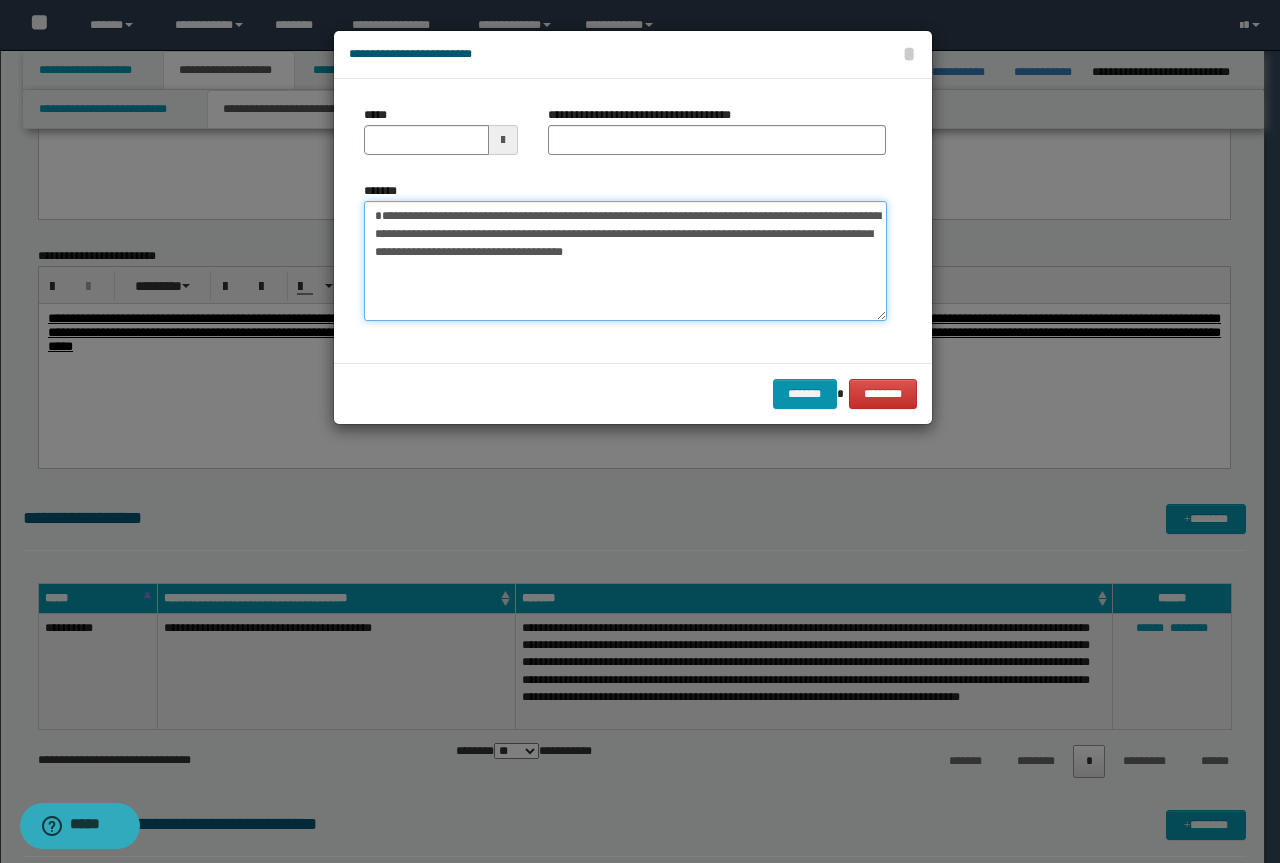 type on "**********" 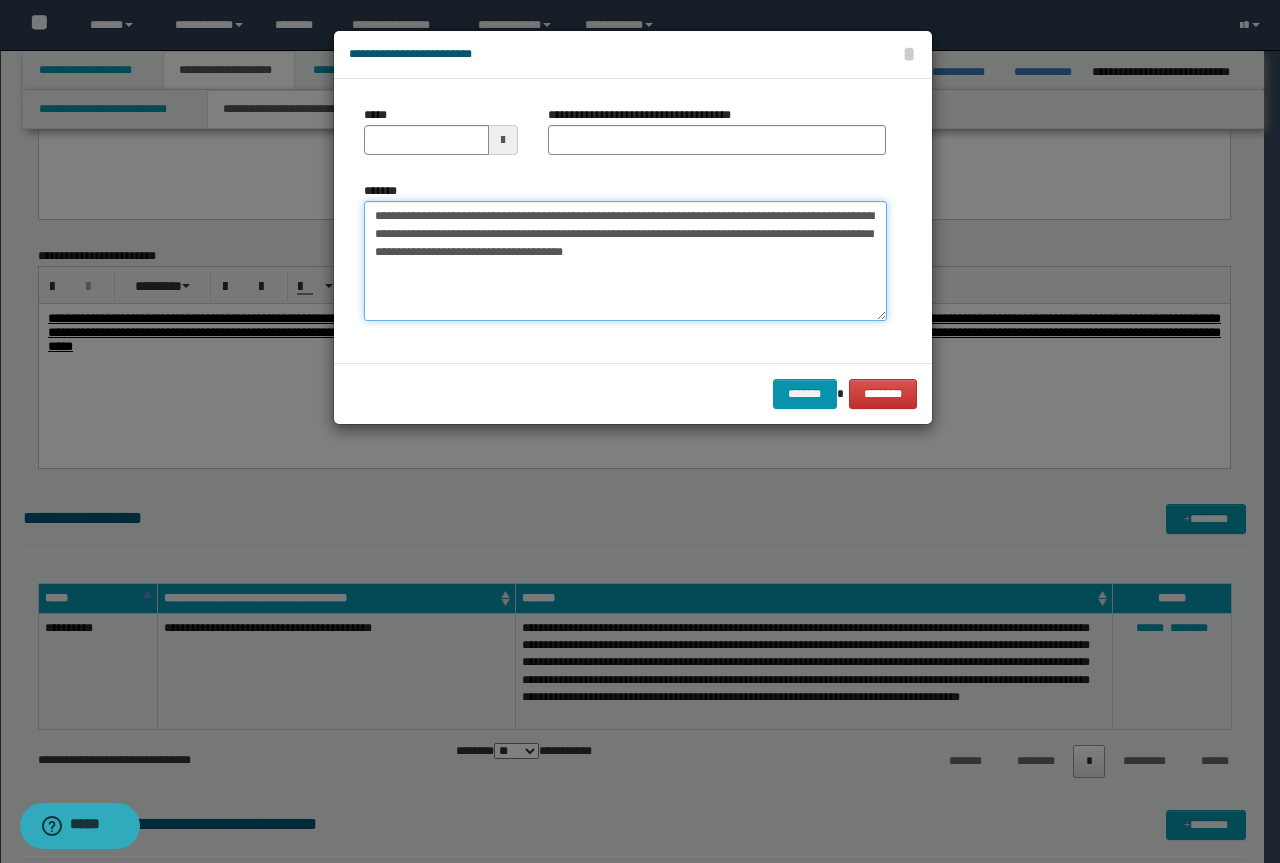 type 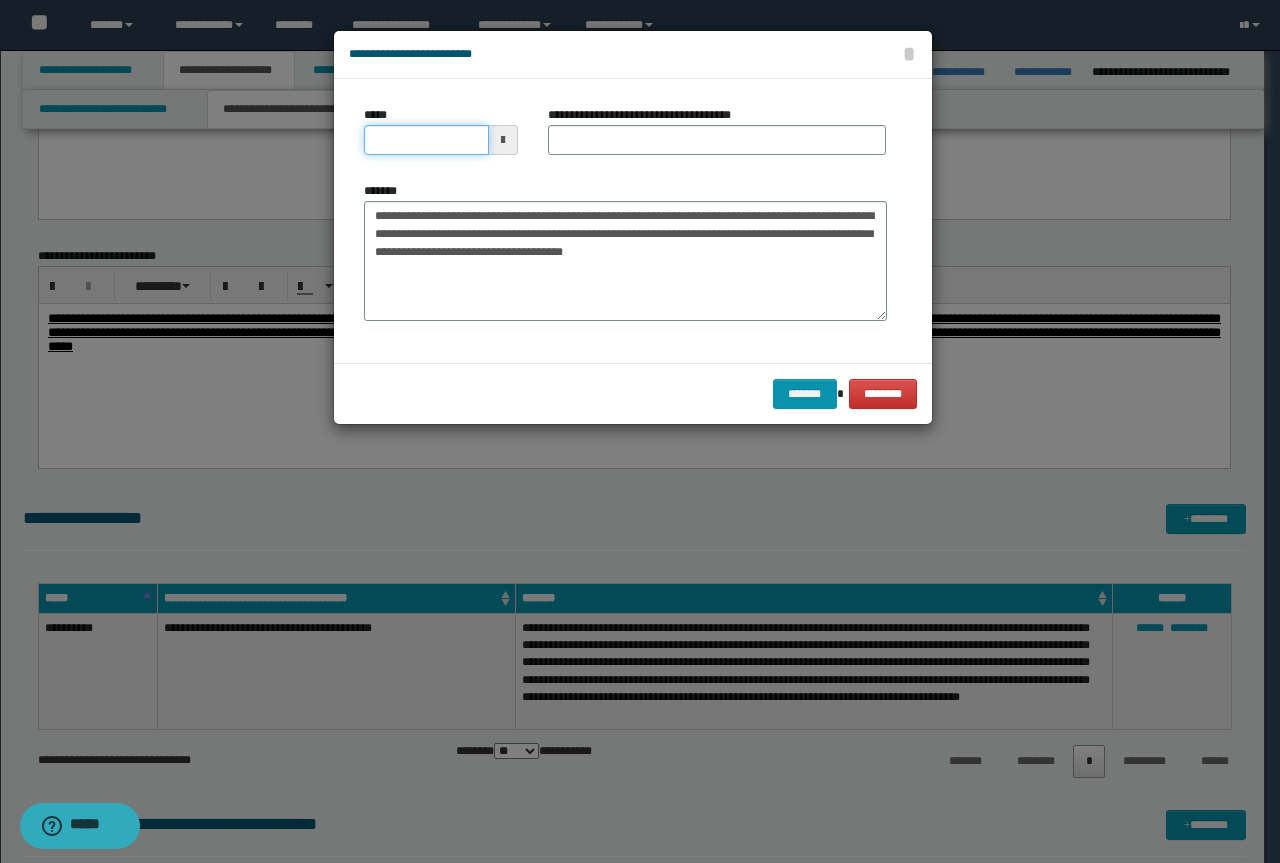click on "*****" at bounding box center (426, 140) 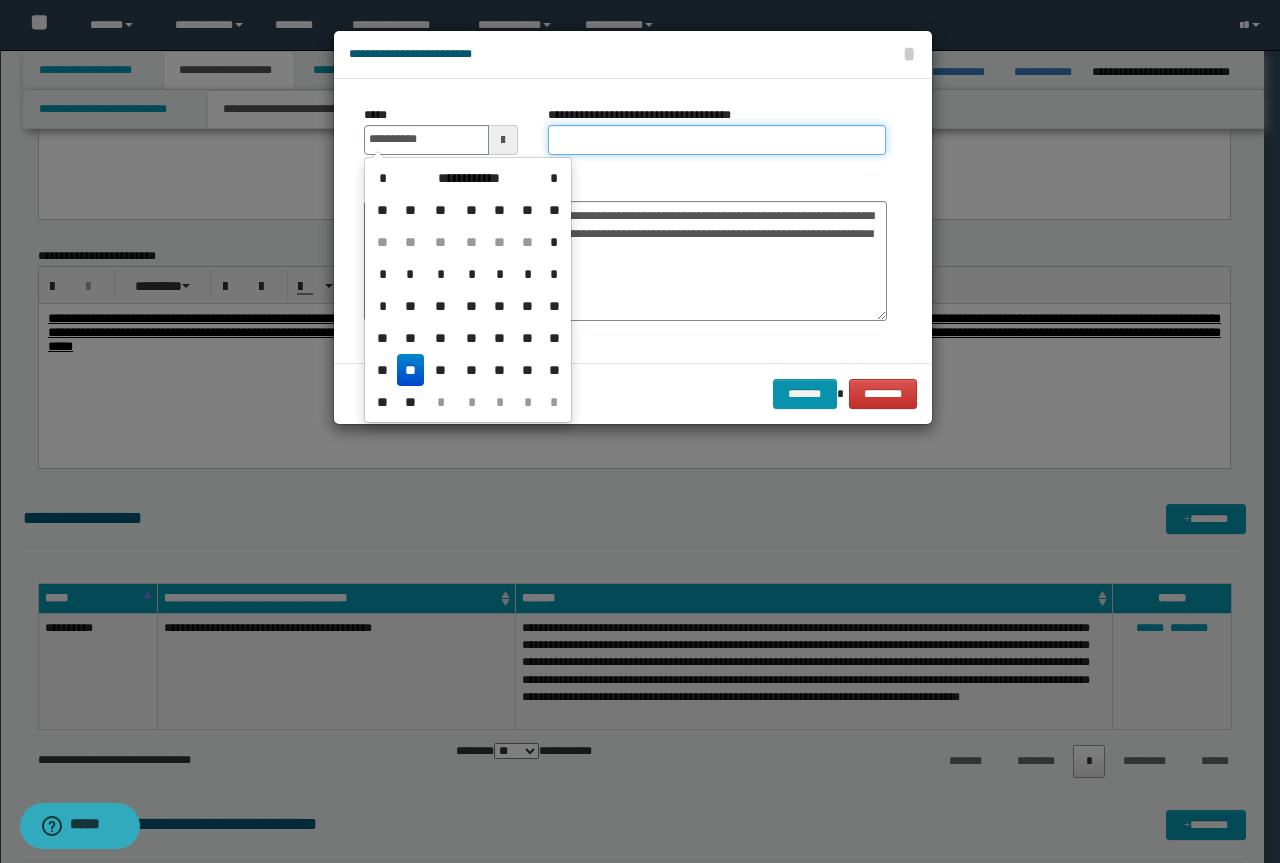 type on "**********" 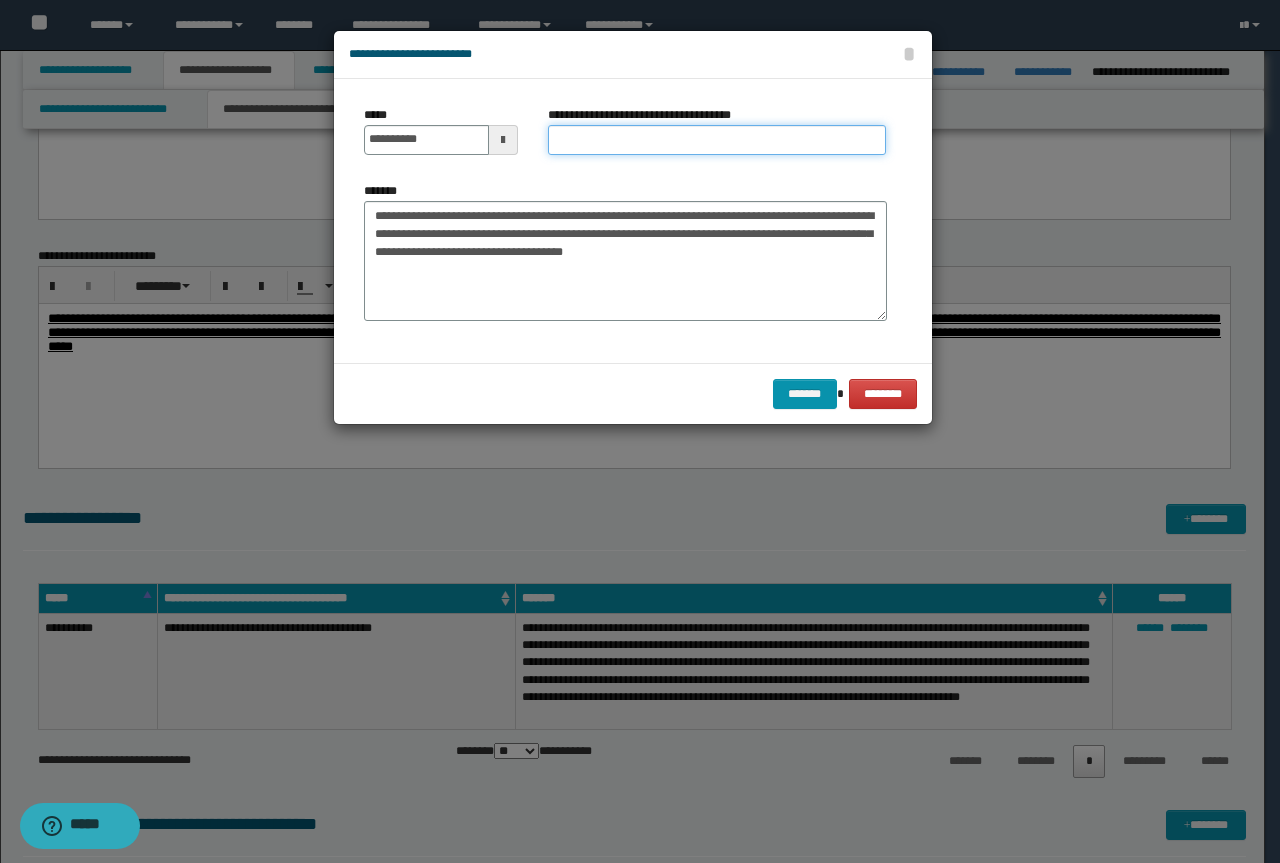 paste on "**********" 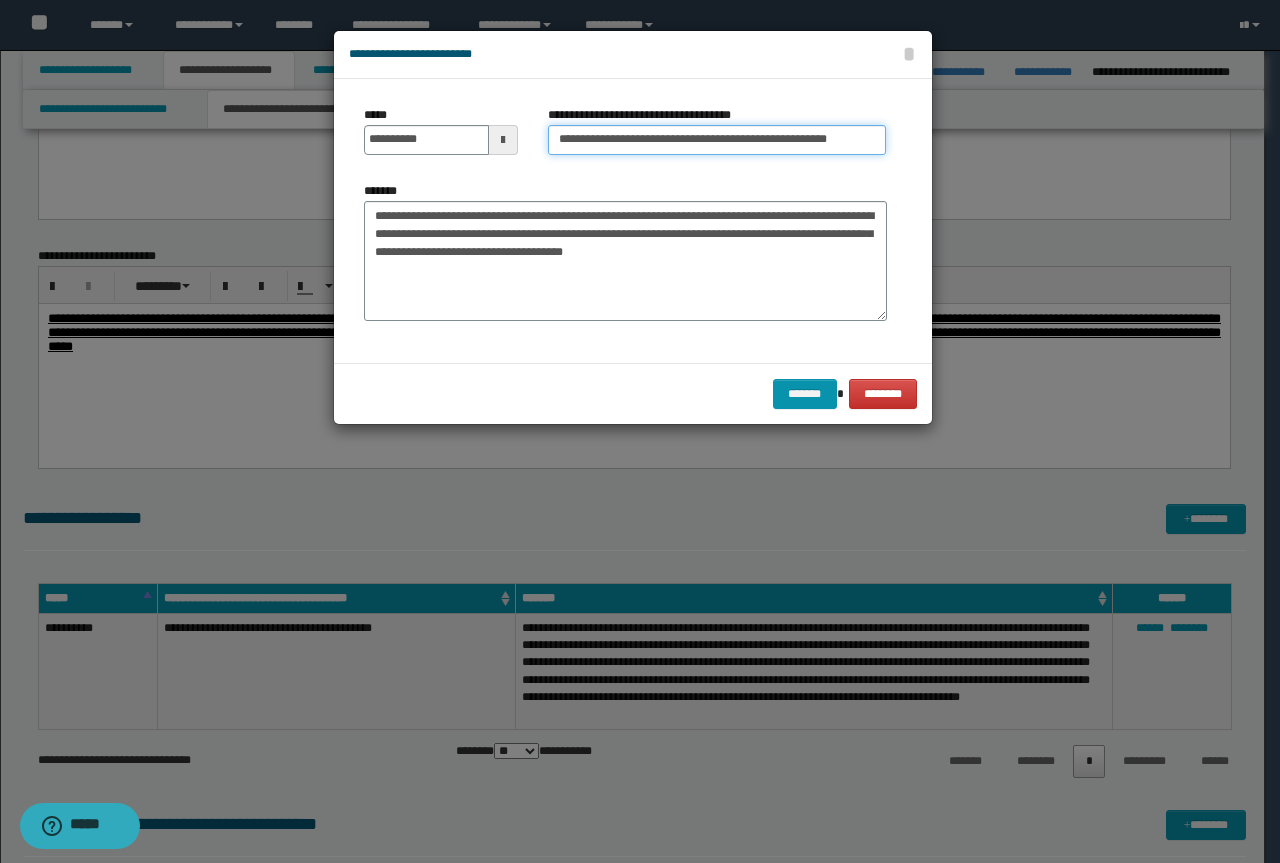 drag, startPoint x: 627, startPoint y: 136, endPoint x: 0, endPoint y: 87, distance: 628.91174 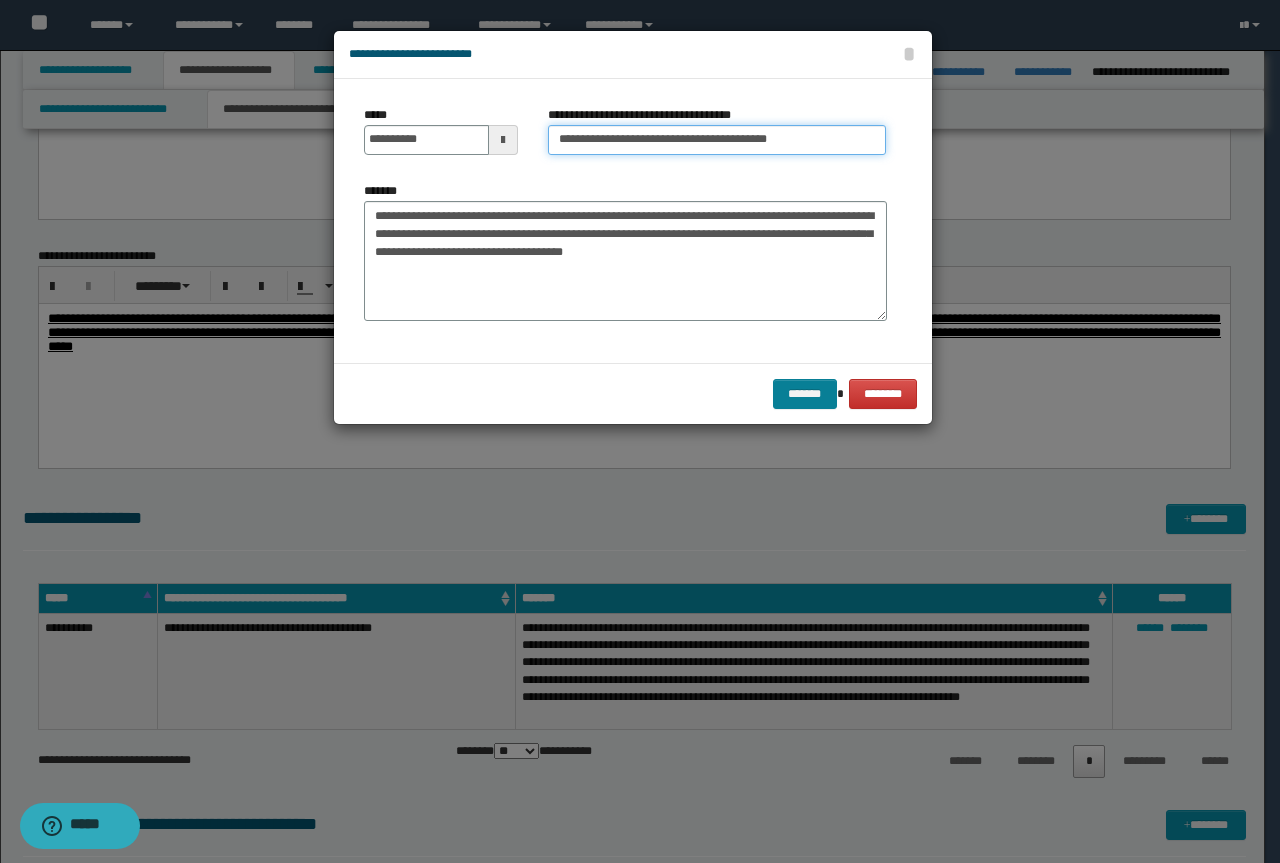 type on "**********" 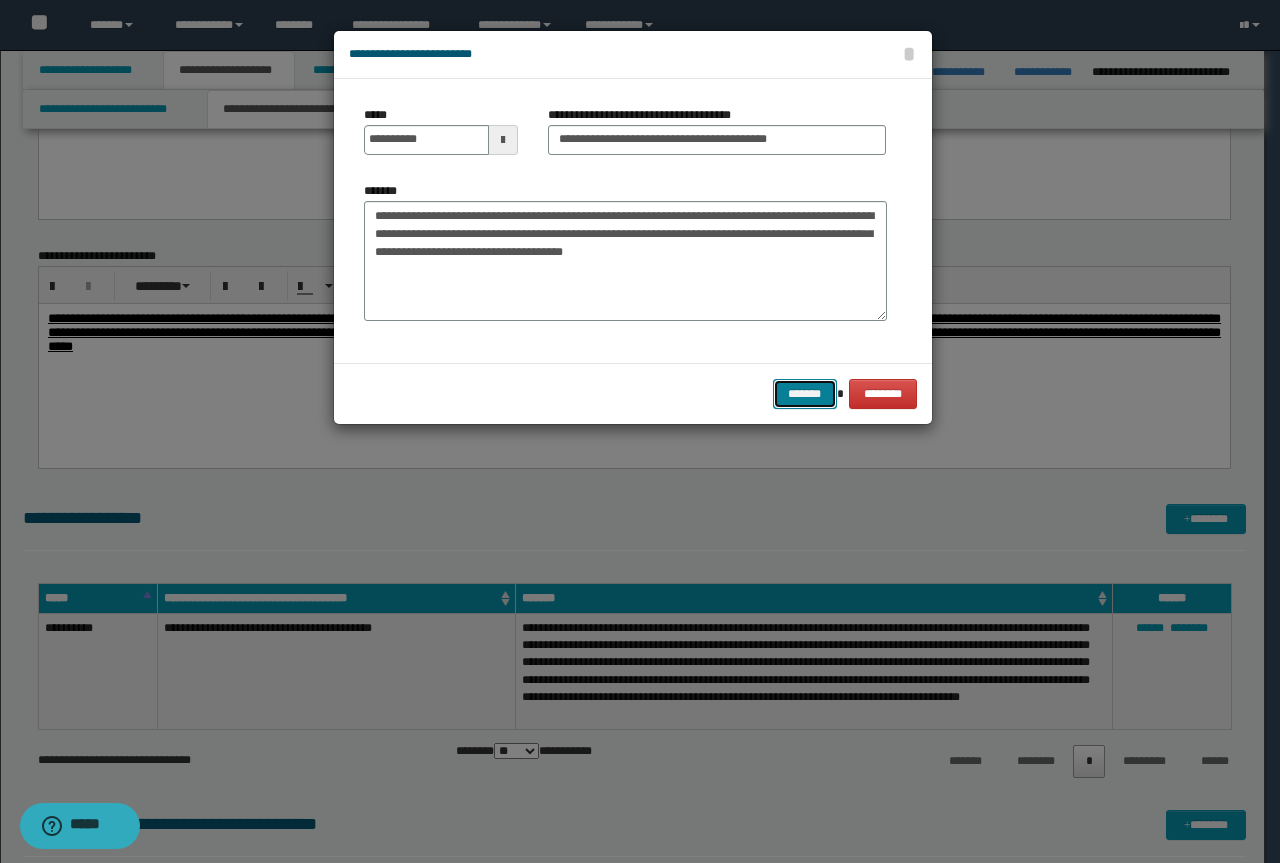 click on "*******" at bounding box center [805, 394] 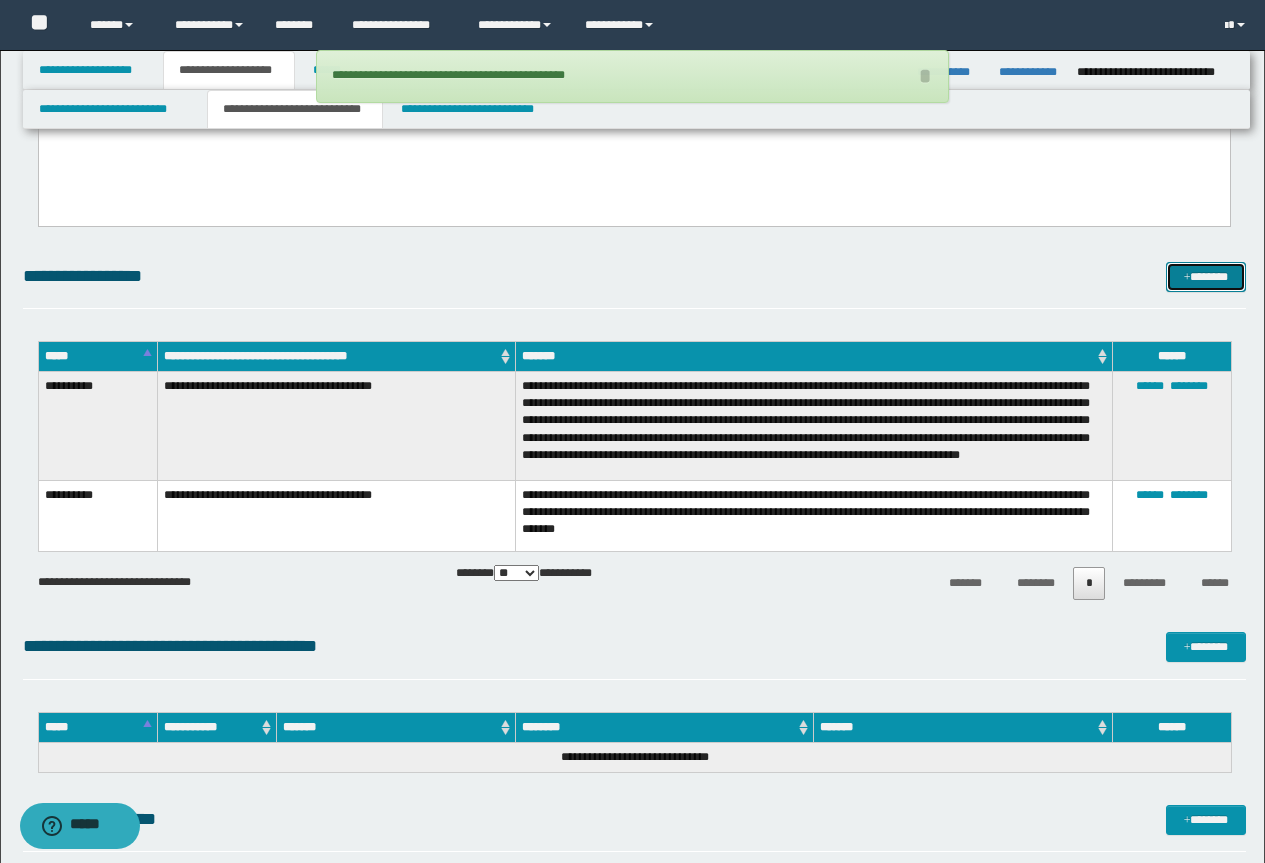 scroll, scrollTop: 2000, scrollLeft: 0, axis: vertical 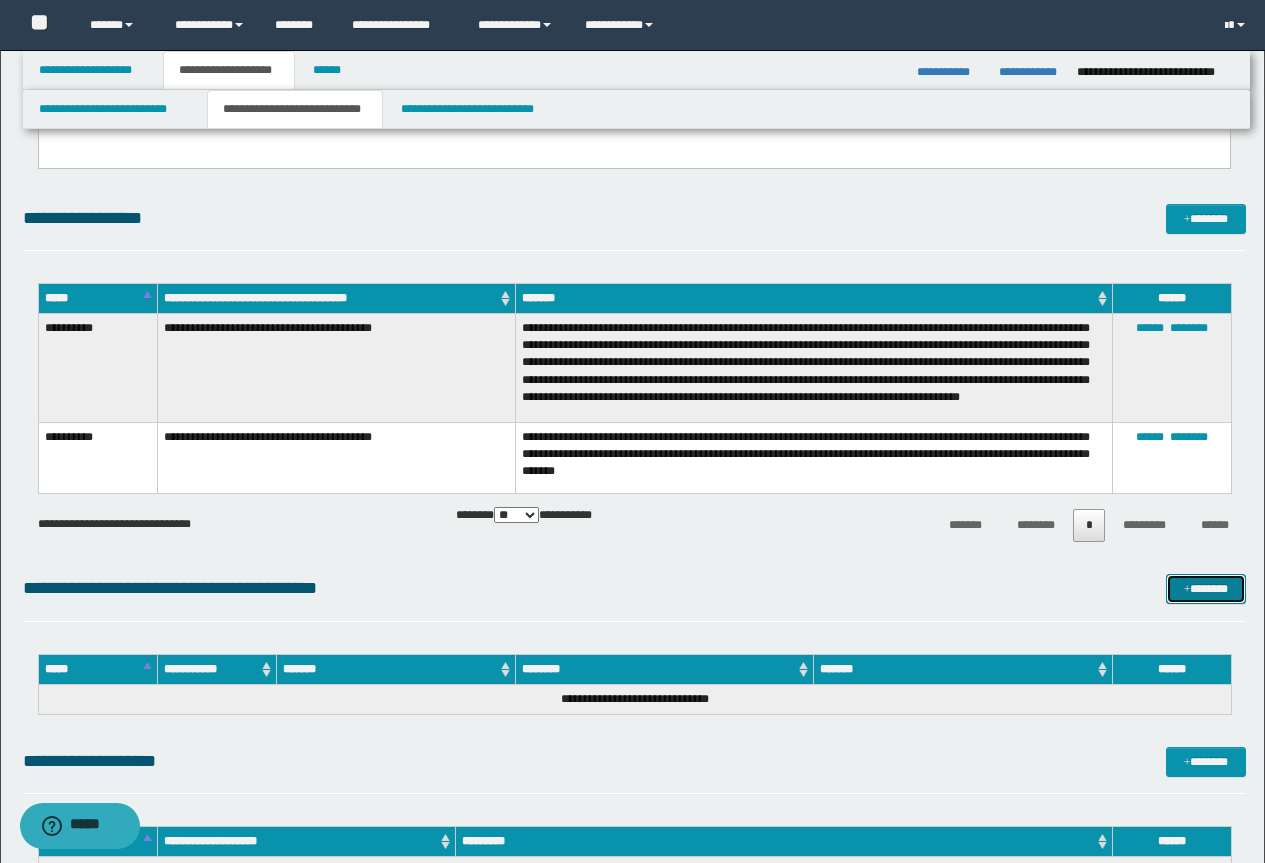 click on "*******" at bounding box center (1206, 589) 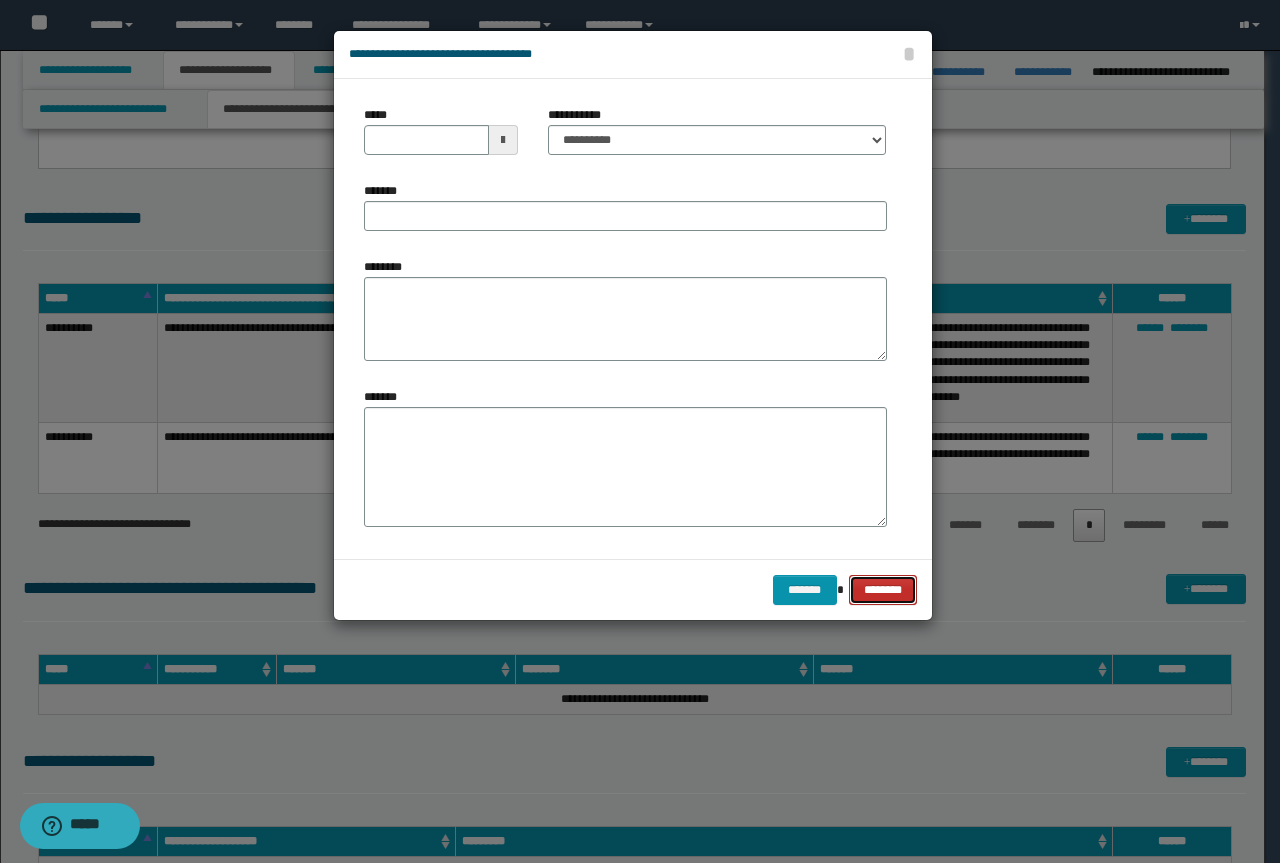 click on "********" at bounding box center [882, 590] 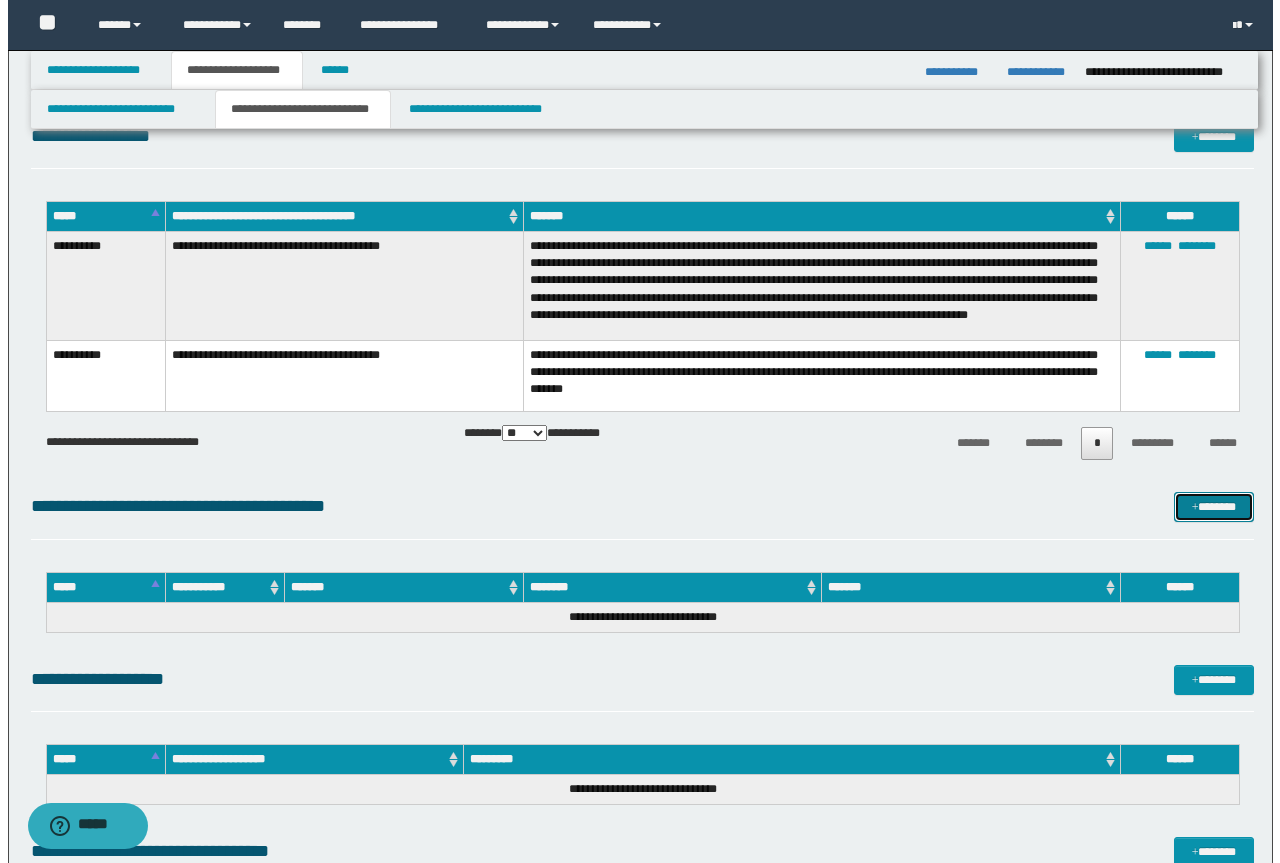 scroll, scrollTop: 2100, scrollLeft: 0, axis: vertical 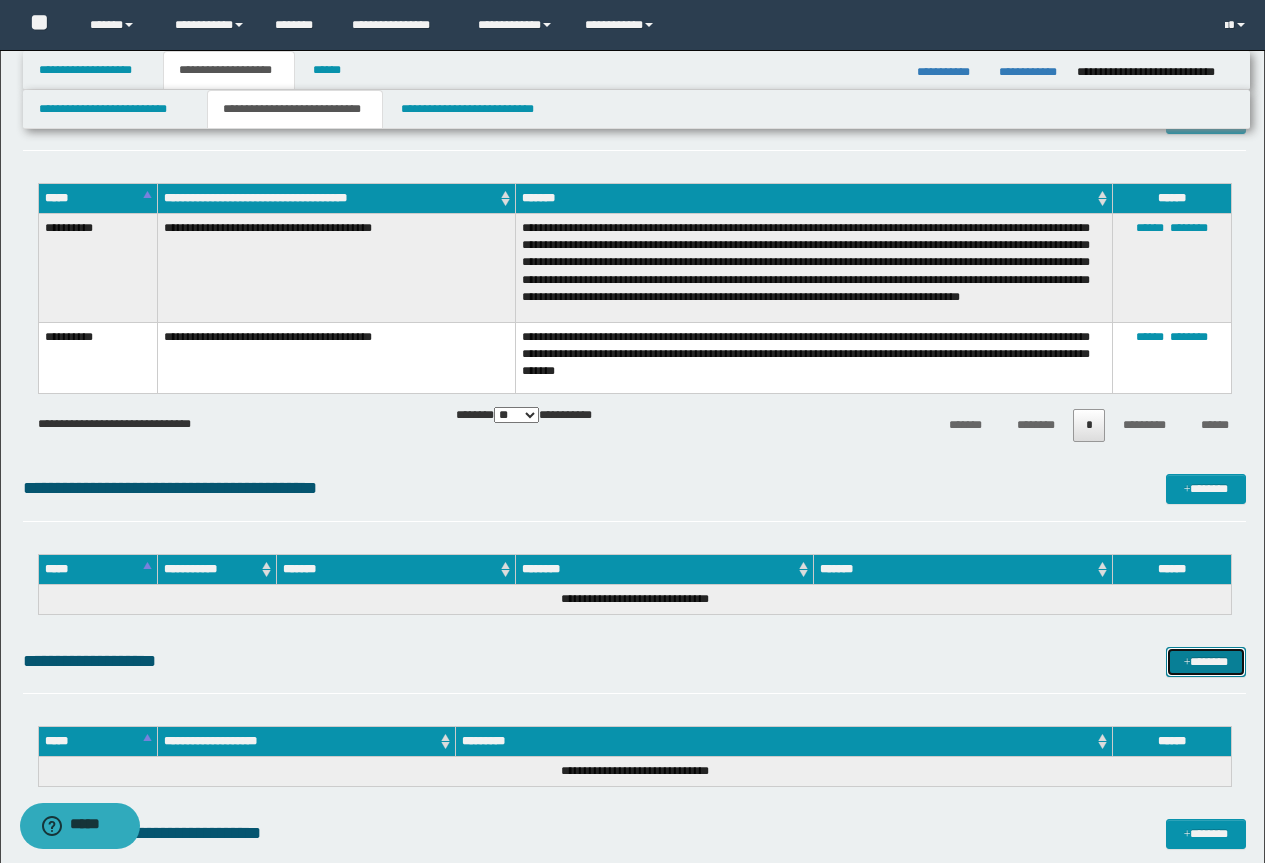 click on "*******" at bounding box center (1206, 662) 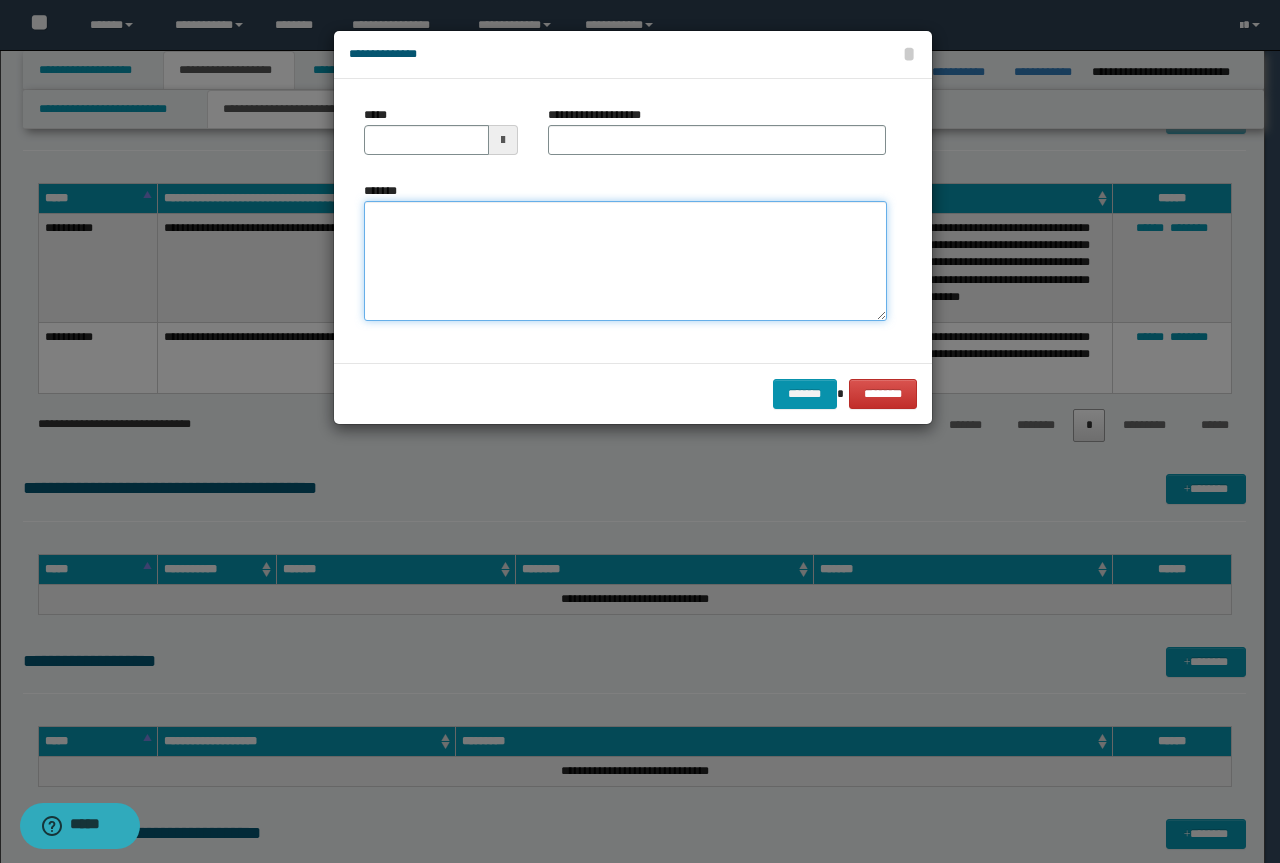 click on "*******" at bounding box center [625, 261] 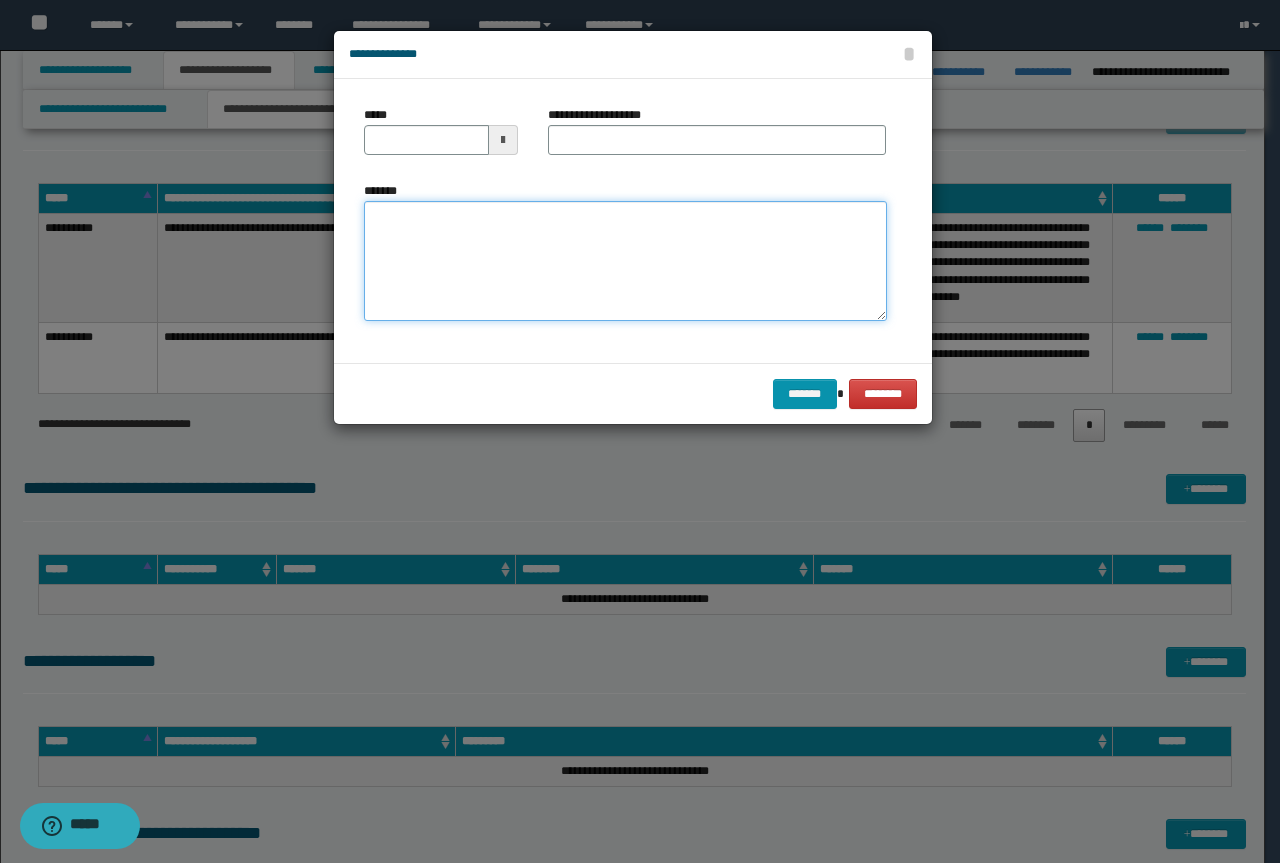 paste on "**********" 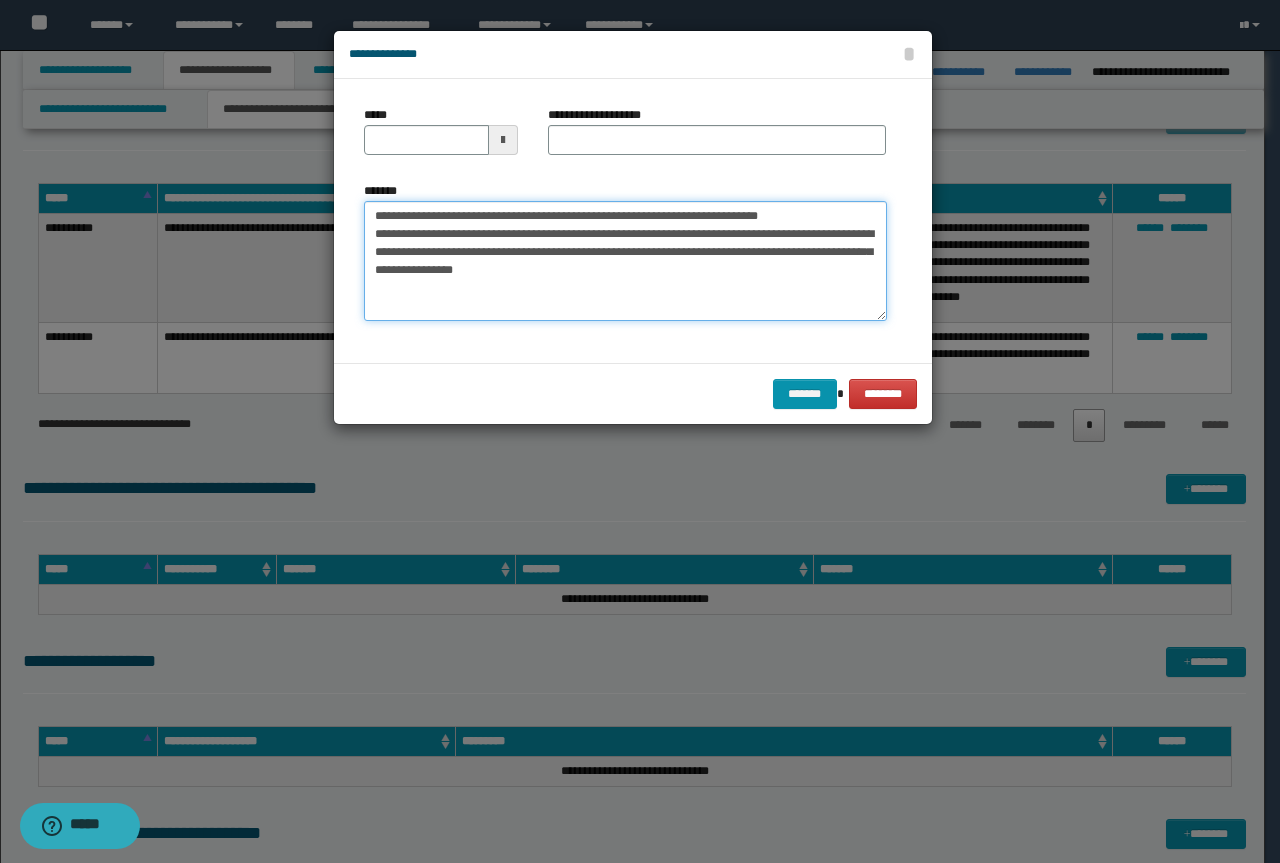 drag, startPoint x: 828, startPoint y: 213, endPoint x: 172, endPoint y: 182, distance: 656.73206 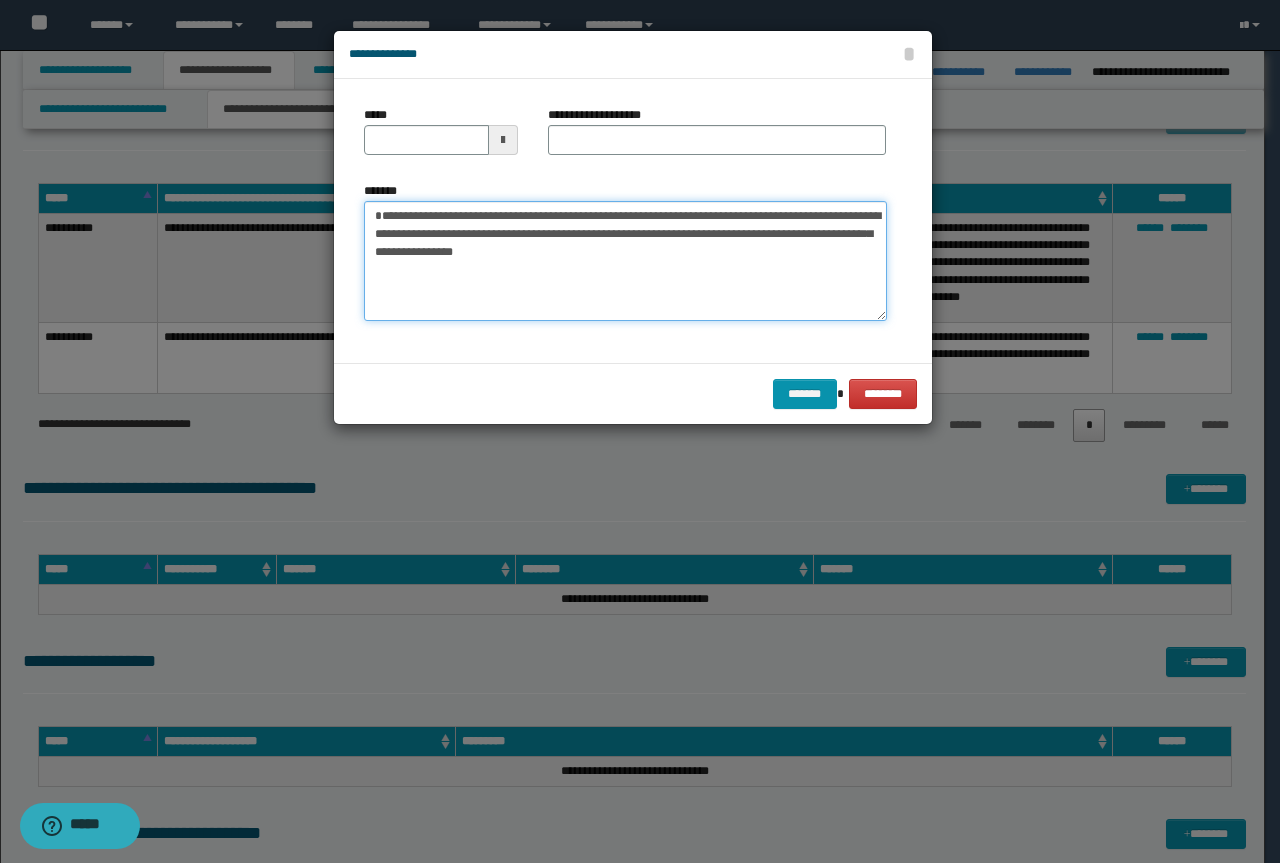 type on "**********" 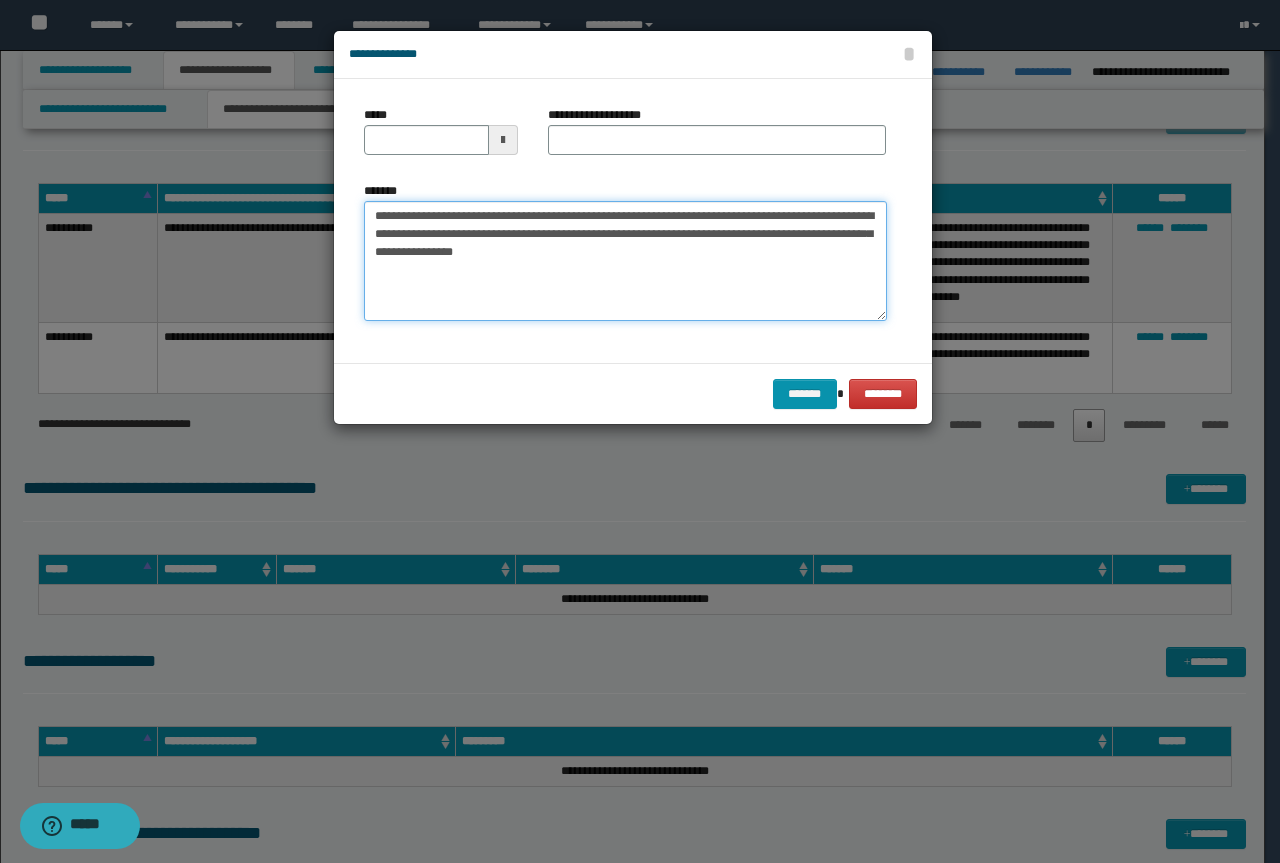type 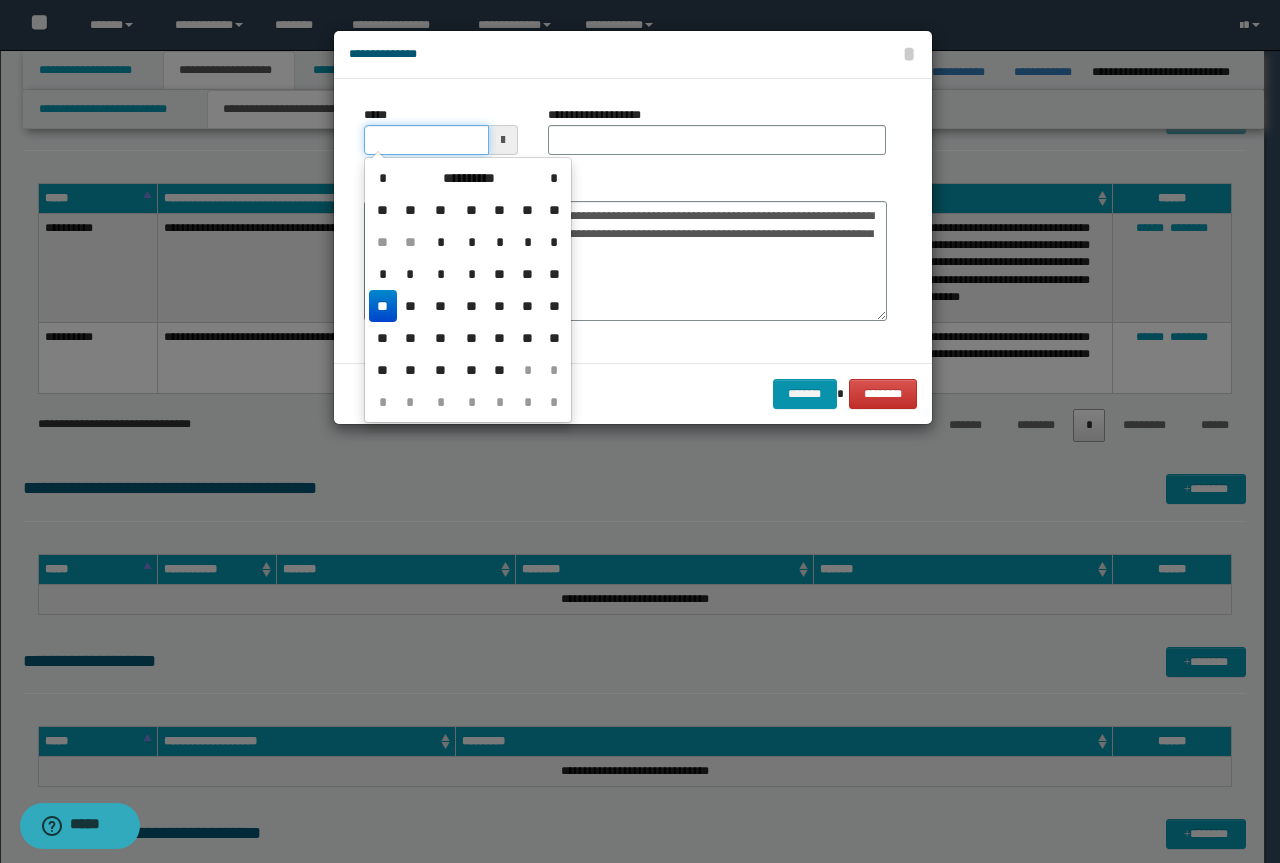 click on "*****" at bounding box center [426, 140] 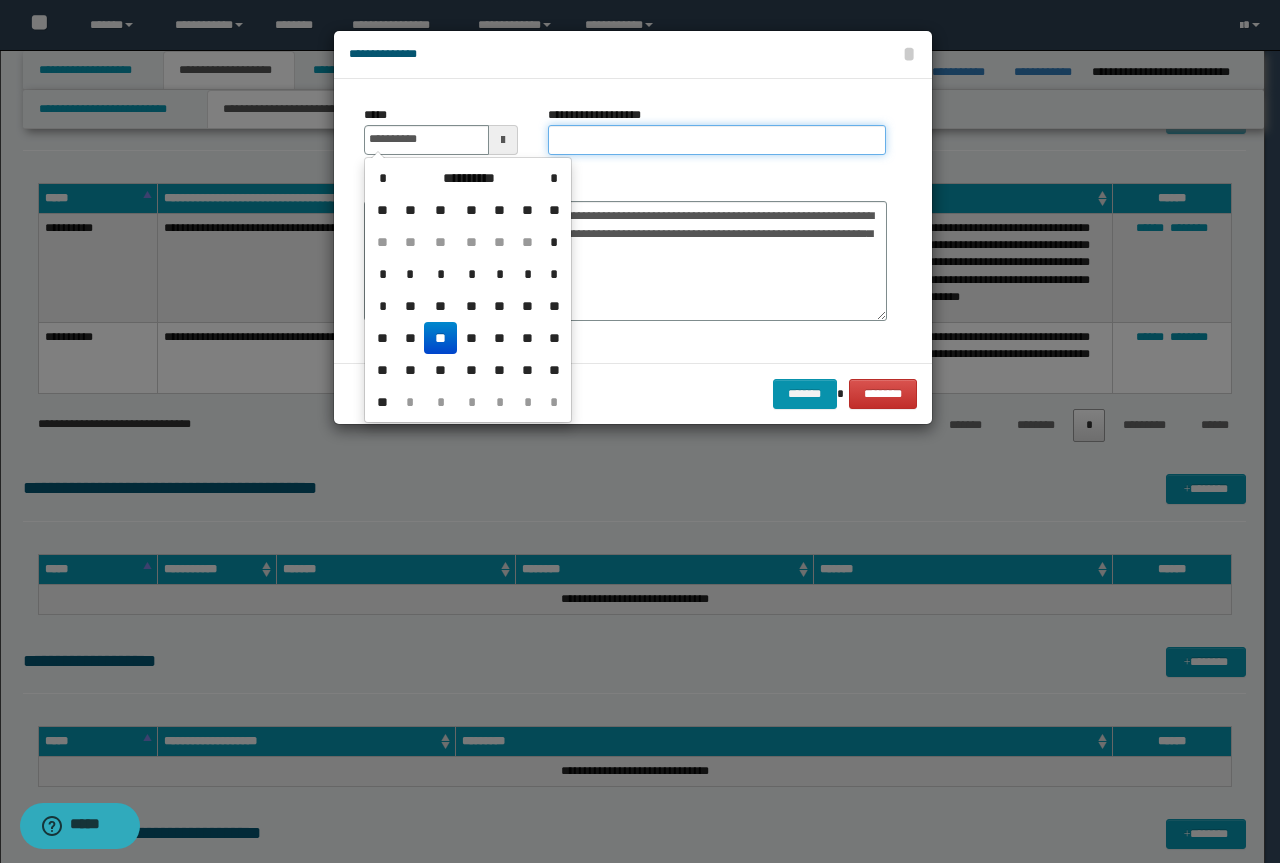 type on "**********" 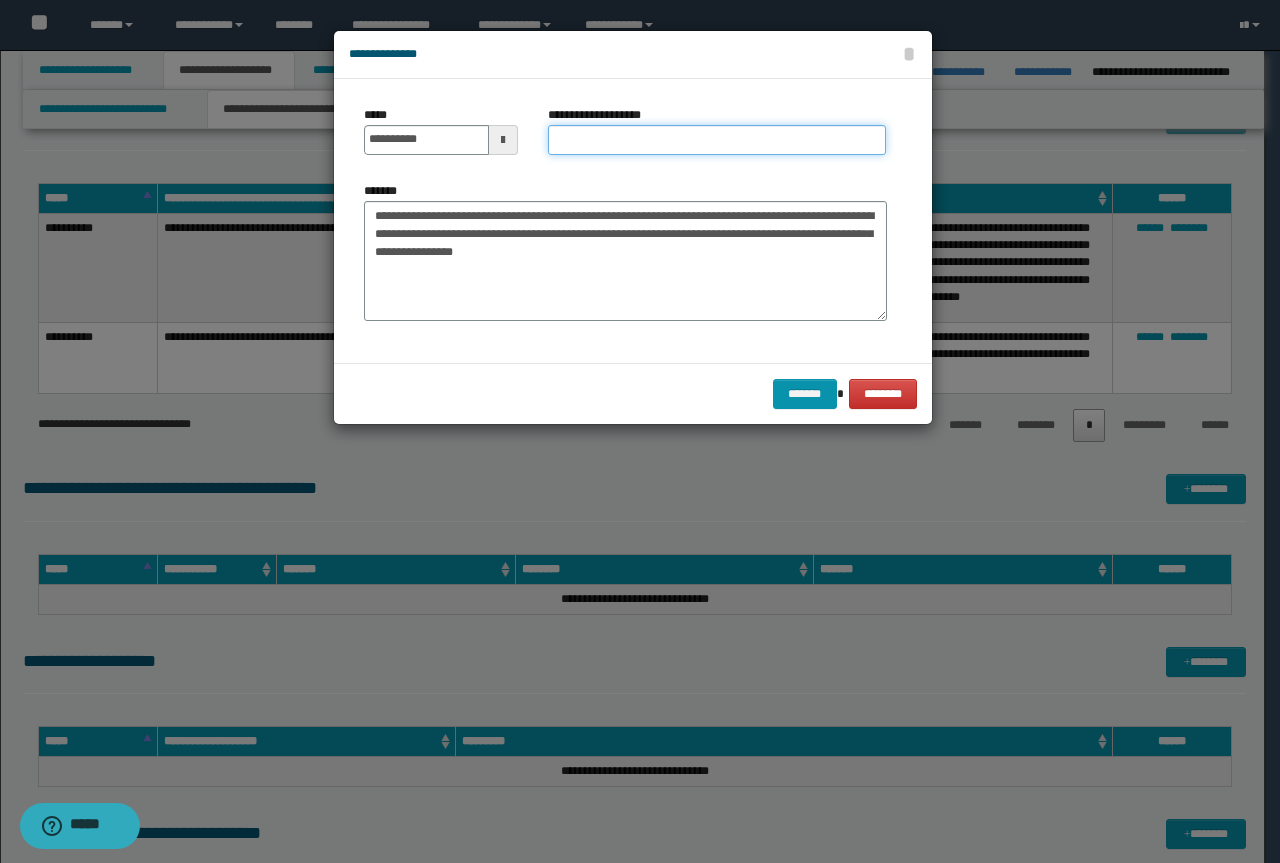 paste on "**********" 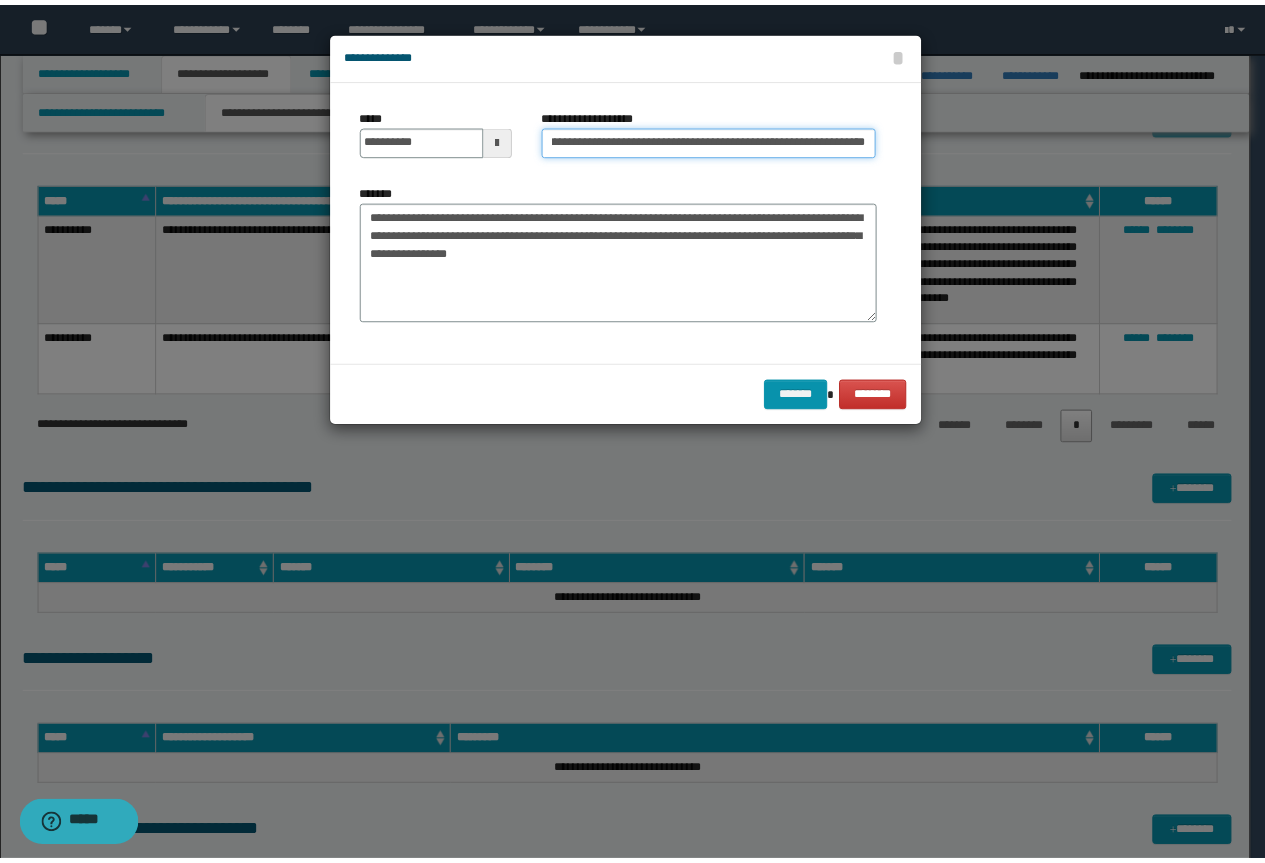 scroll, scrollTop: 0, scrollLeft: 0, axis: both 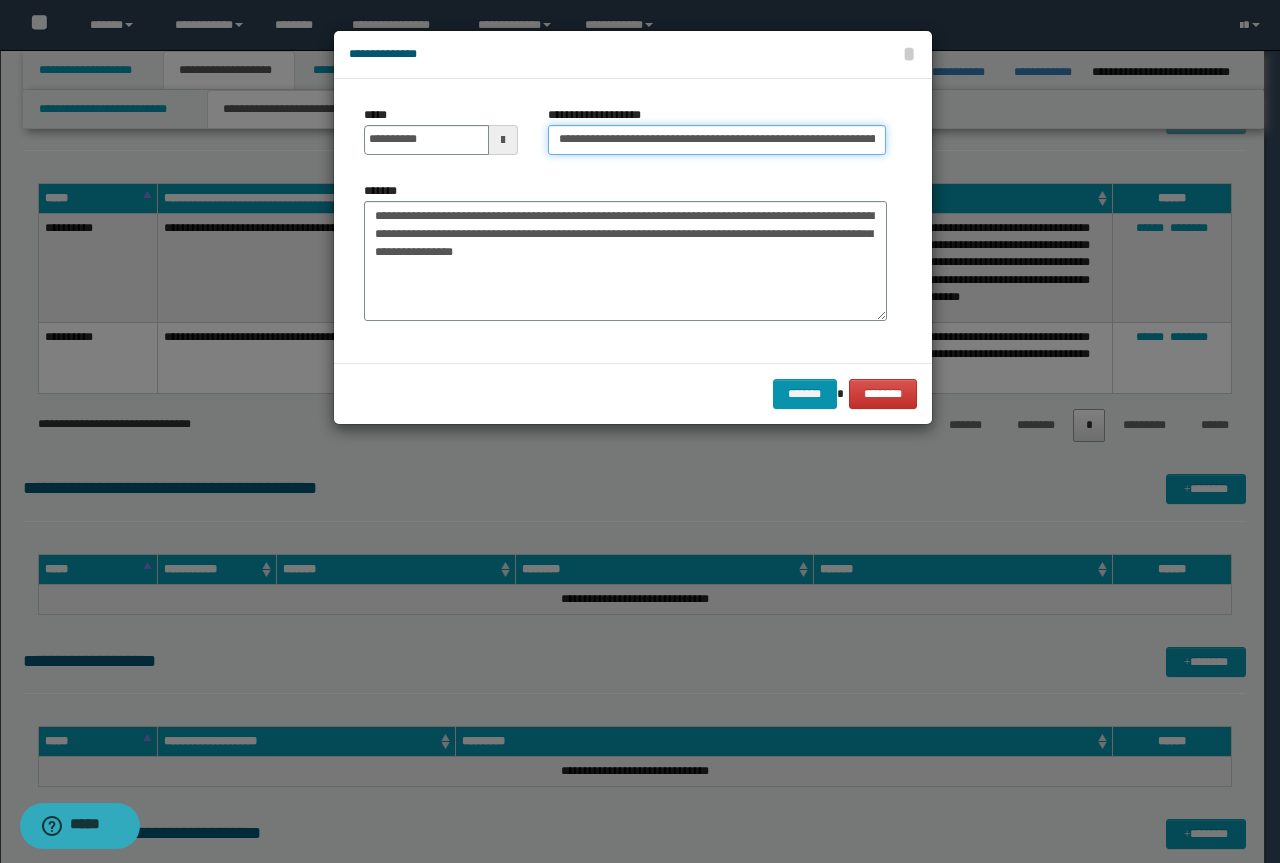 drag, startPoint x: 622, startPoint y: 142, endPoint x: 282, endPoint y: 128, distance: 340.28812 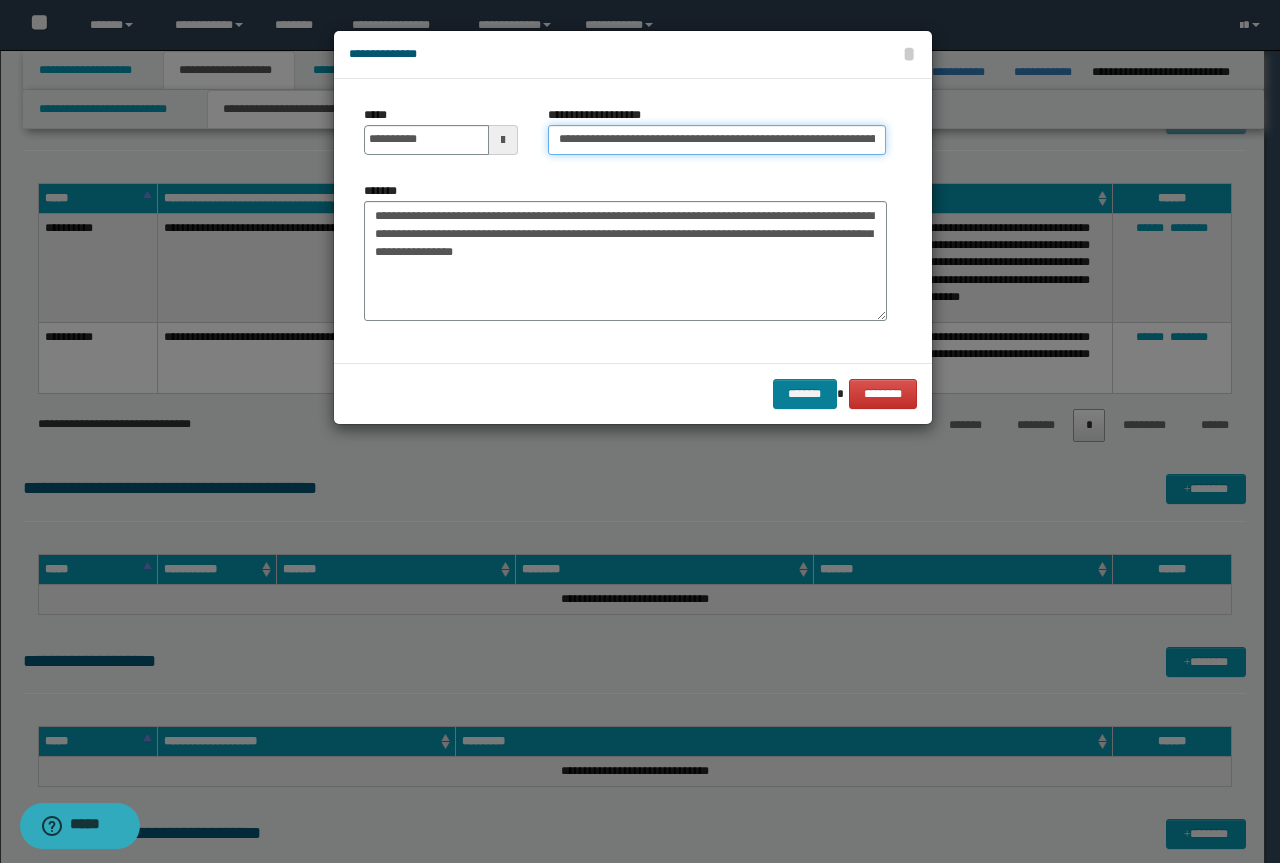 type on "**********" 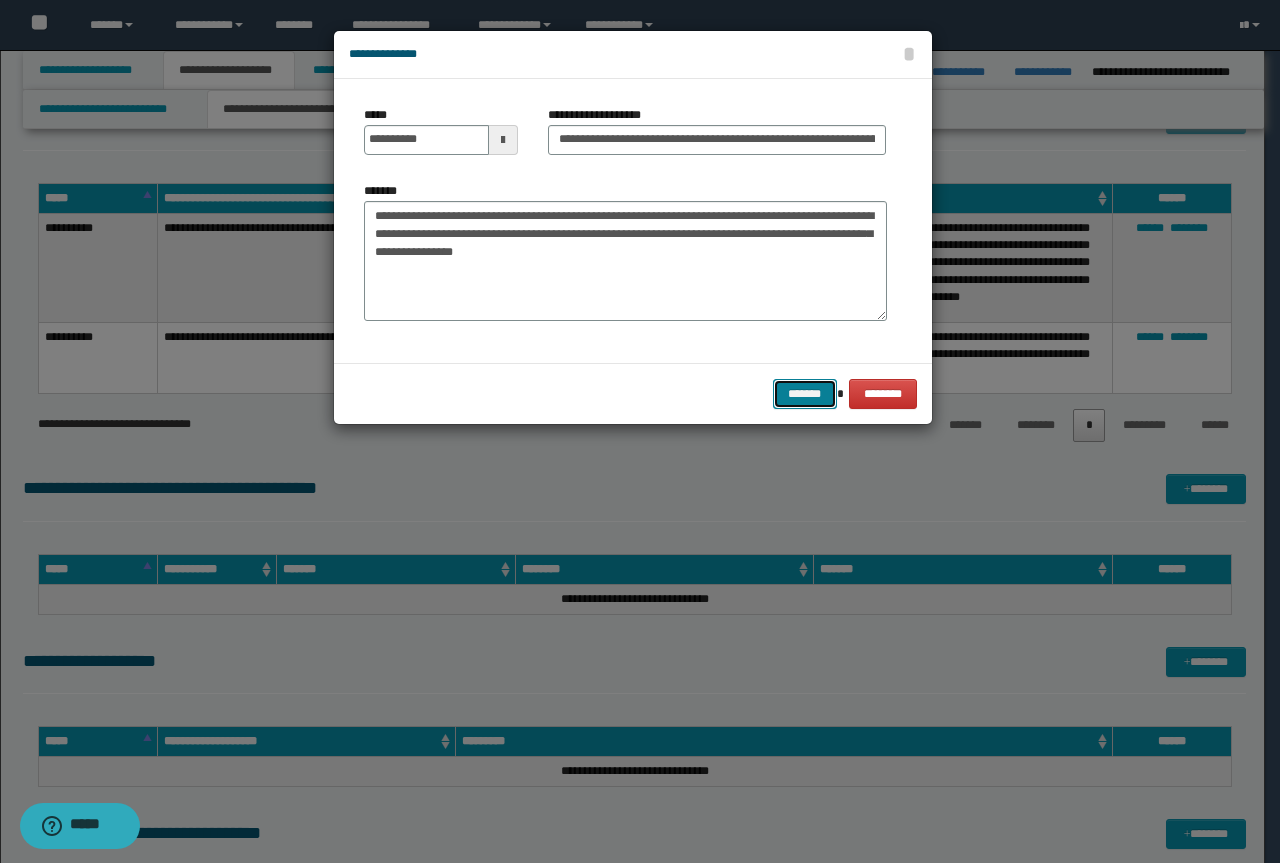 click on "*******" at bounding box center (805, 394) 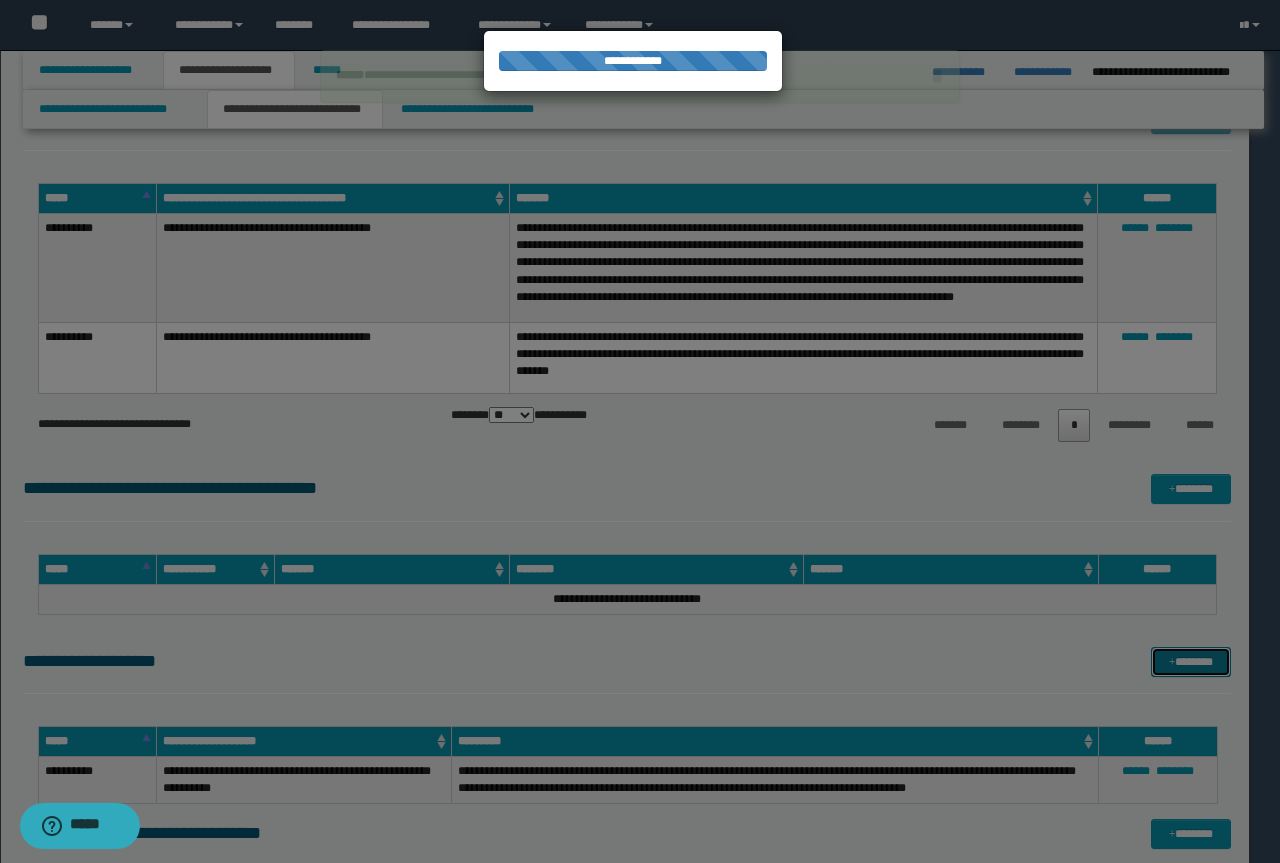 type 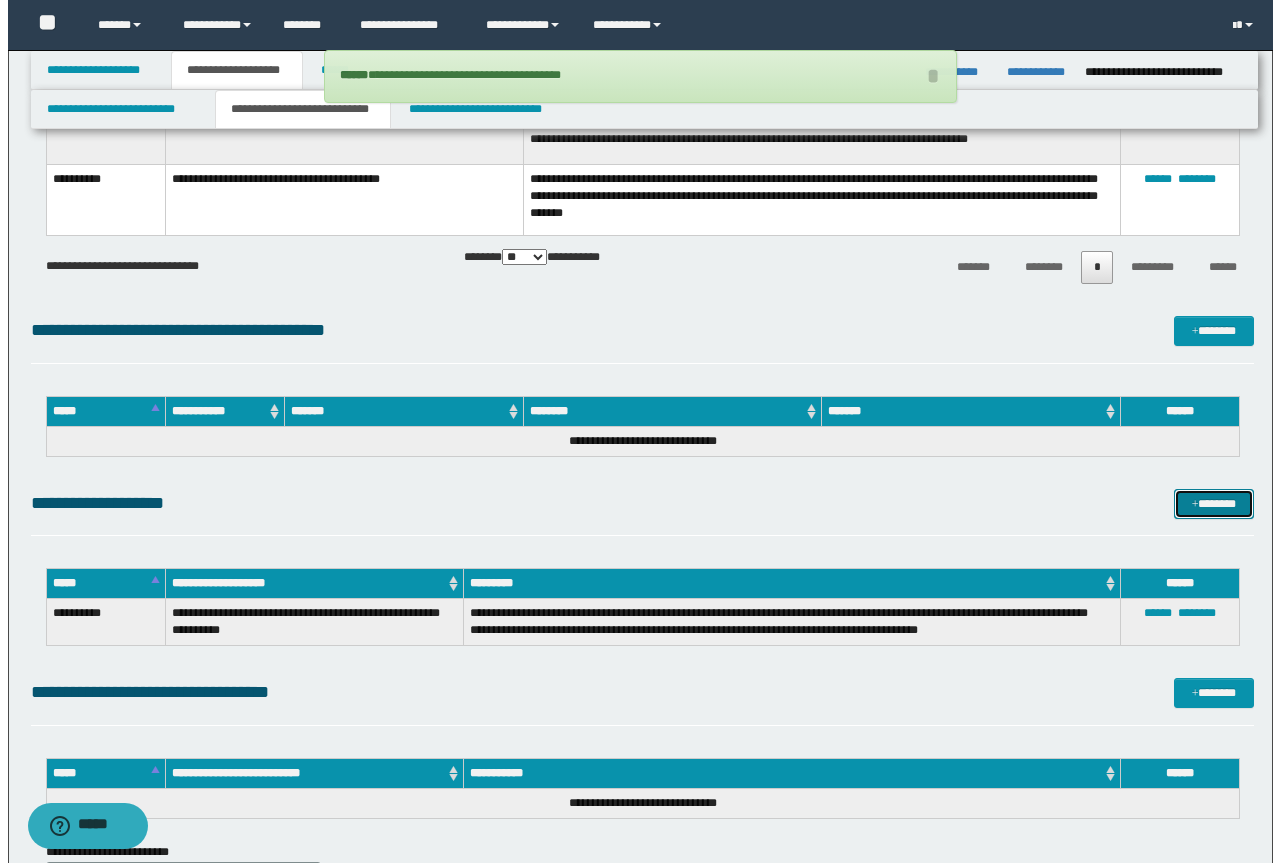scroll, scrollTop: 2500, scrollLeft: 0, axis: vertical 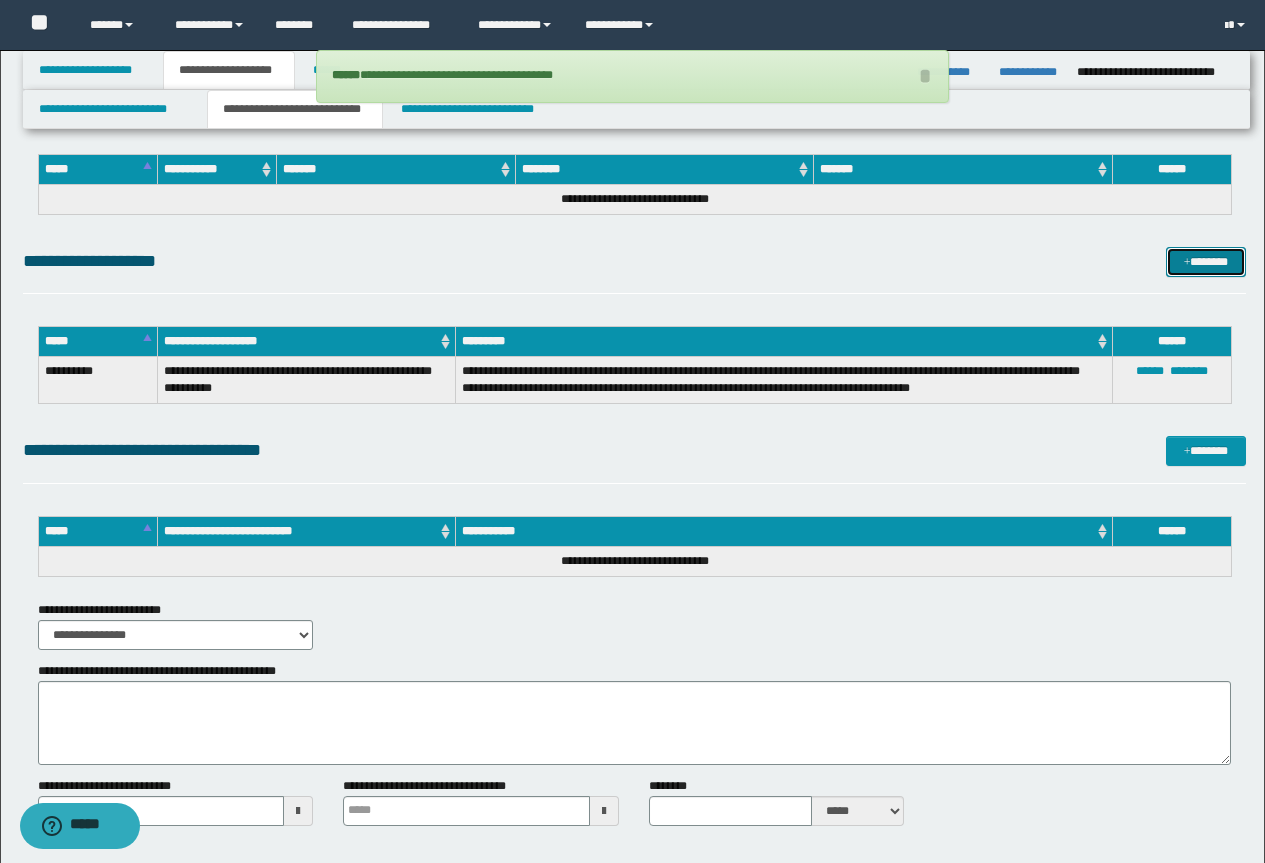 click on "*******" at bounding box center (1206, 262) 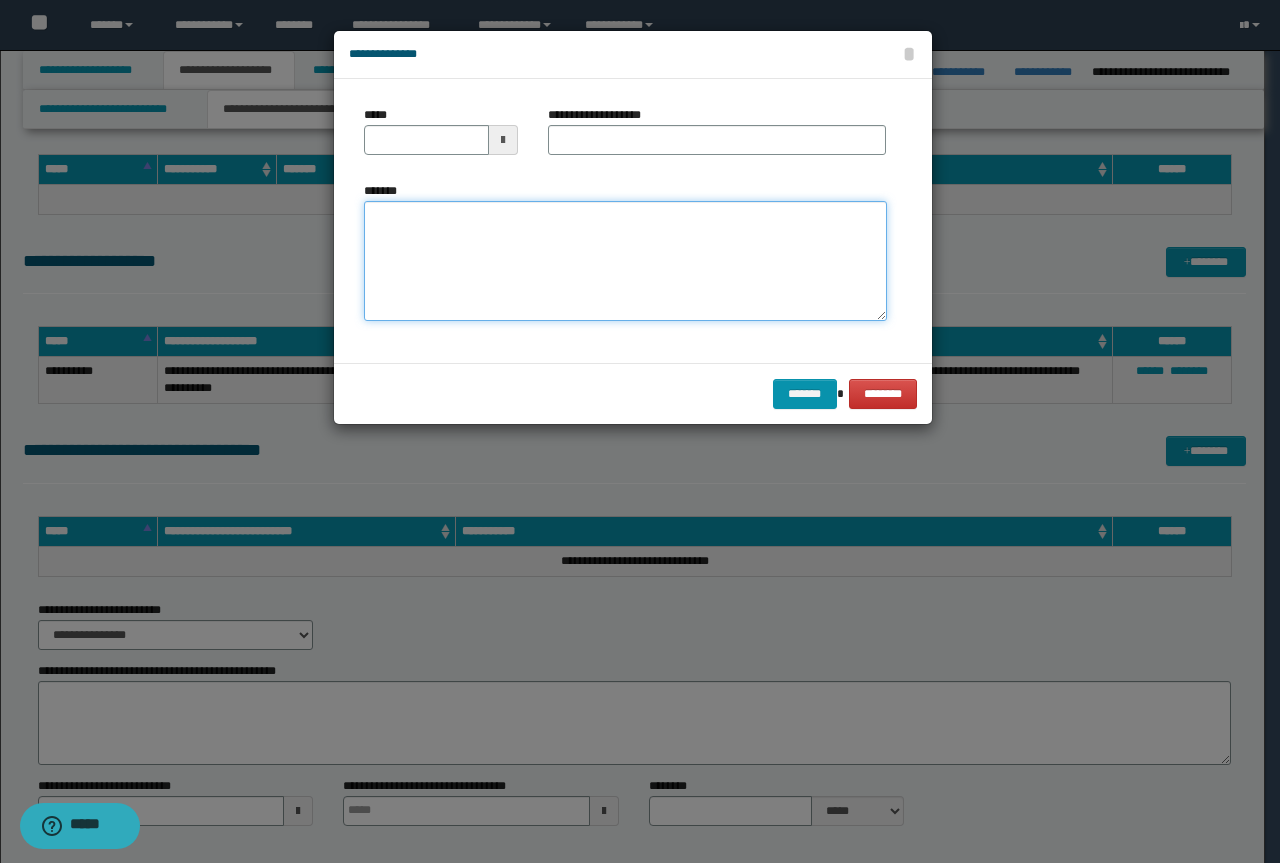 click on "*******" at bounding box center [625, 261] 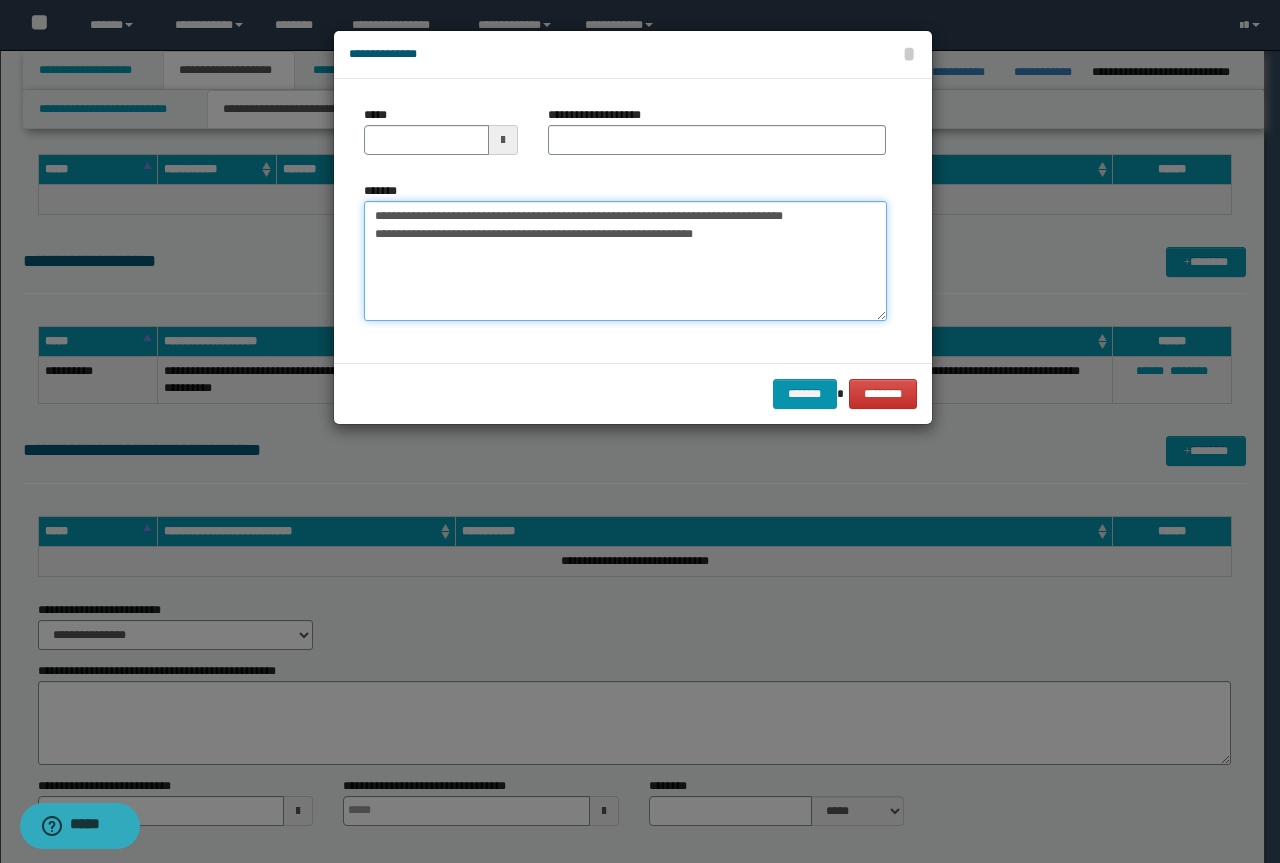 drag, startPoint x: 835, startPoint y: 216, endPoint x: 388, endPoint y: 214, distance: 447.0045 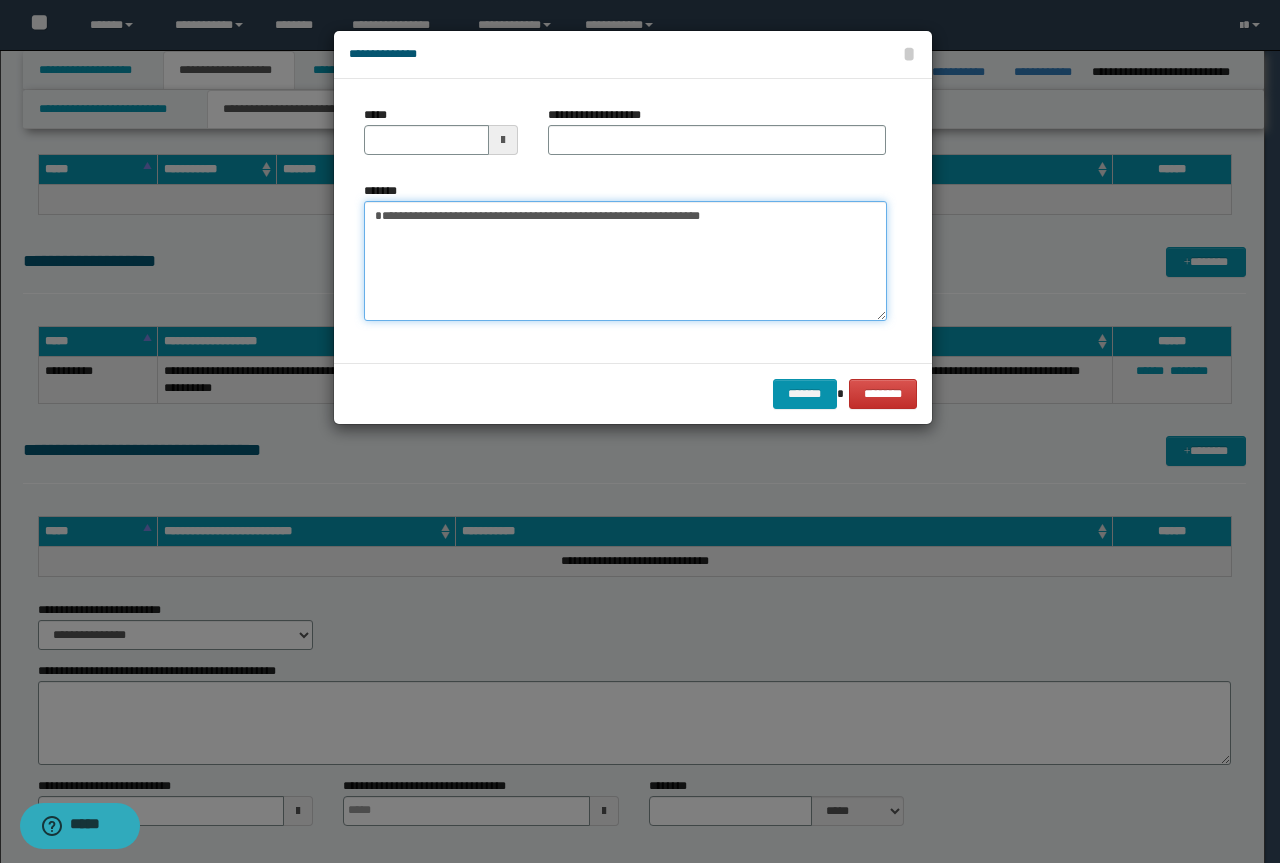 type on "**********" 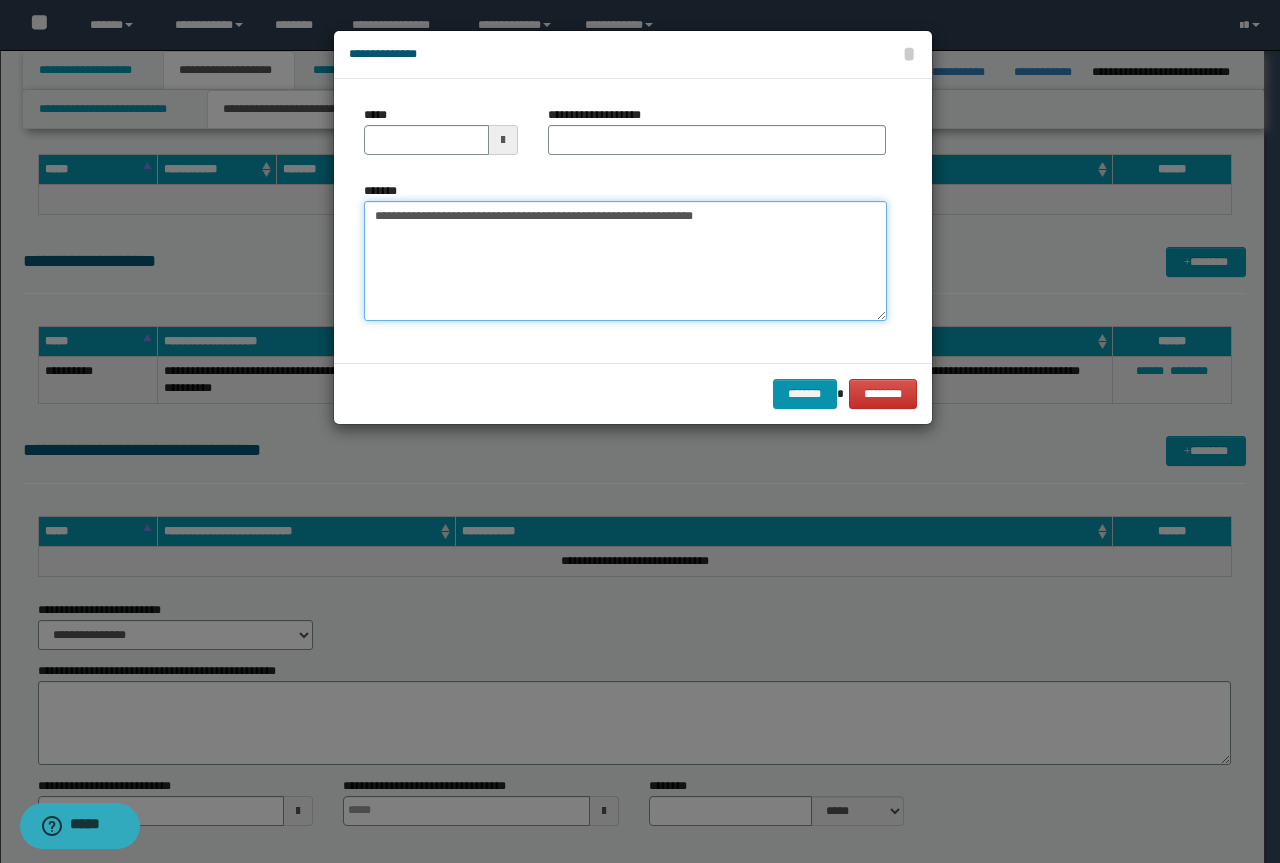 type 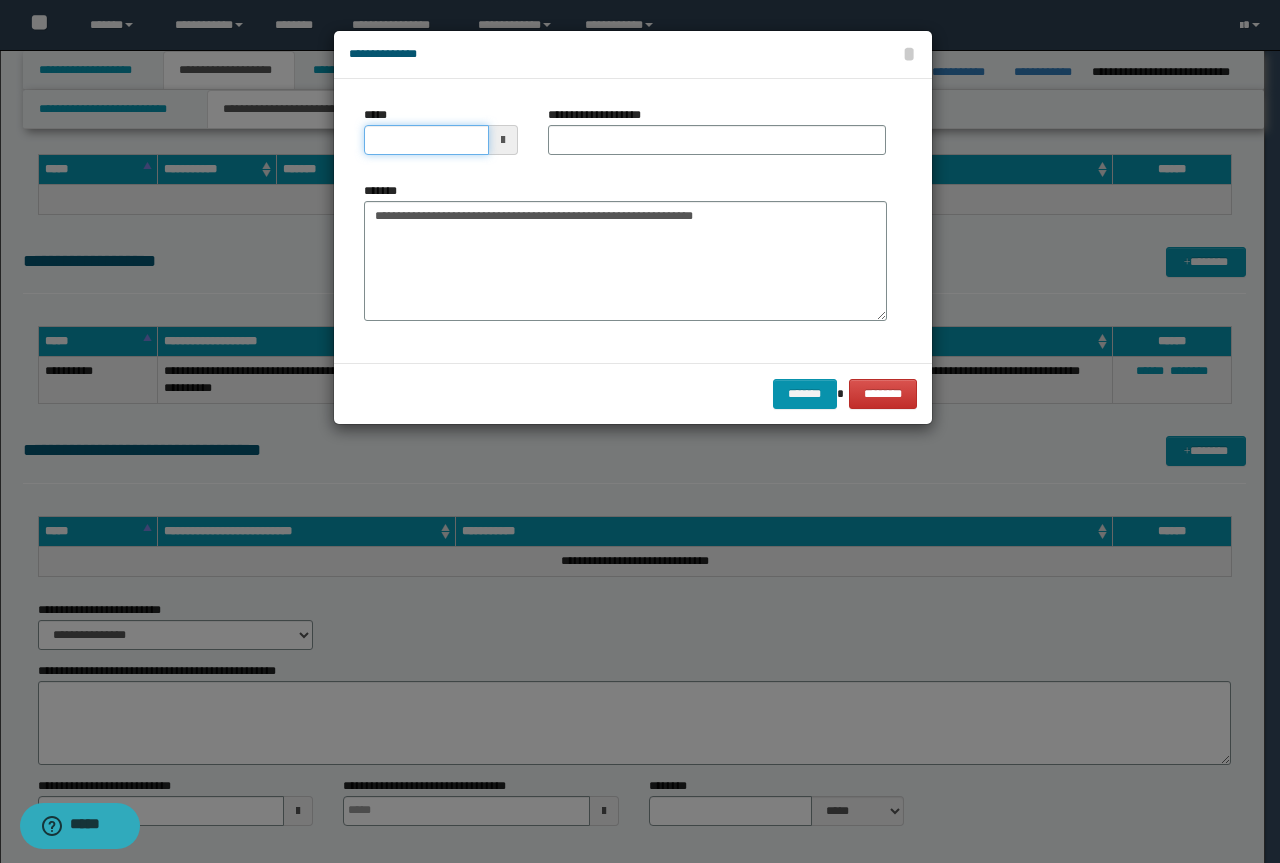 click on "*****" at bounding box center [426, 140] 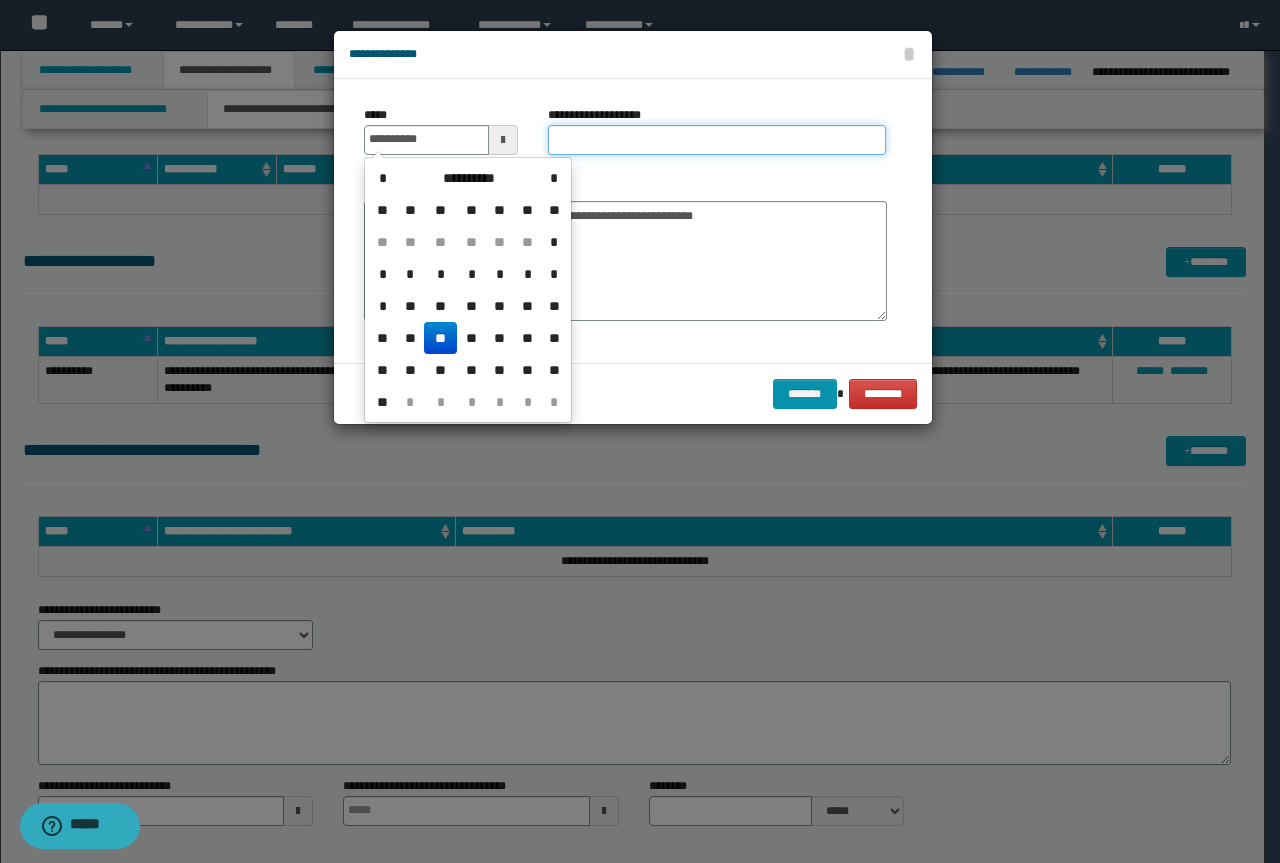 type on "**********" 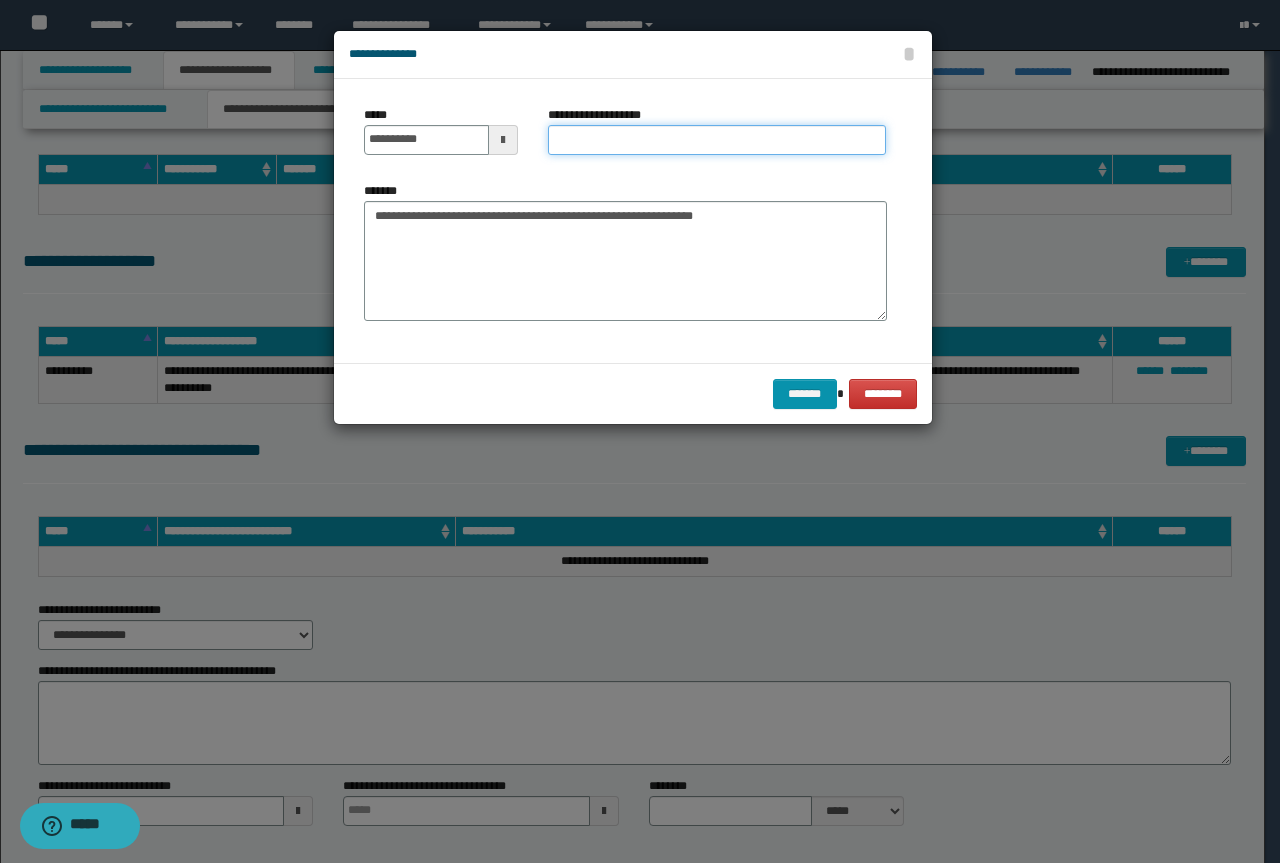 click on "**********" at bounding box center (717, 140) 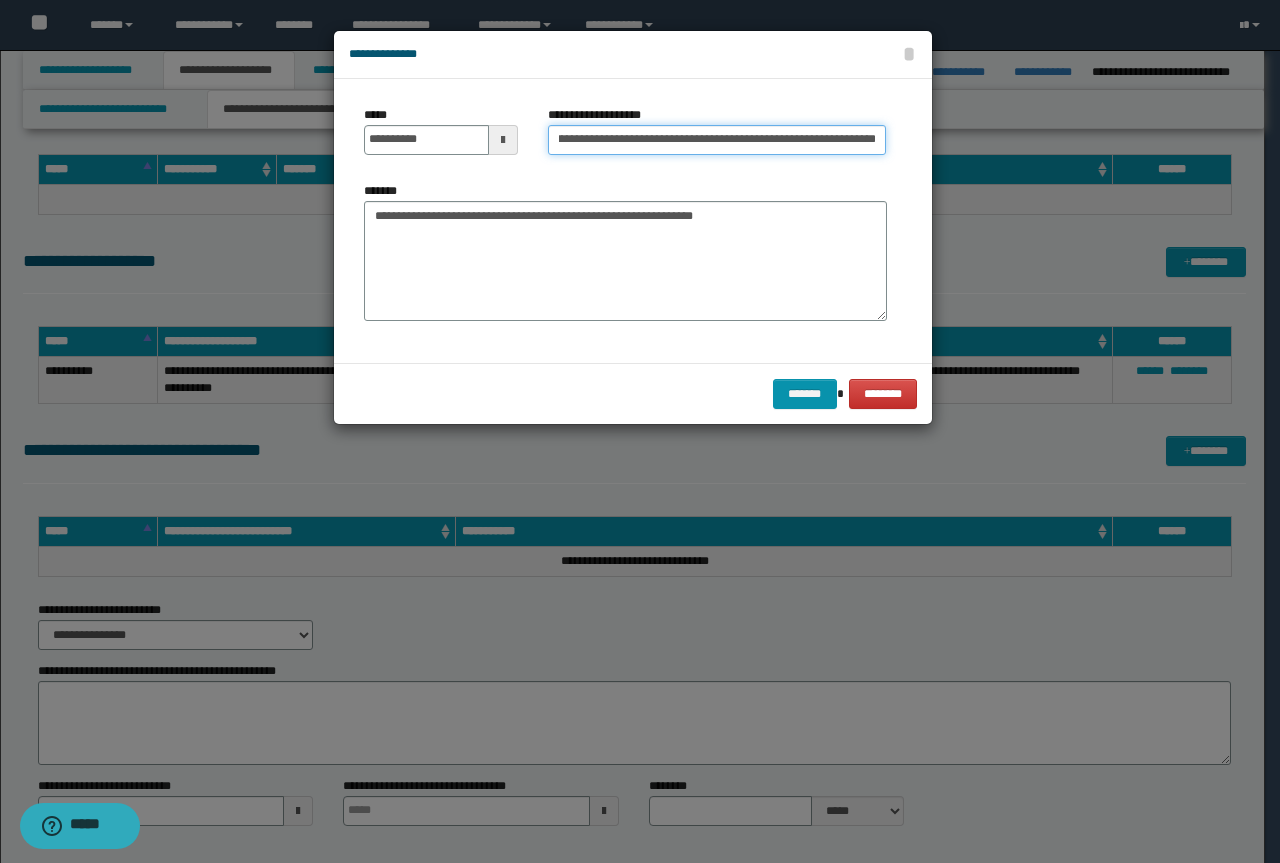 scroll, scrollTop: 0, scrollLeft: 0, axis: both 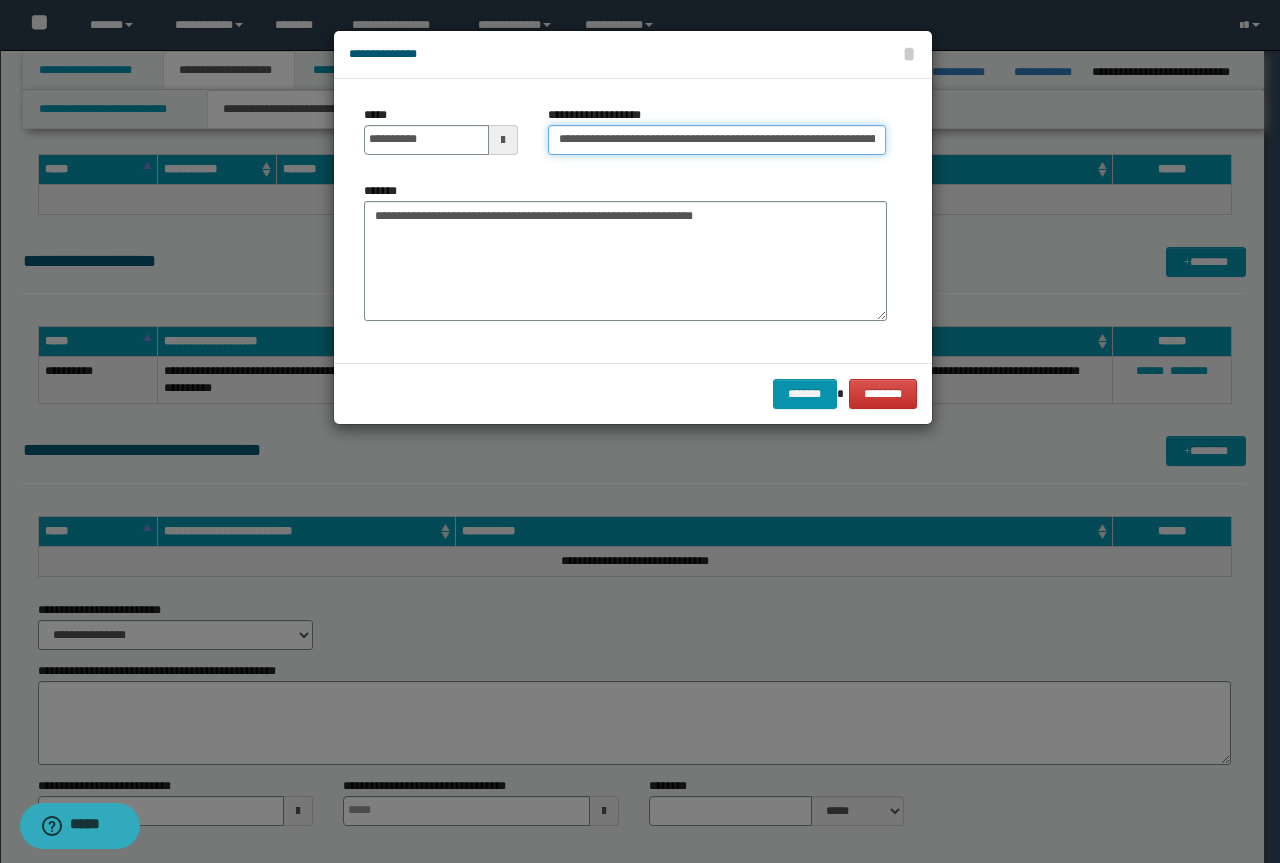 drag, startPoint x: 622, startPoint y: 138, endPoint x: 169, endPoint y: 120, distance: 453.35748 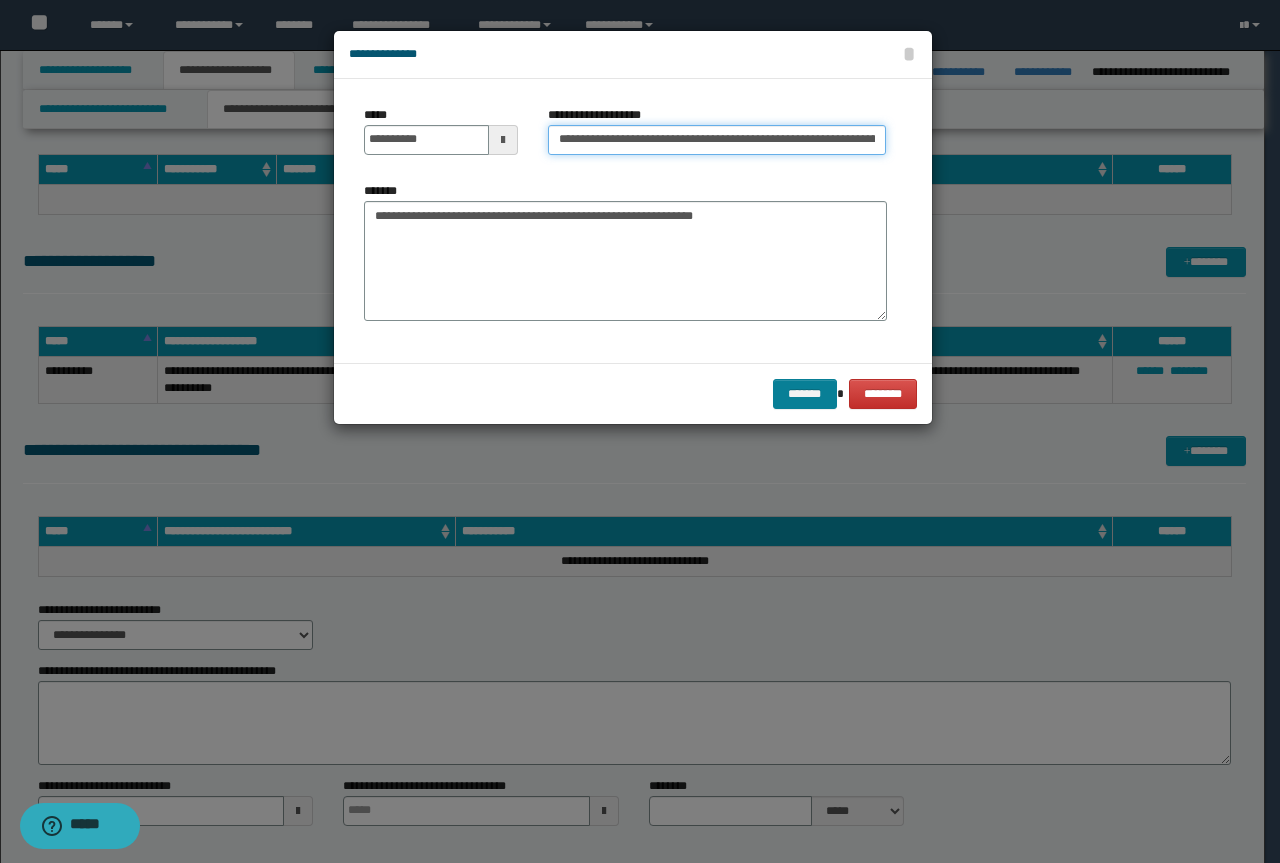 type on "**********" 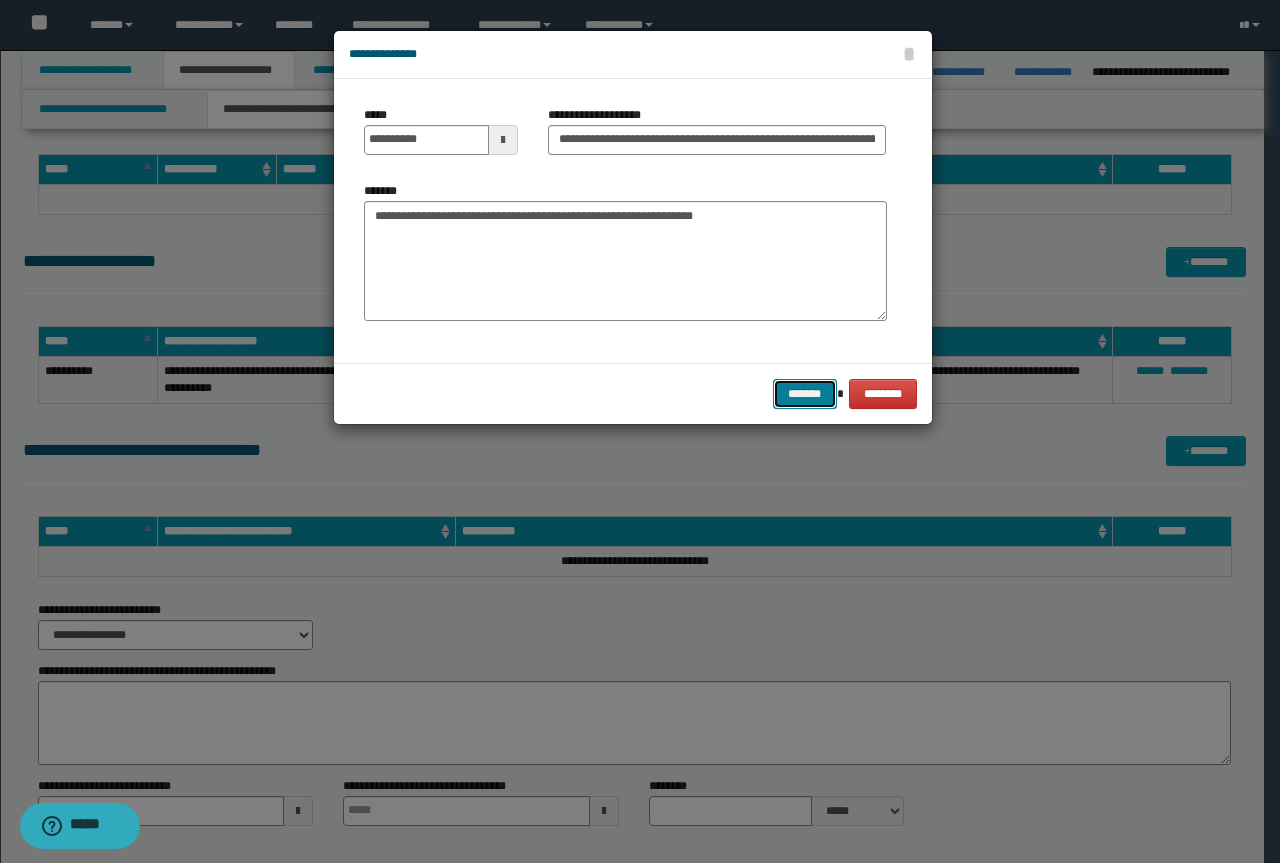 click on "*******" at bounding box center [805, 394] 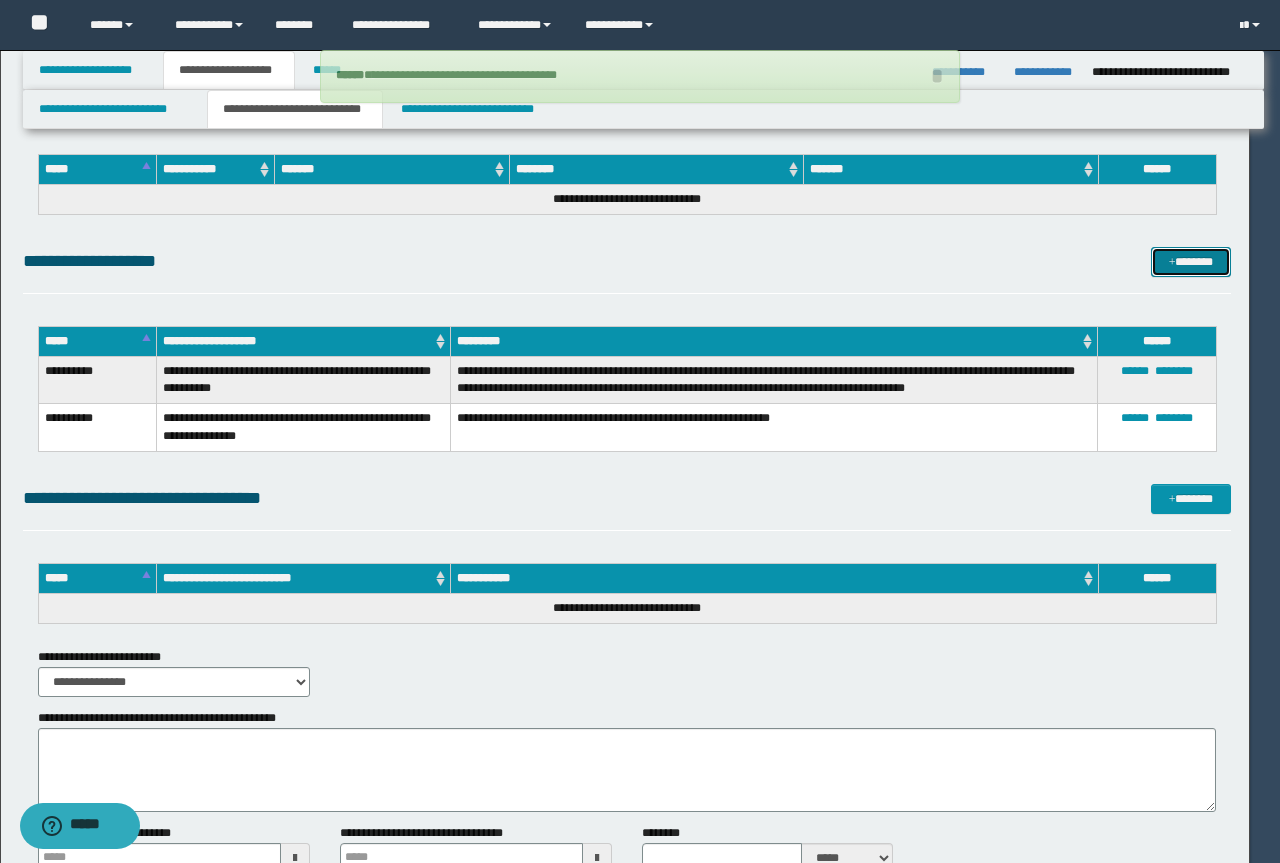 type 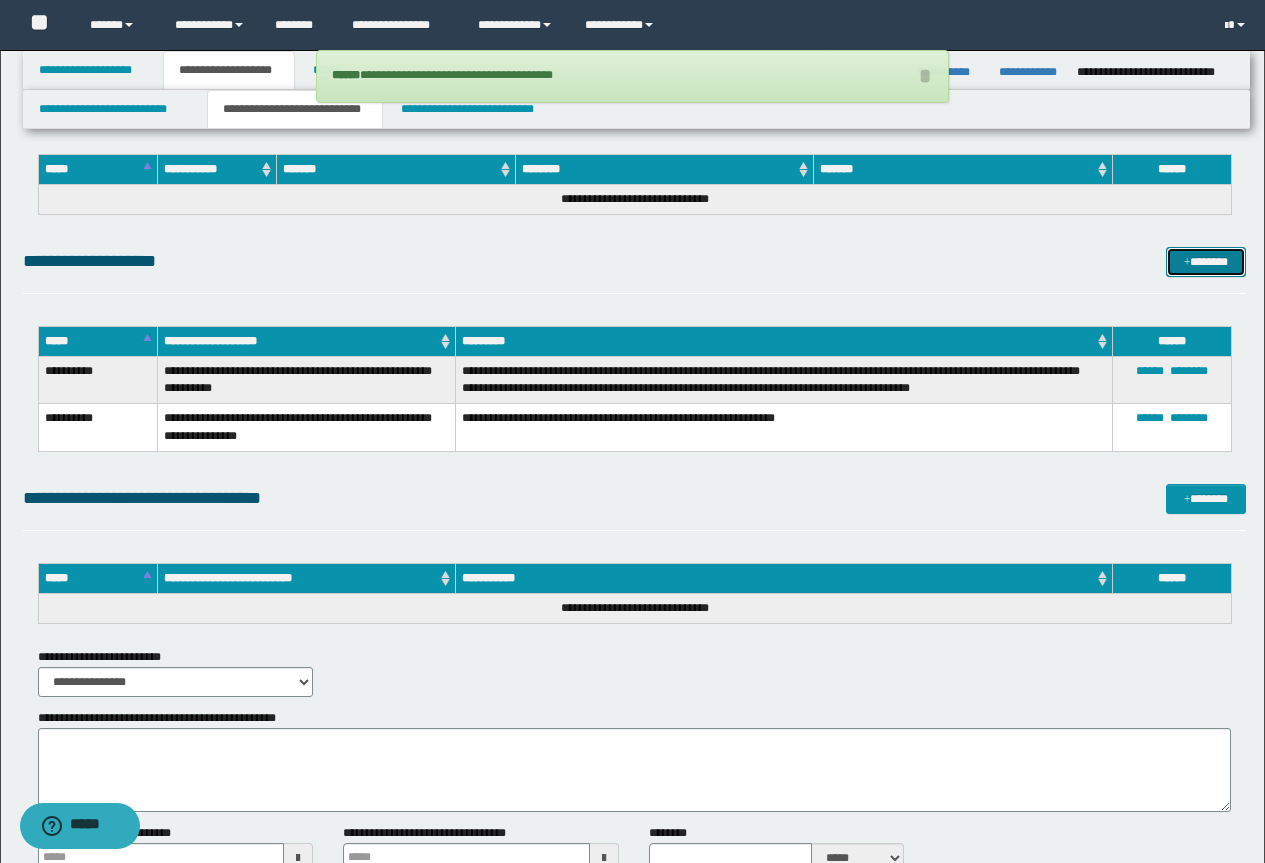 click on "*******" at bounding box center (1206, 262) 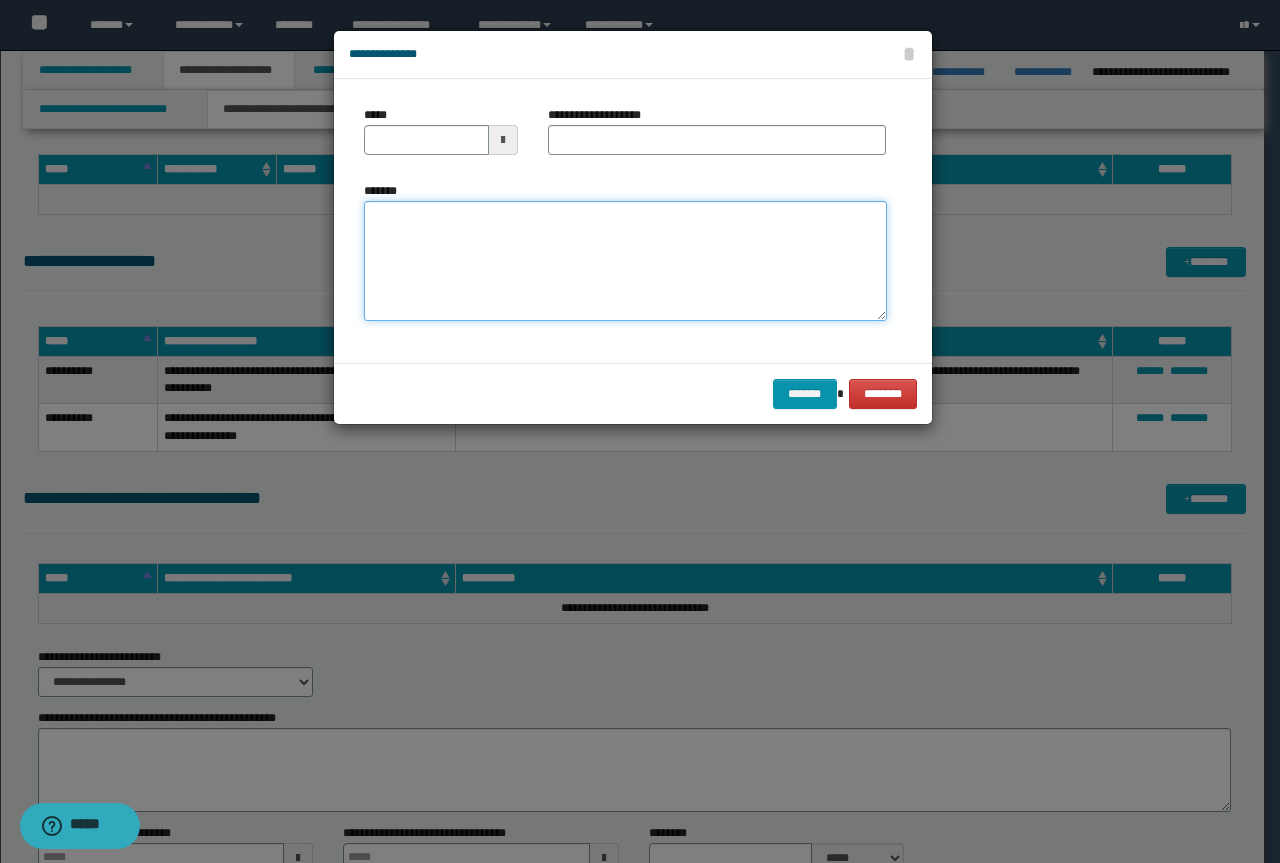 click on "*******" at bounding box center [625, 261] 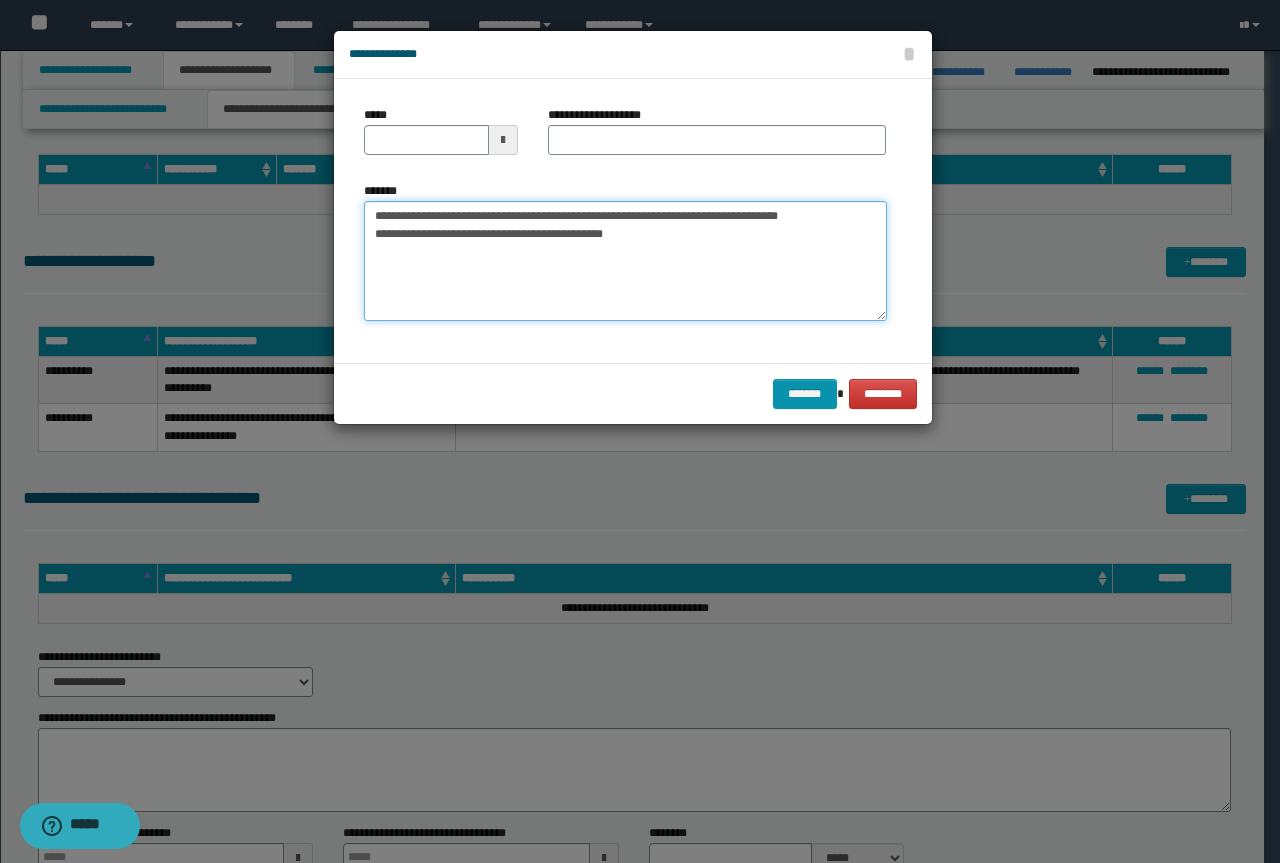 drag, startPoint x: 821, startPoint y: 214, endPoint x: 214, endPoint y: 187, distance: 607.6002 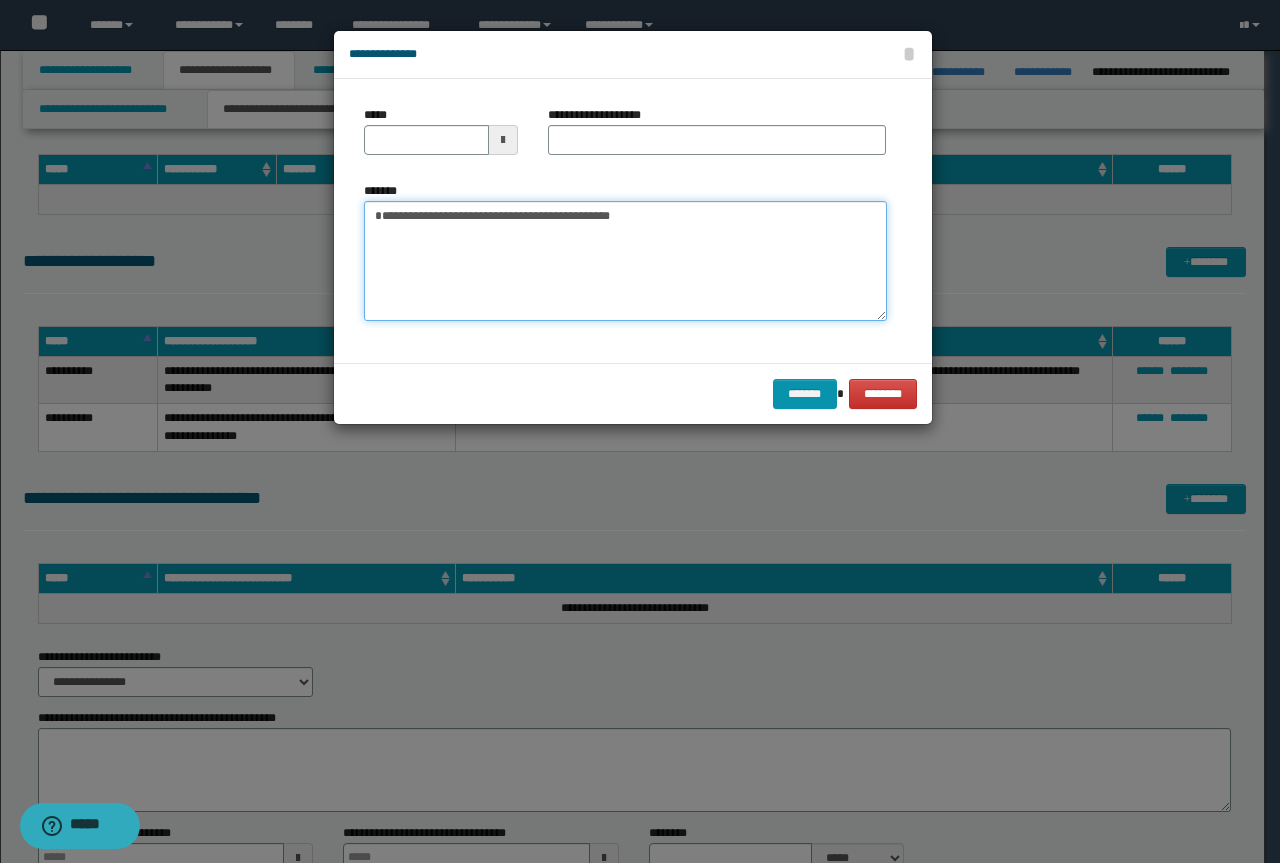 type on "**********" 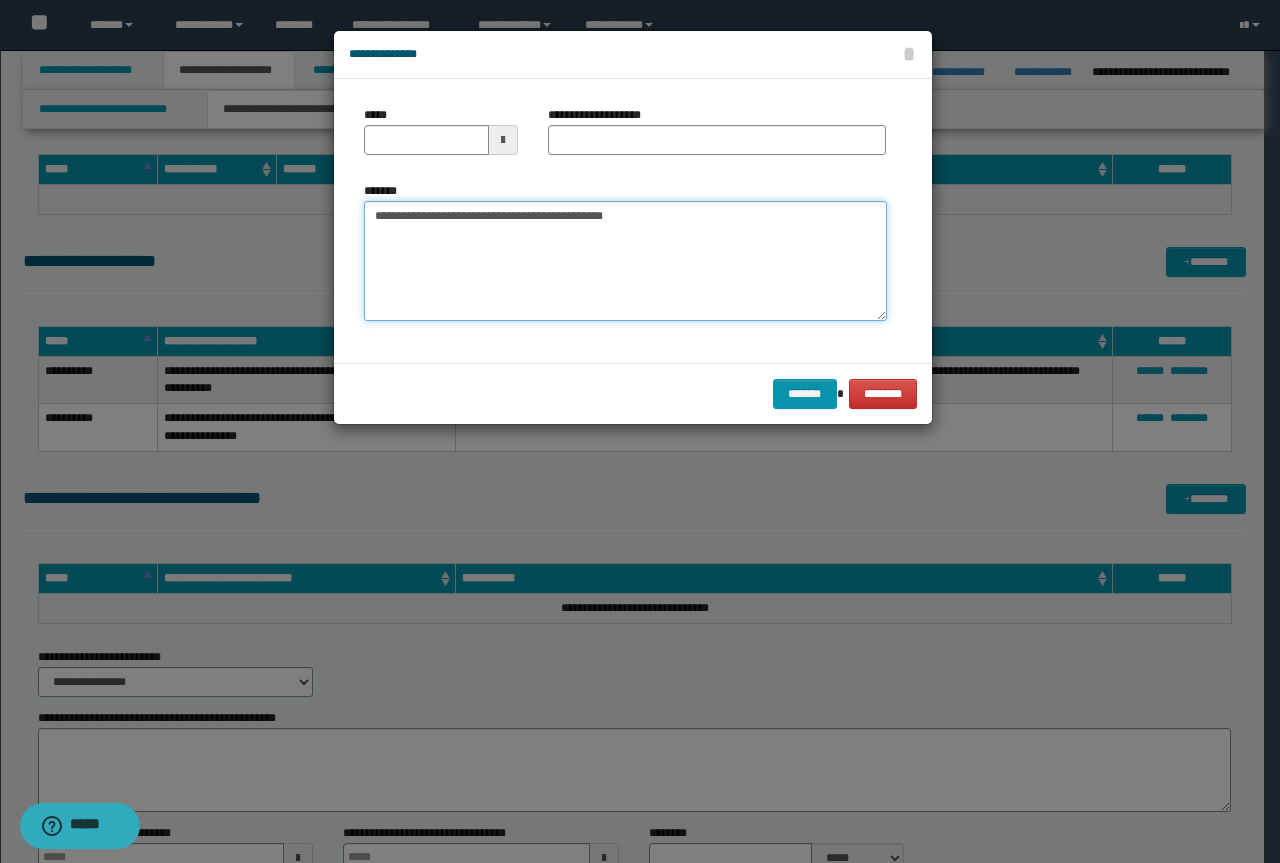 type 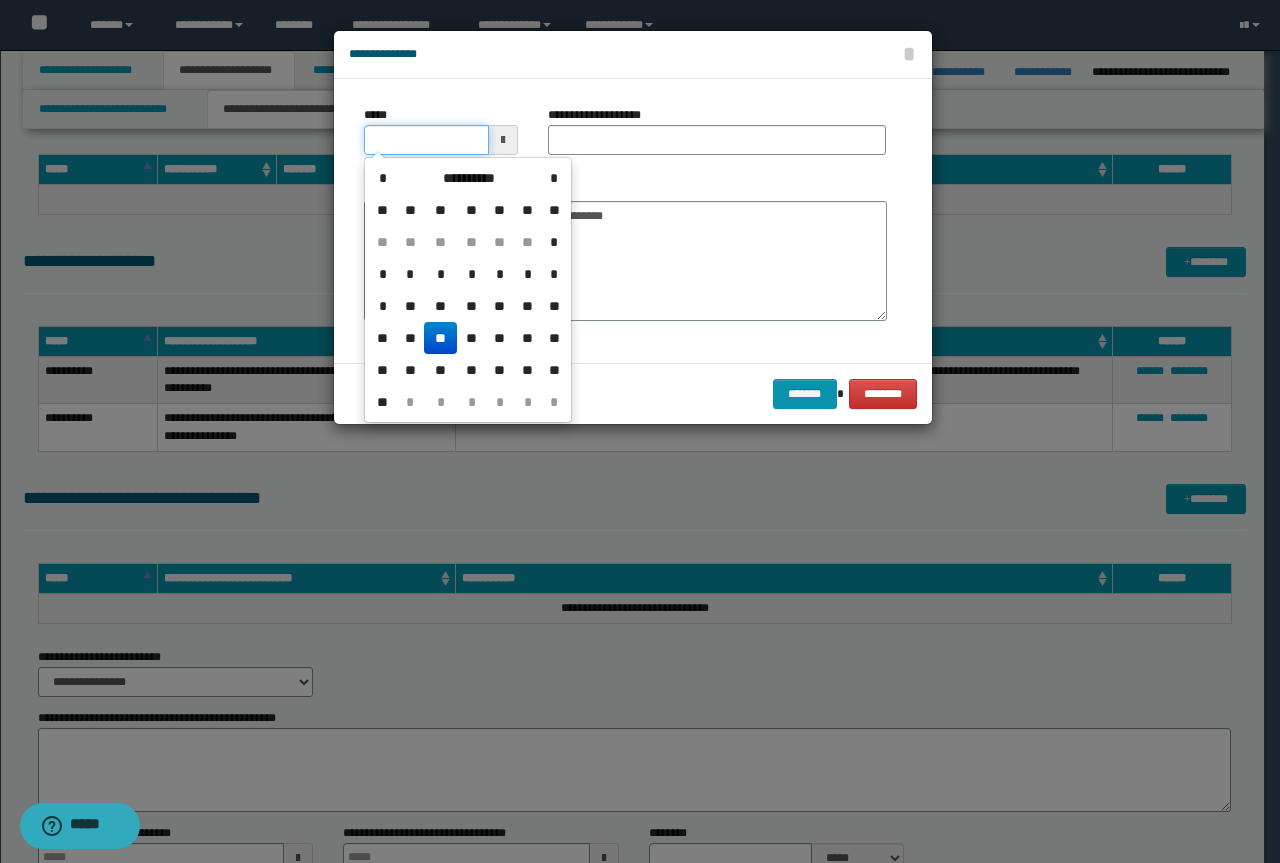 click on "*****" at bounding box center [426, 140] 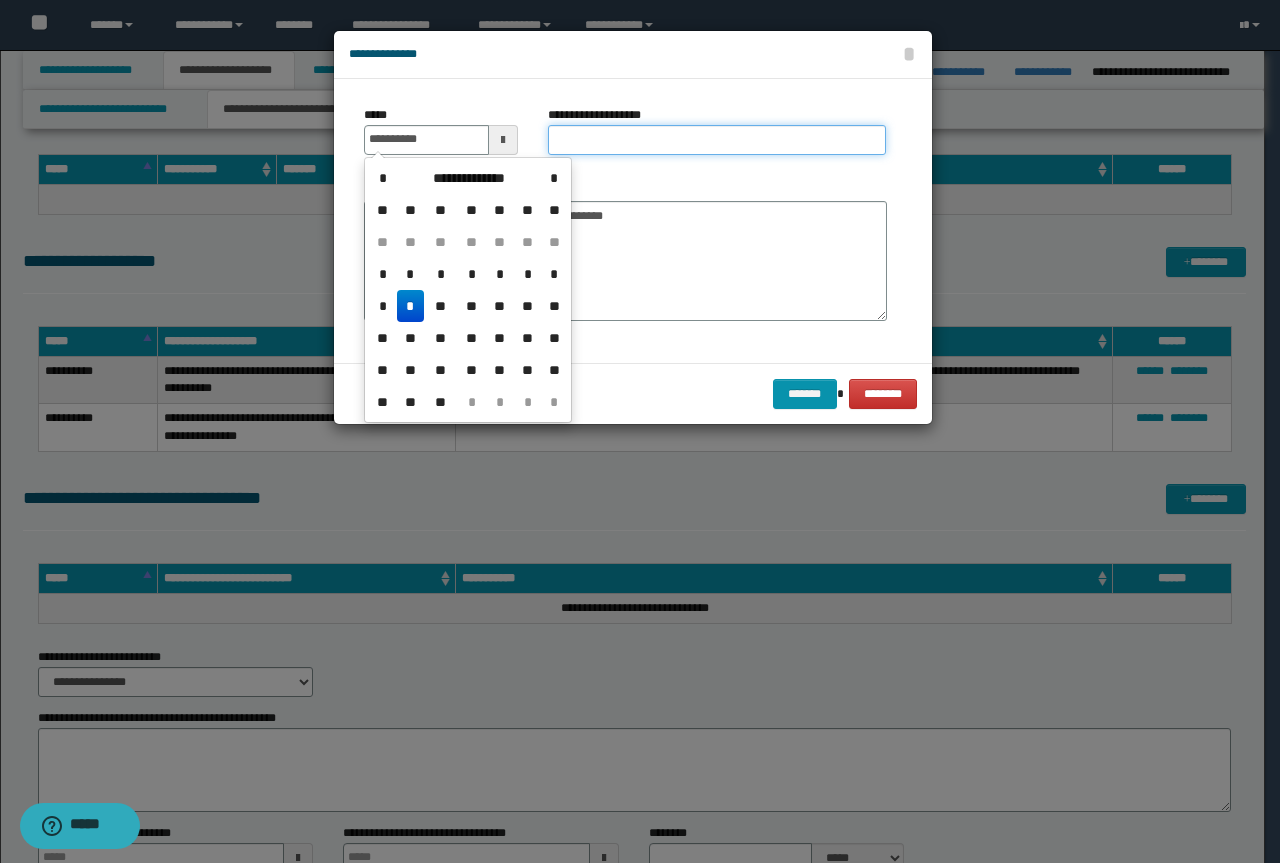 type on "**********" 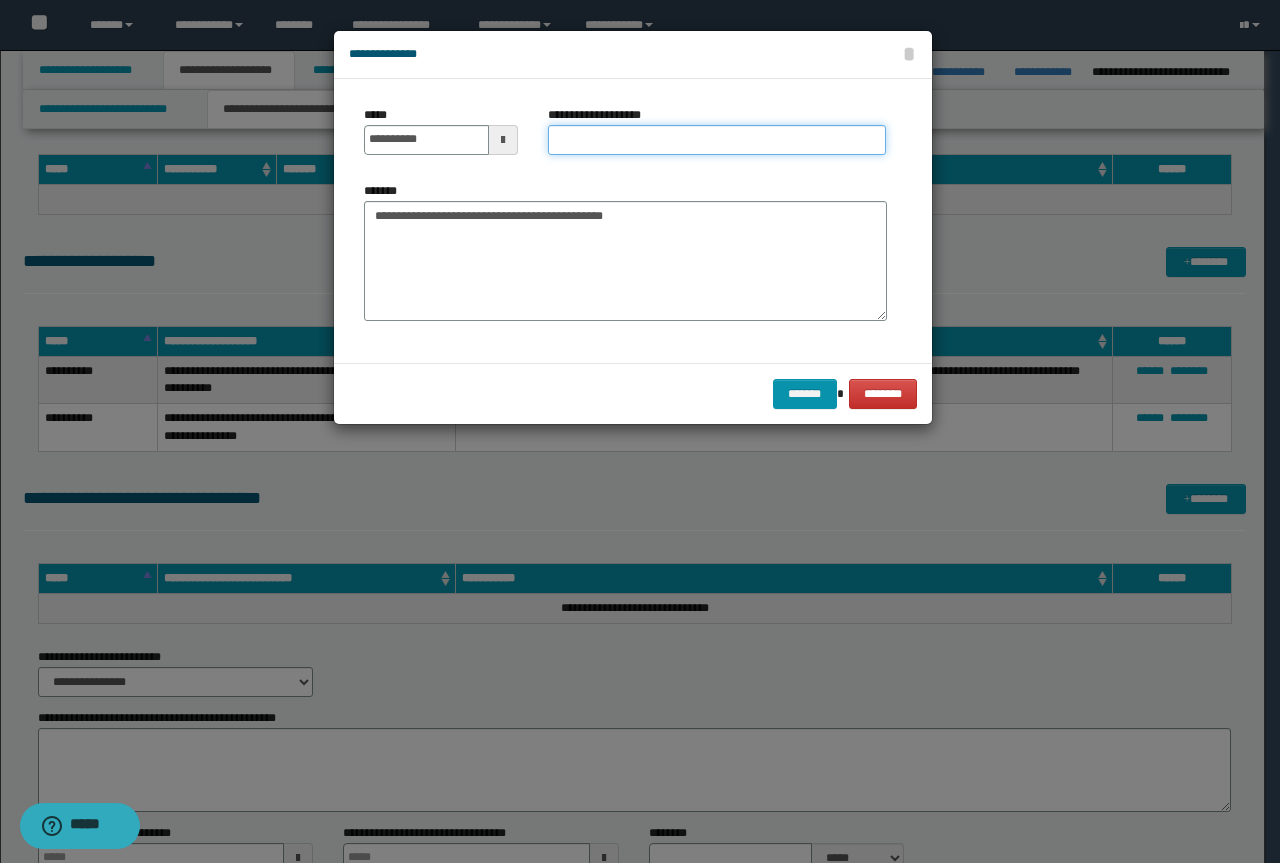 paste on "**********" 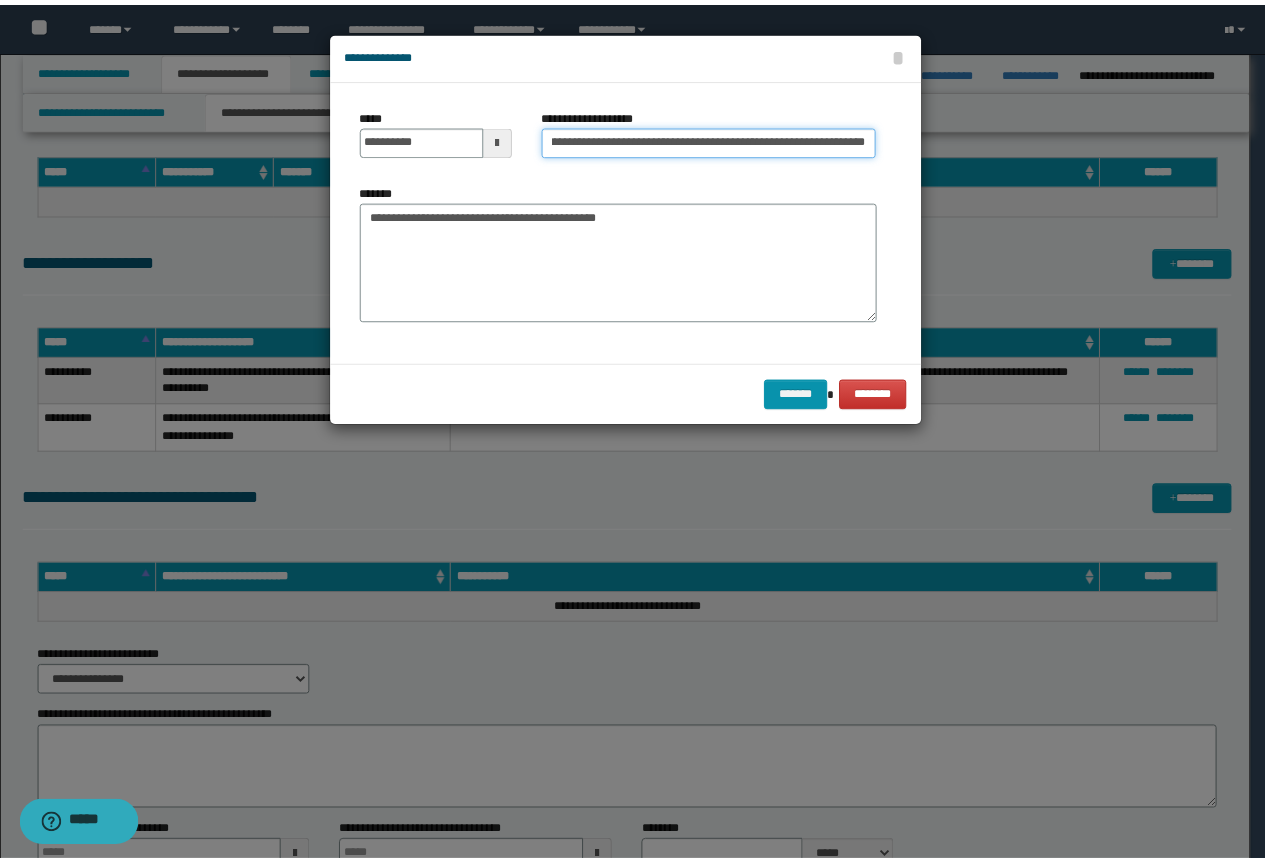 scroll, scrollTop: 0, scrollLeft: 0, axis: both 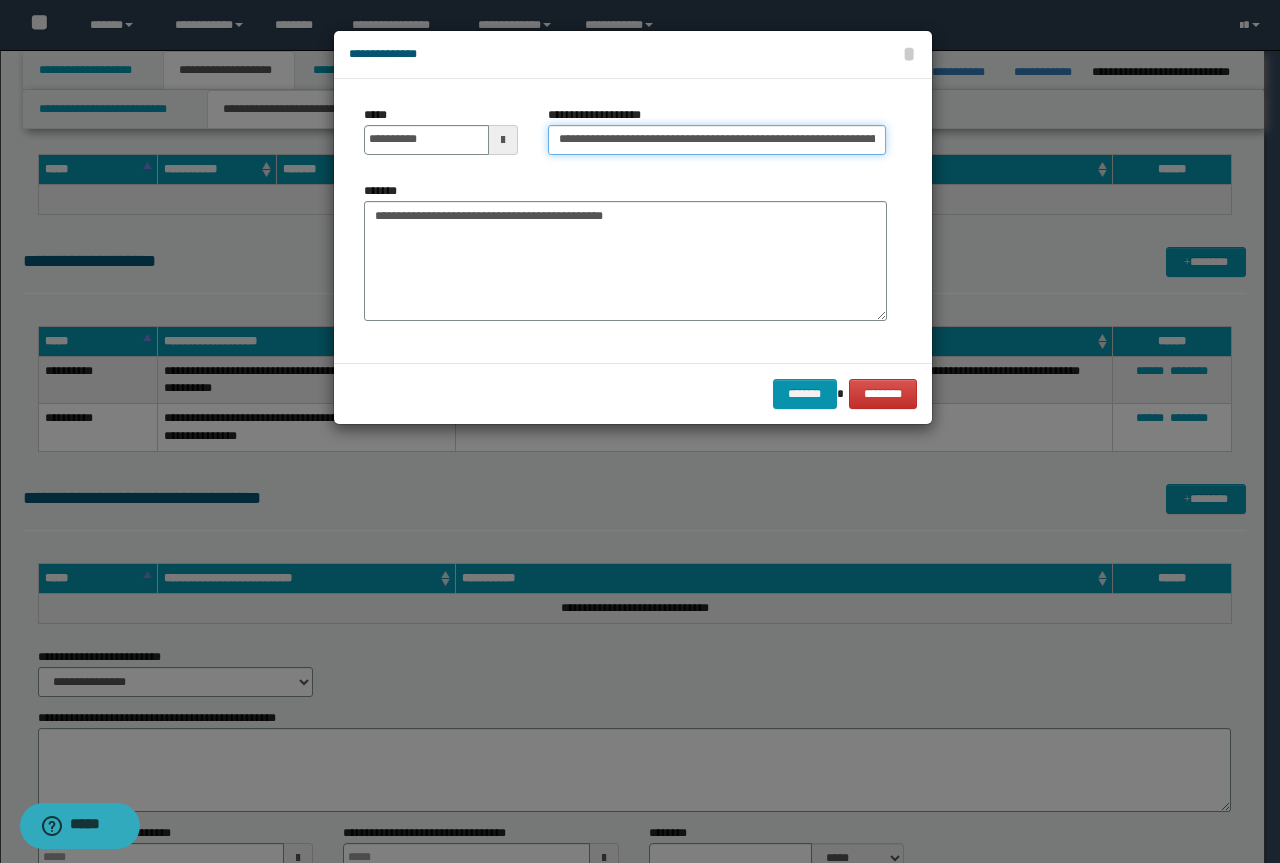 drag, startPoint x: 624, startPoint y: 139, endPoint x: 1, endPoint y: 106, distance: 623.8734 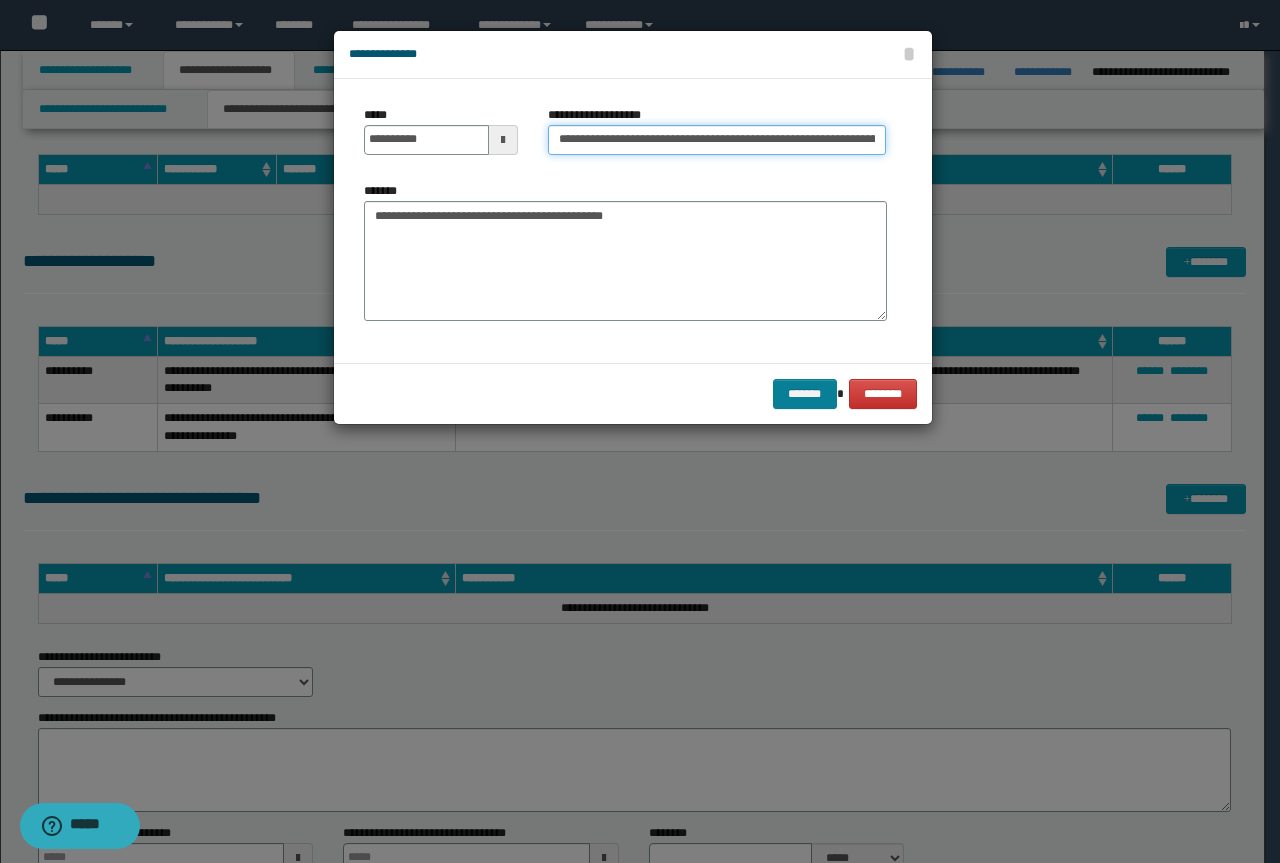 type on "**********" 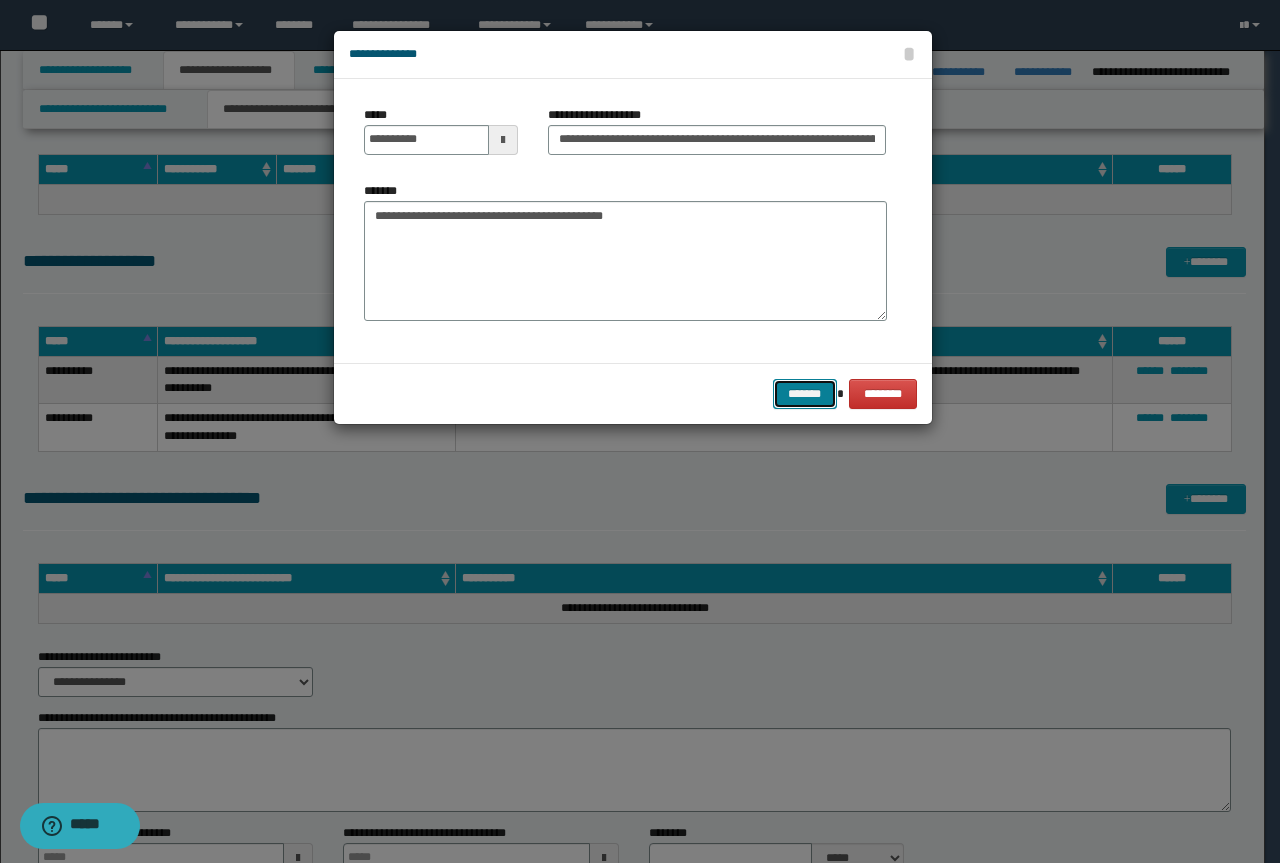 click on "*******" at bounding box center [805, 394] 